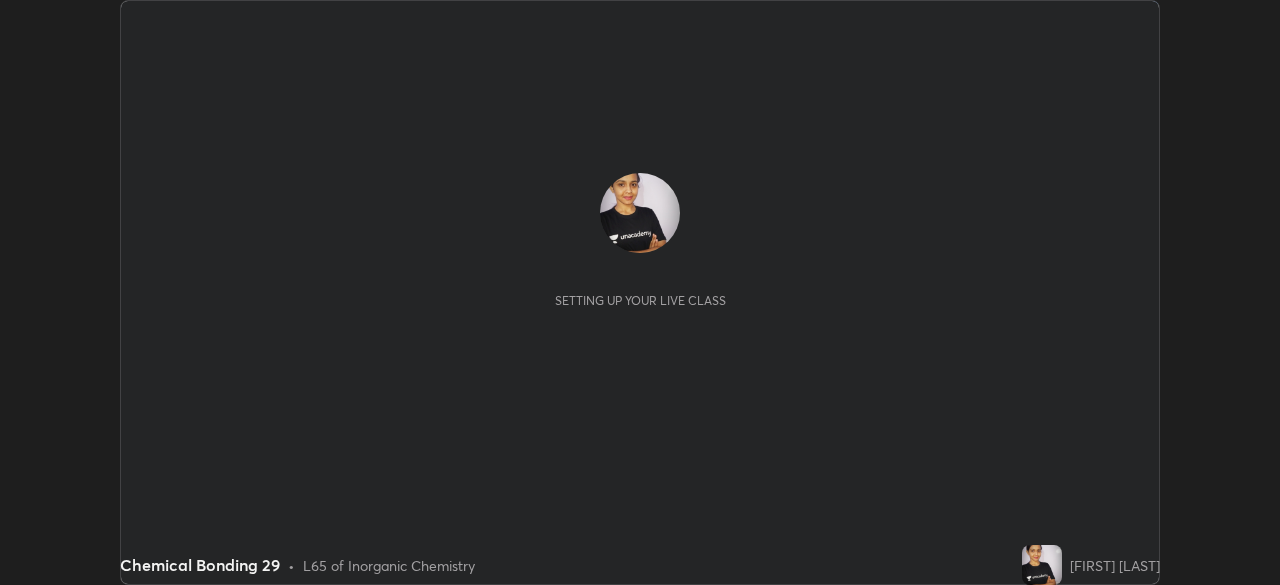 scroll, scrollTop: 0, scrollLeft: 0, axis: both 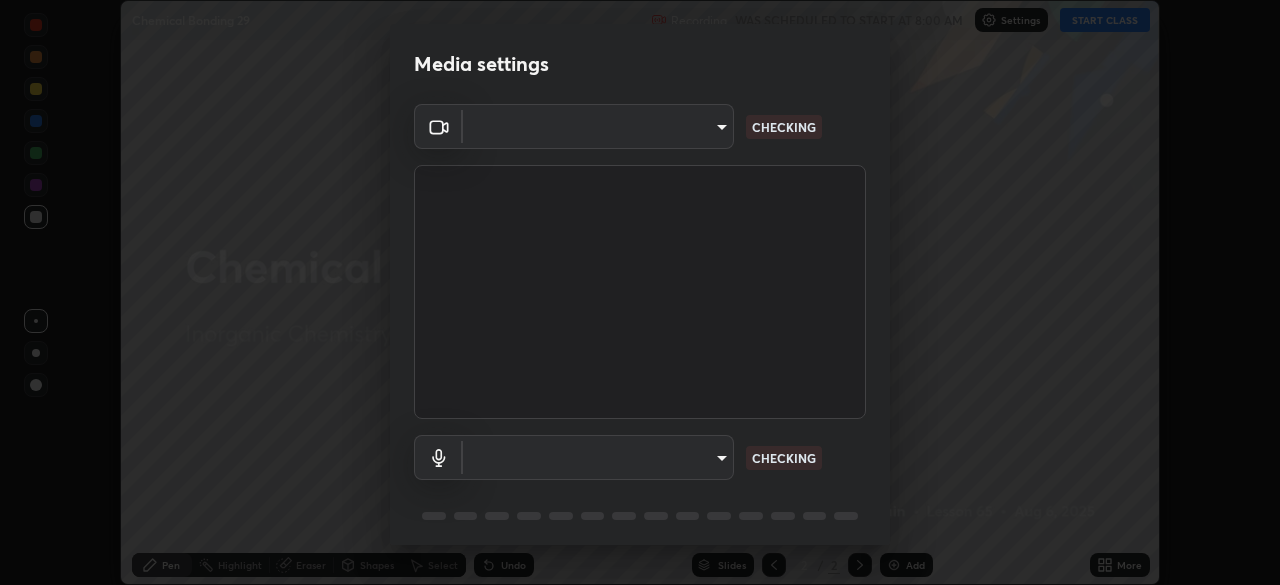 type on "1155cc2d7dabe307700984d5600aff9a86bdb4545dc4bc7441ef77515dec06d2" 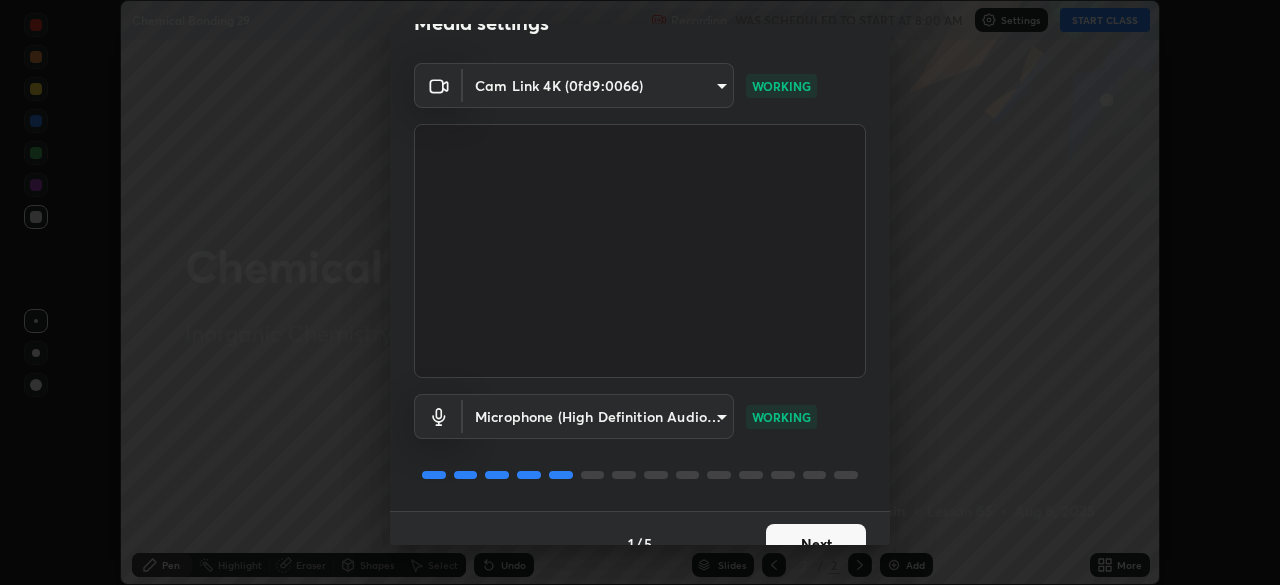 scroll, scrollTop: 71, scrollLeft: 0, axis: vertical 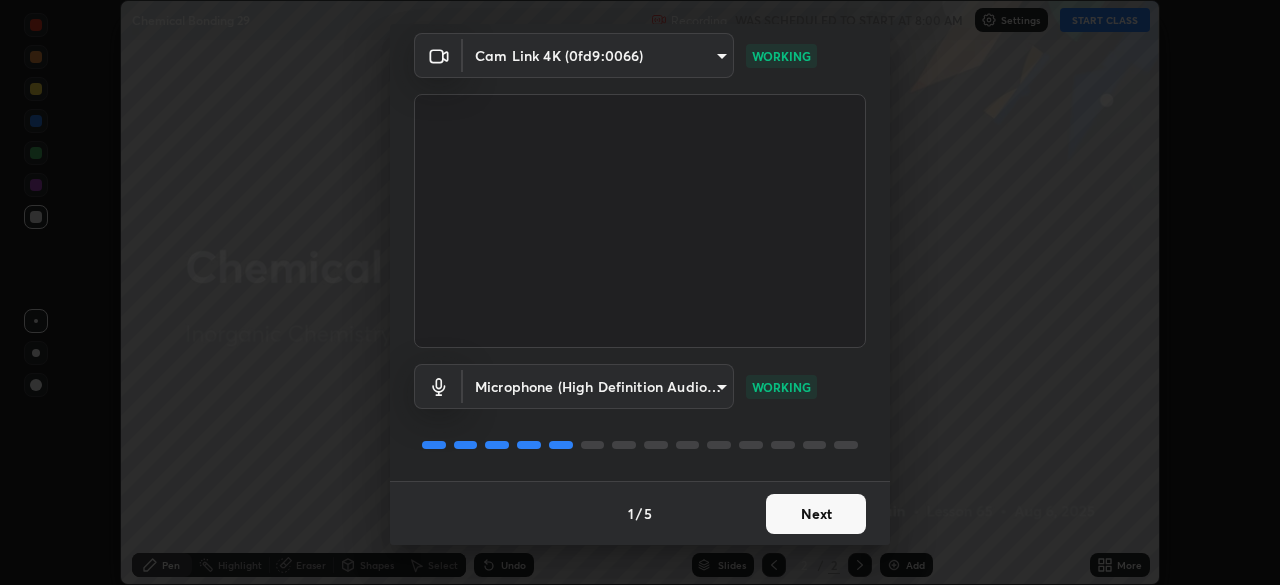 click on "Next" at bounding box center (816, 514) 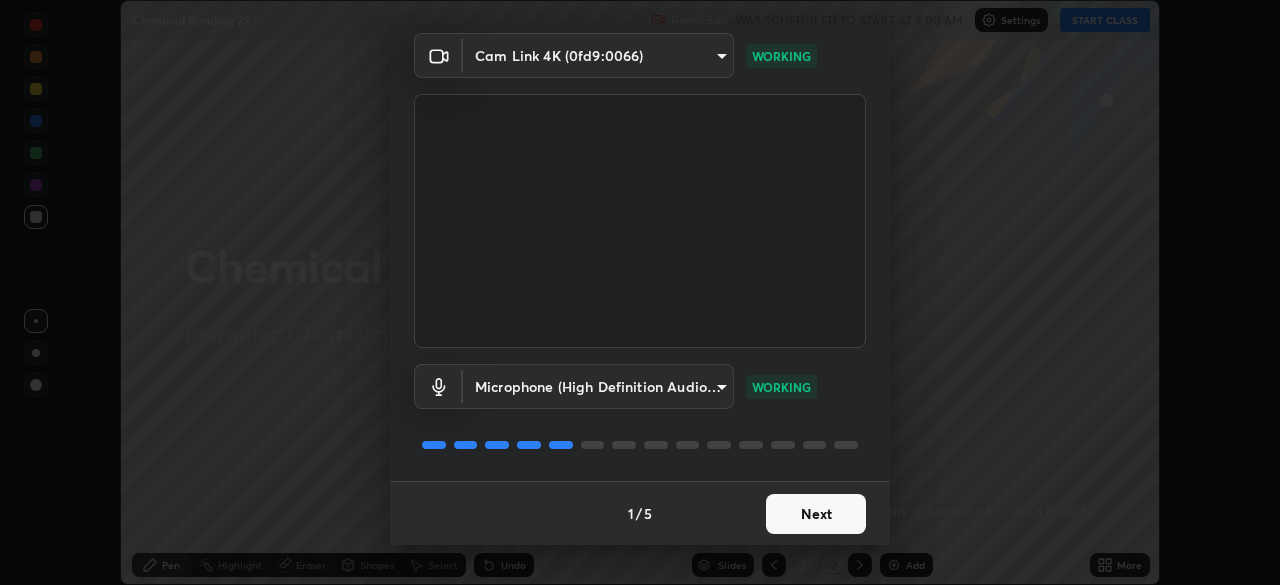 scroll, scrollTop: 0, scrollLeft: 0, axis: both 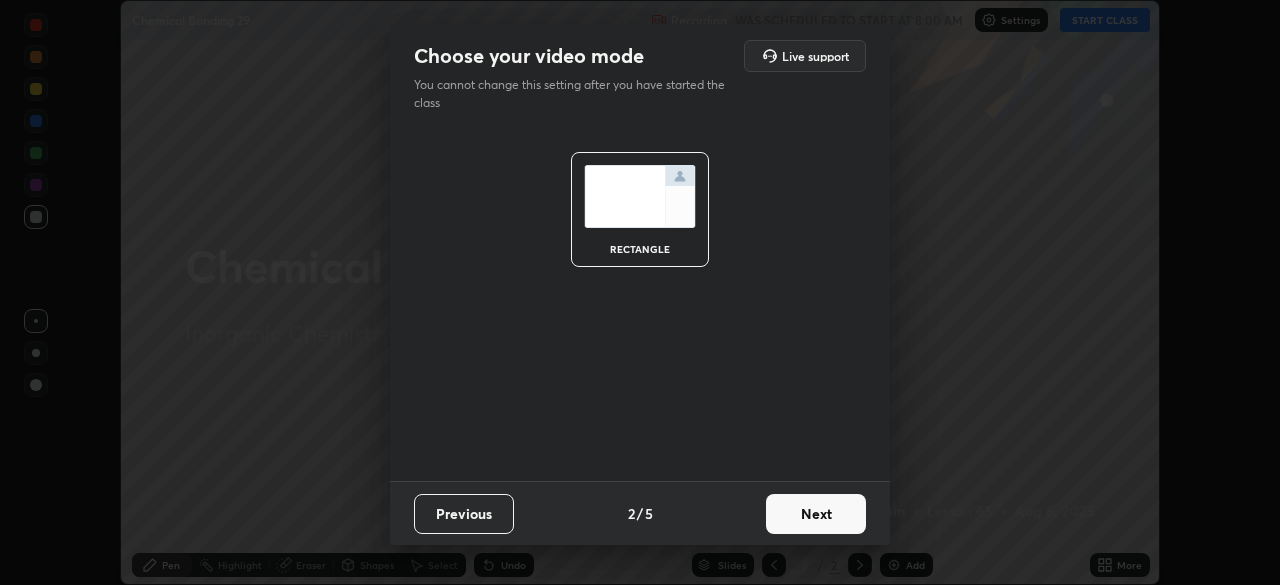 click on "Next" at bounding box center (816, 514) 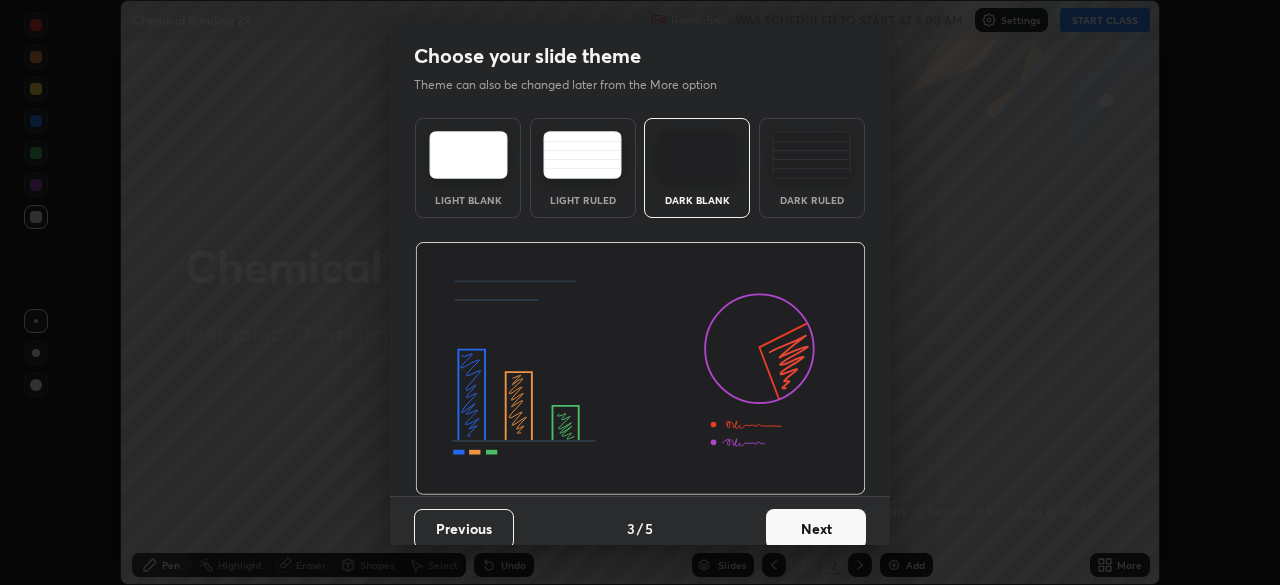 click on "Next" at bounding box center [816, 529] 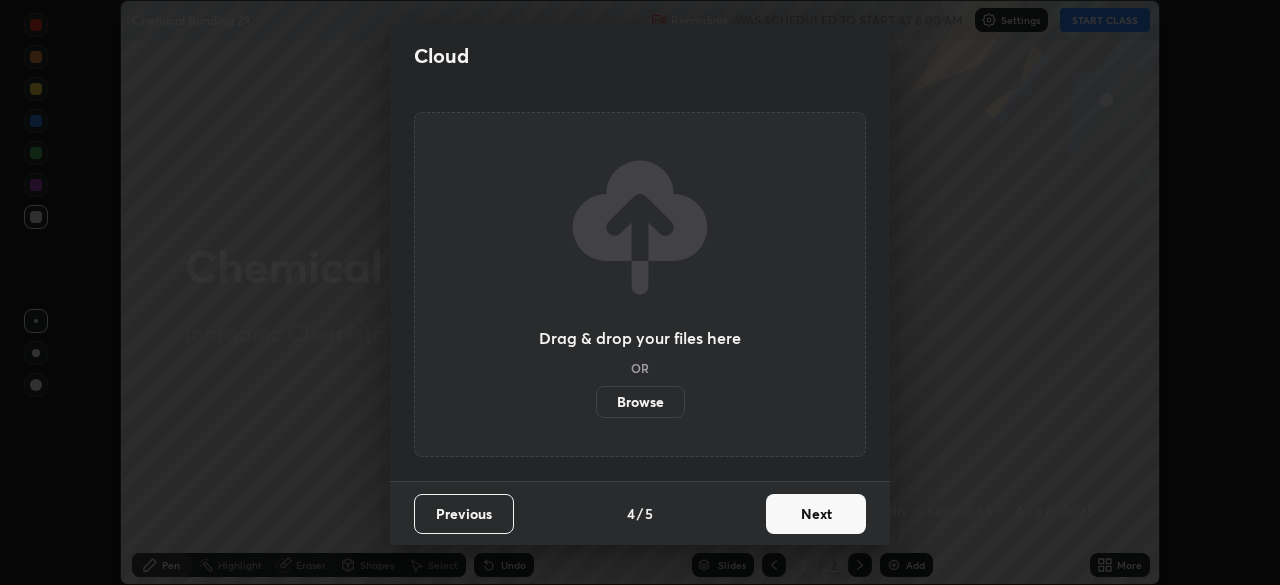 click on "Next" at bounding box center [816, 514] 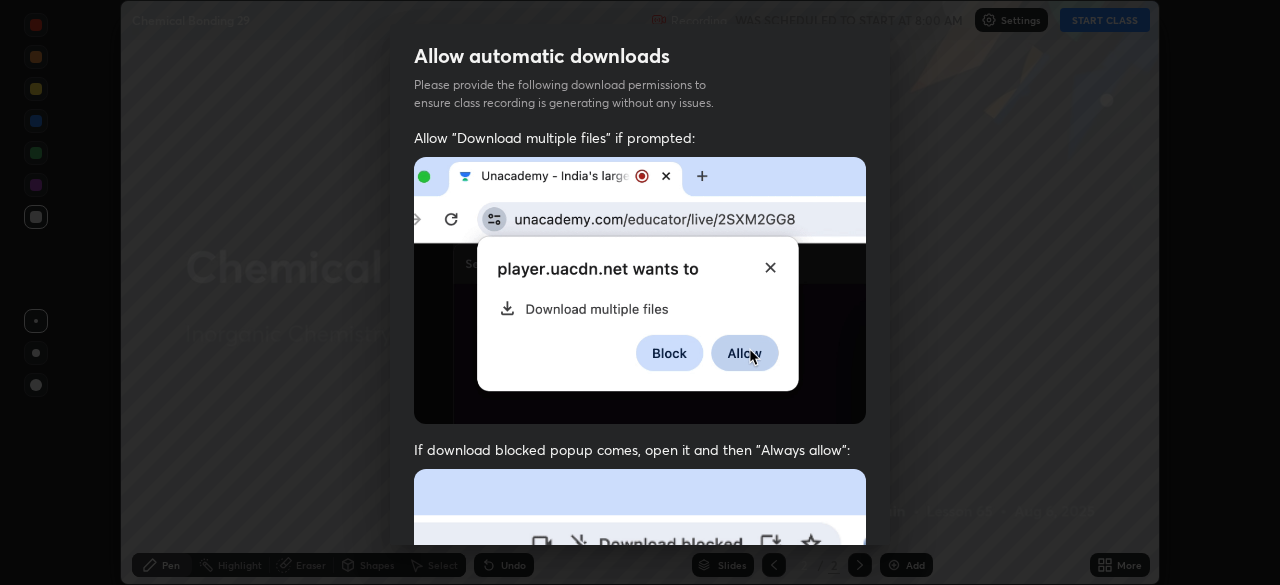 click at bounding box center [640, 687] 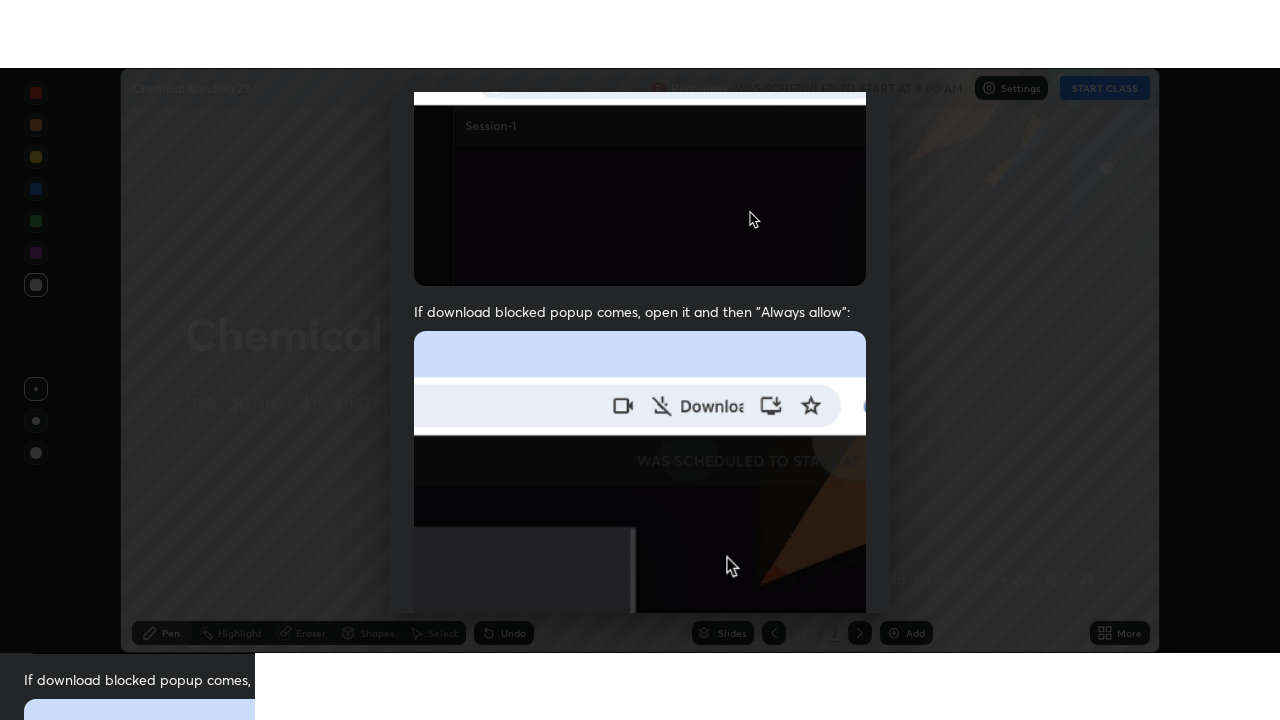 scroll, scrollTop: 479, scrollLeft: 0, axis: vertical 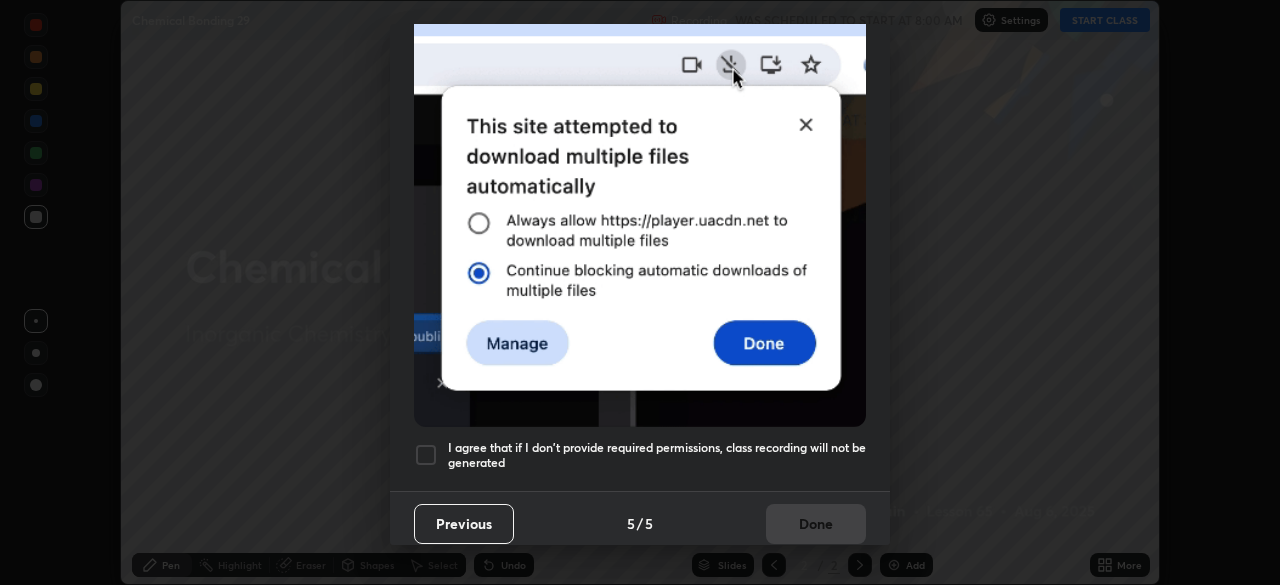 click at bounding box center (426, 455) 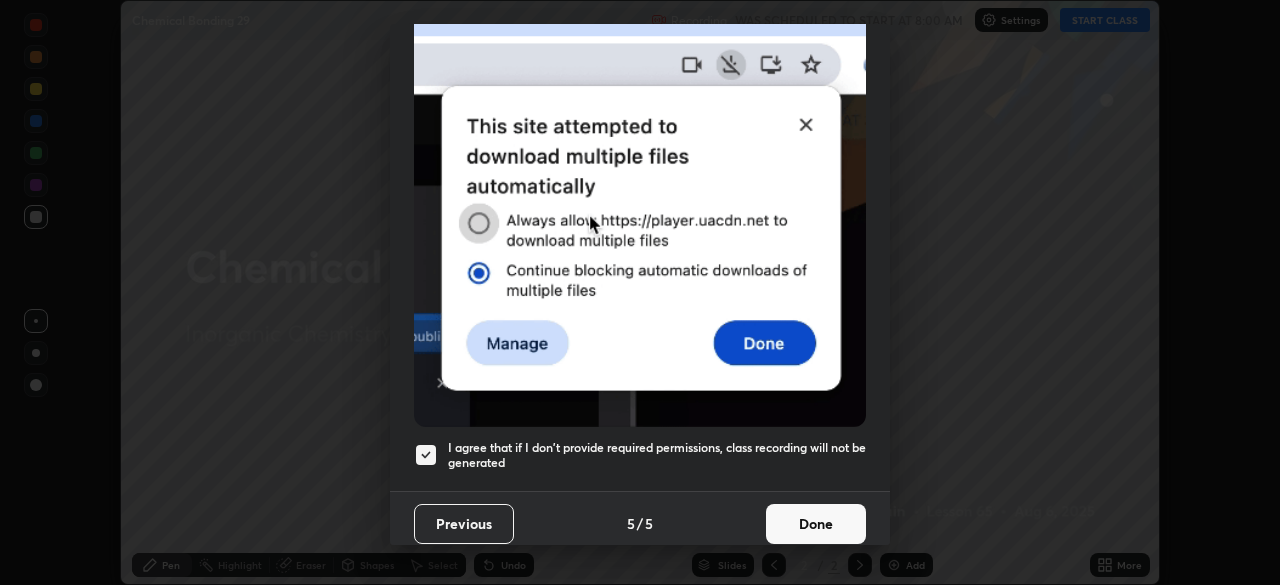click on "Done" at bounding box center (816, 524) 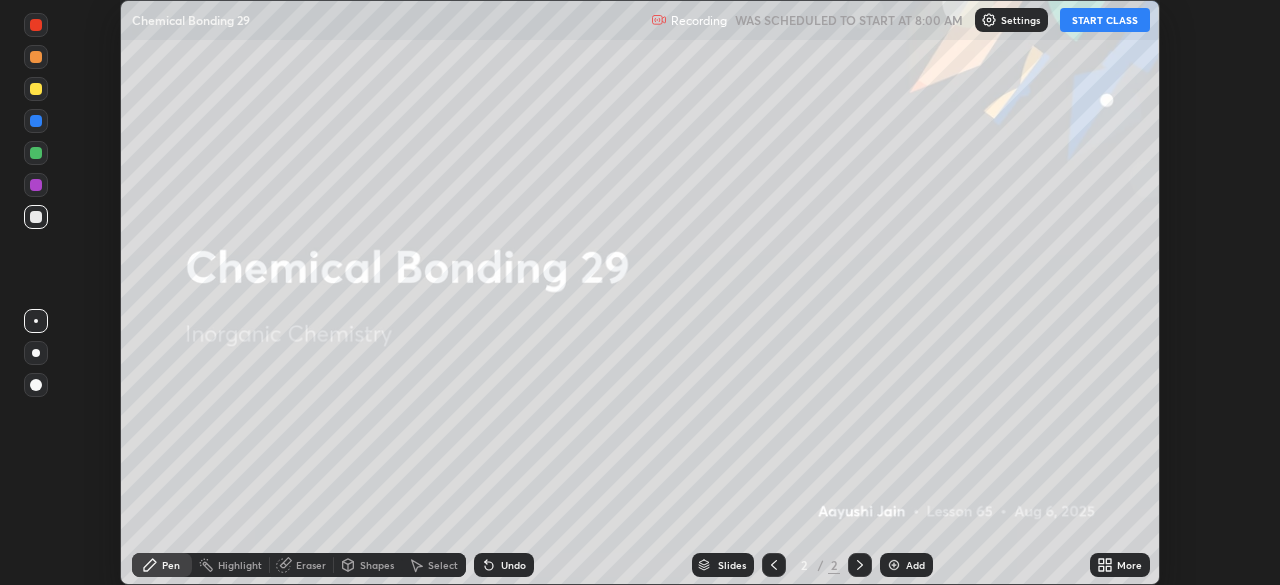 click on "START CLASS" at bounding box center [1105, 20] 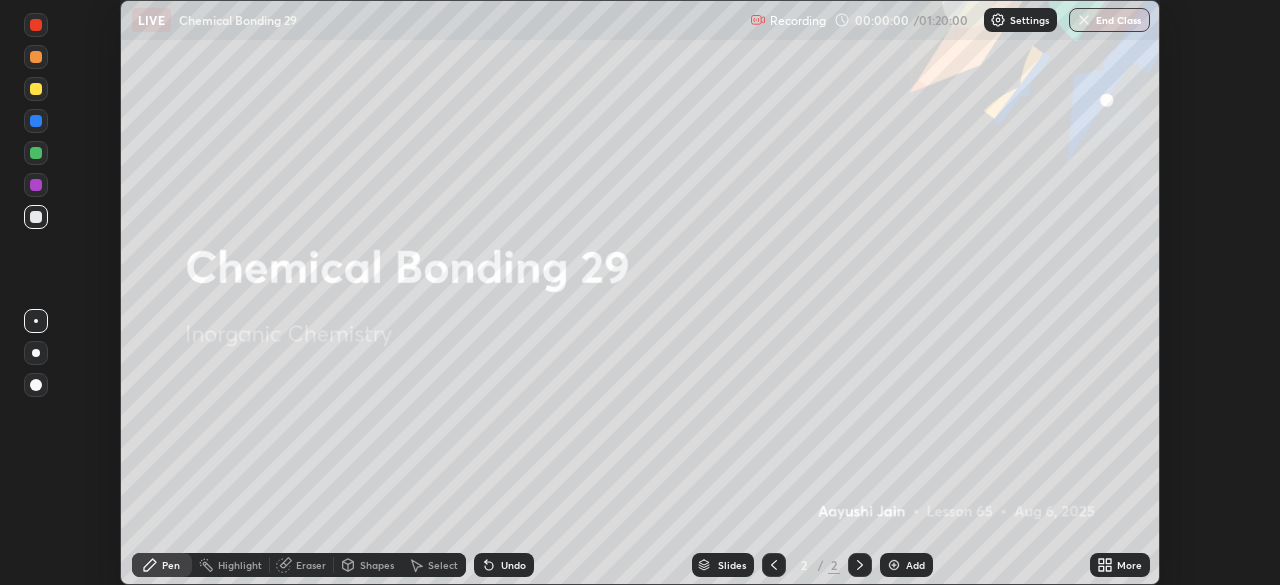 click 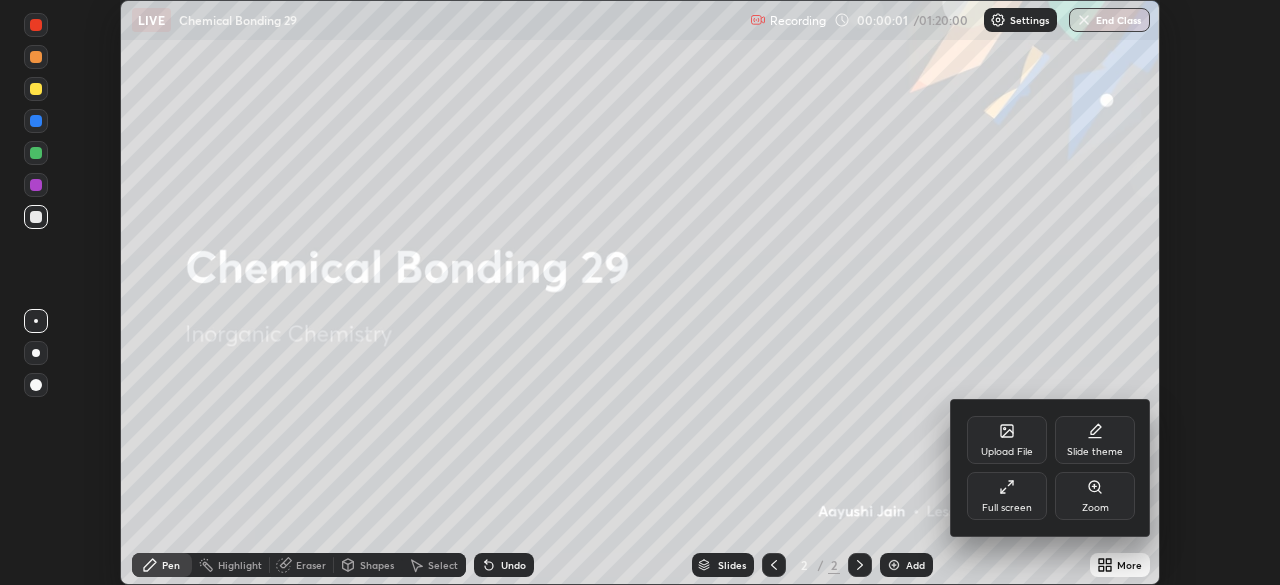 click on "Full screen" at bounding box center (1007, 508) 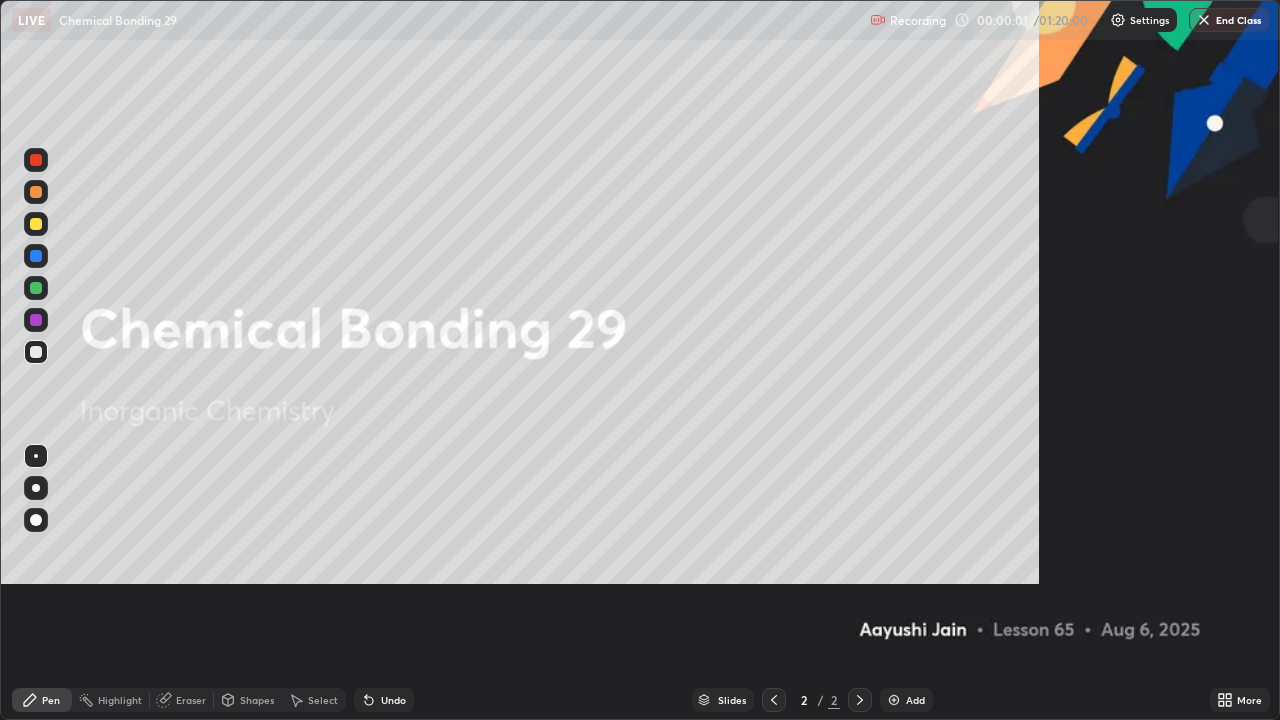 scroll, scrollTop: 99280, scrollLeft: 98720, axis: both 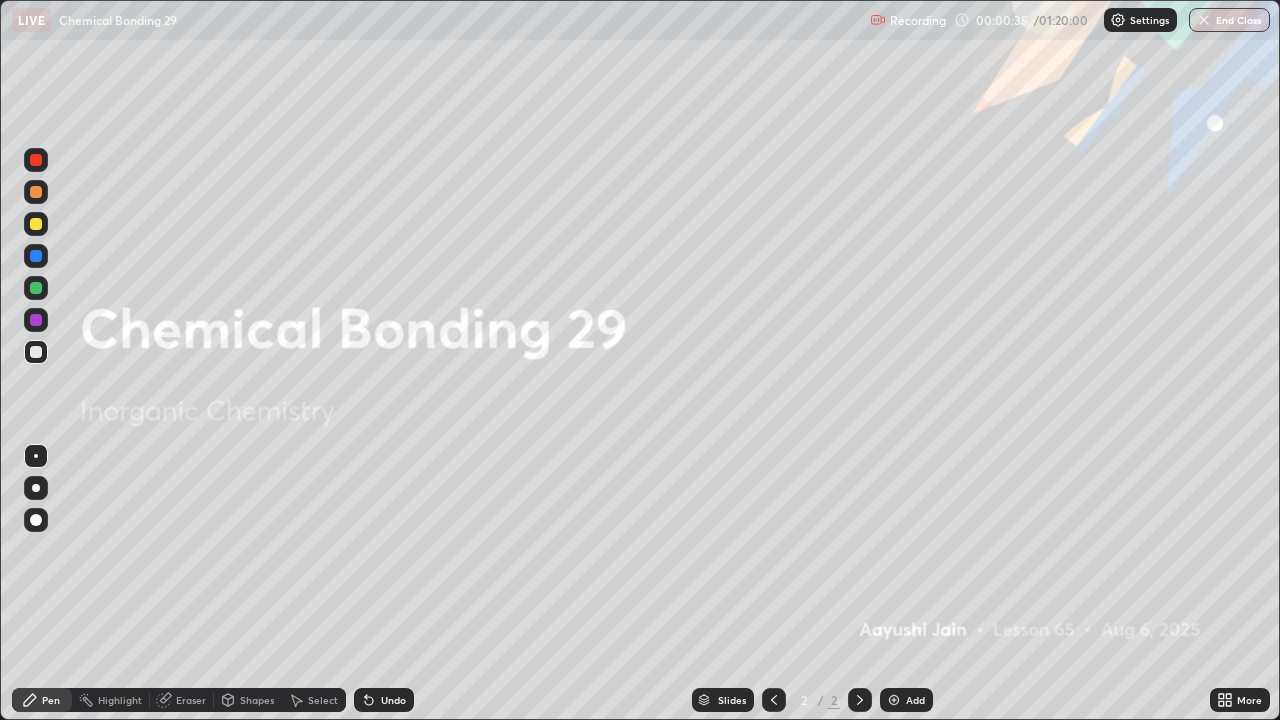 click on "Add" at bounding box center [915, 700] 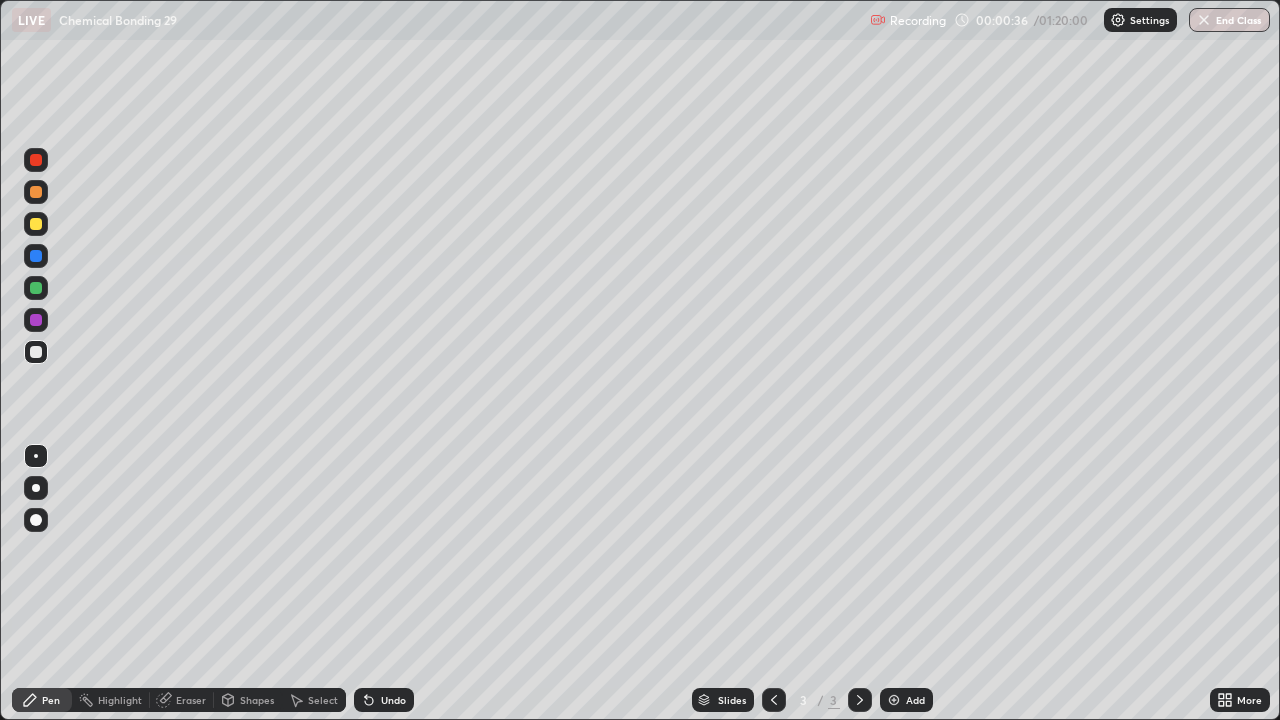 click at bounding box center (36, 488) 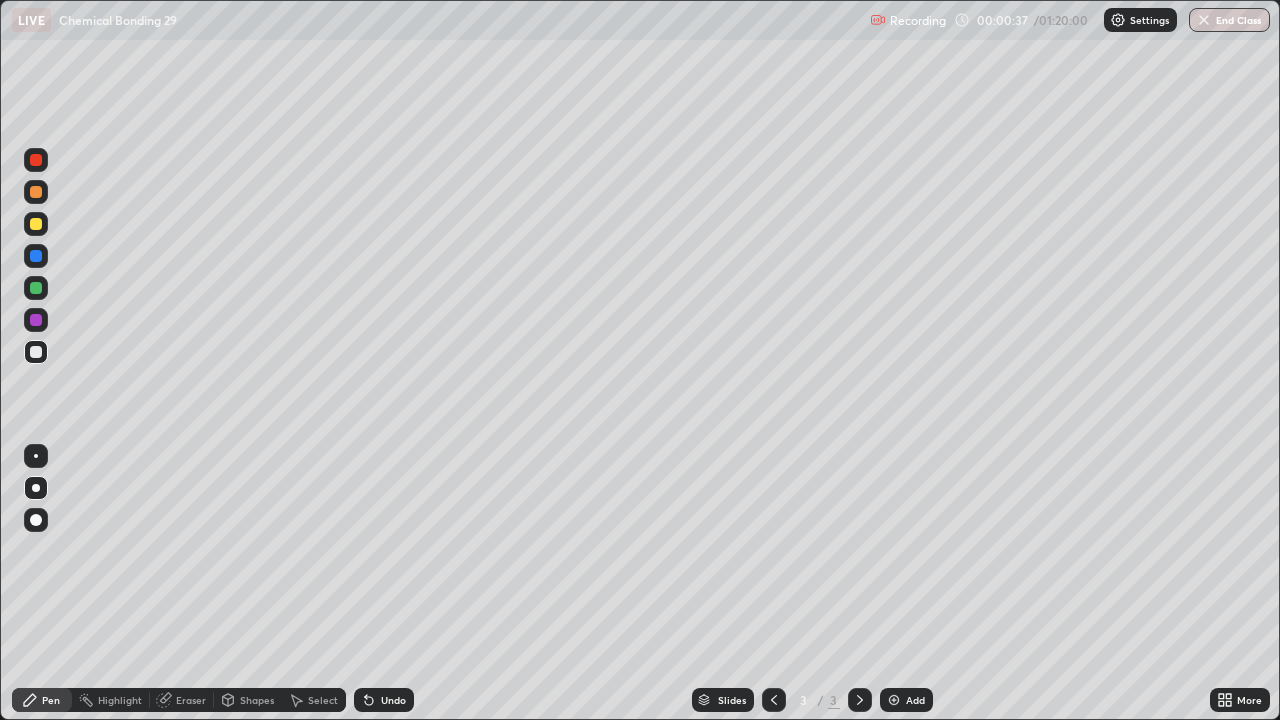 click at bounding box center (36, 224) 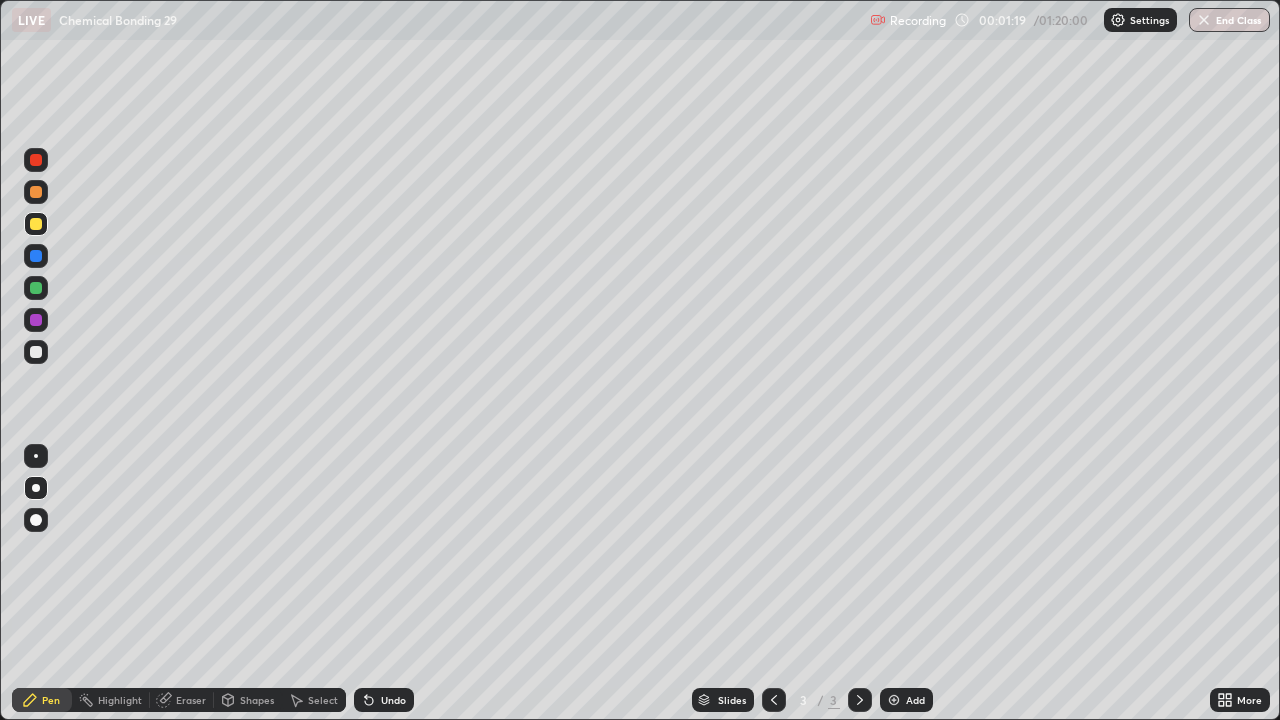 click at bounding box center [36, 352] 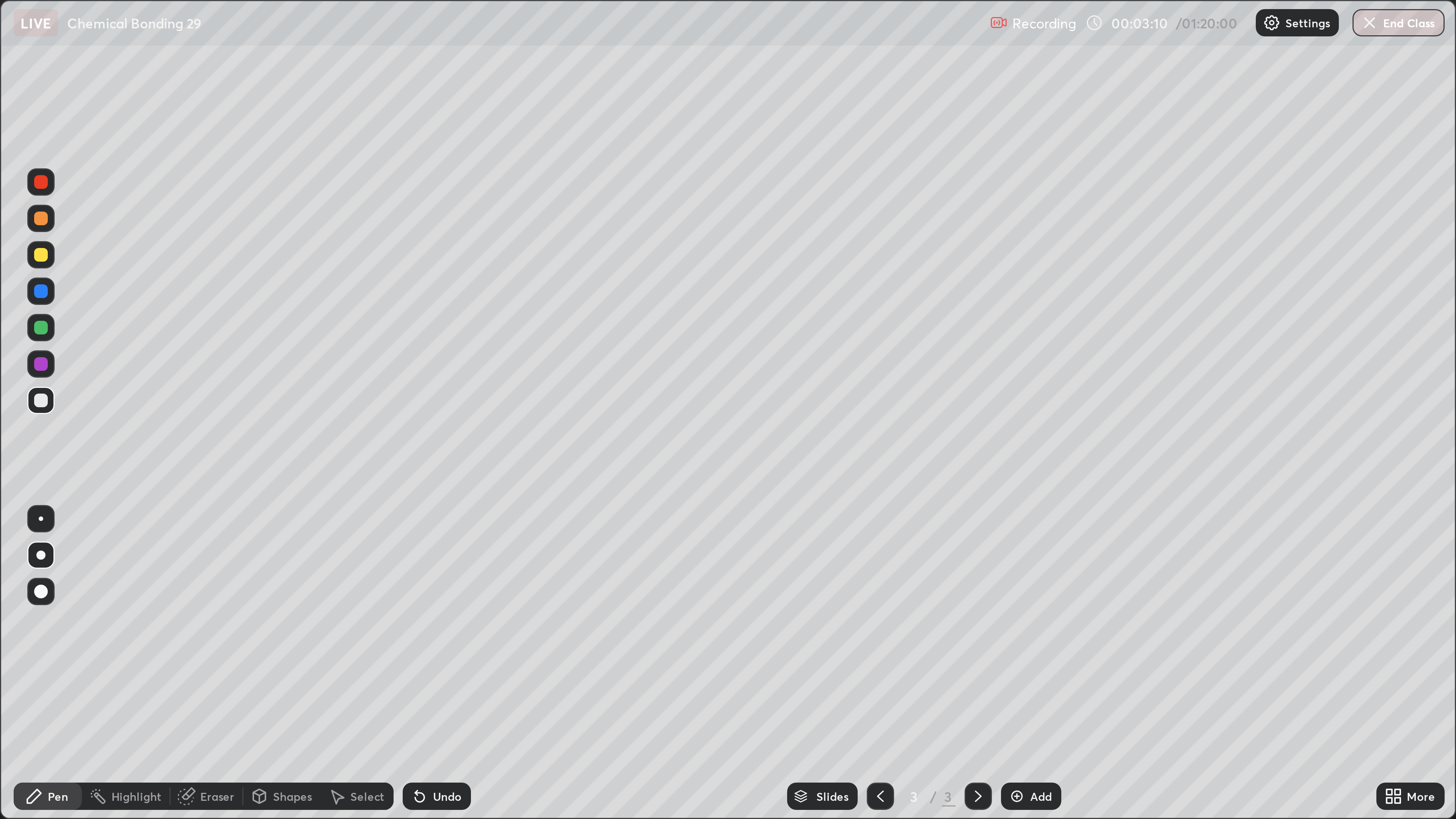 scroll, scrollTop: 37098, scrollLeft: 36461, axis: both 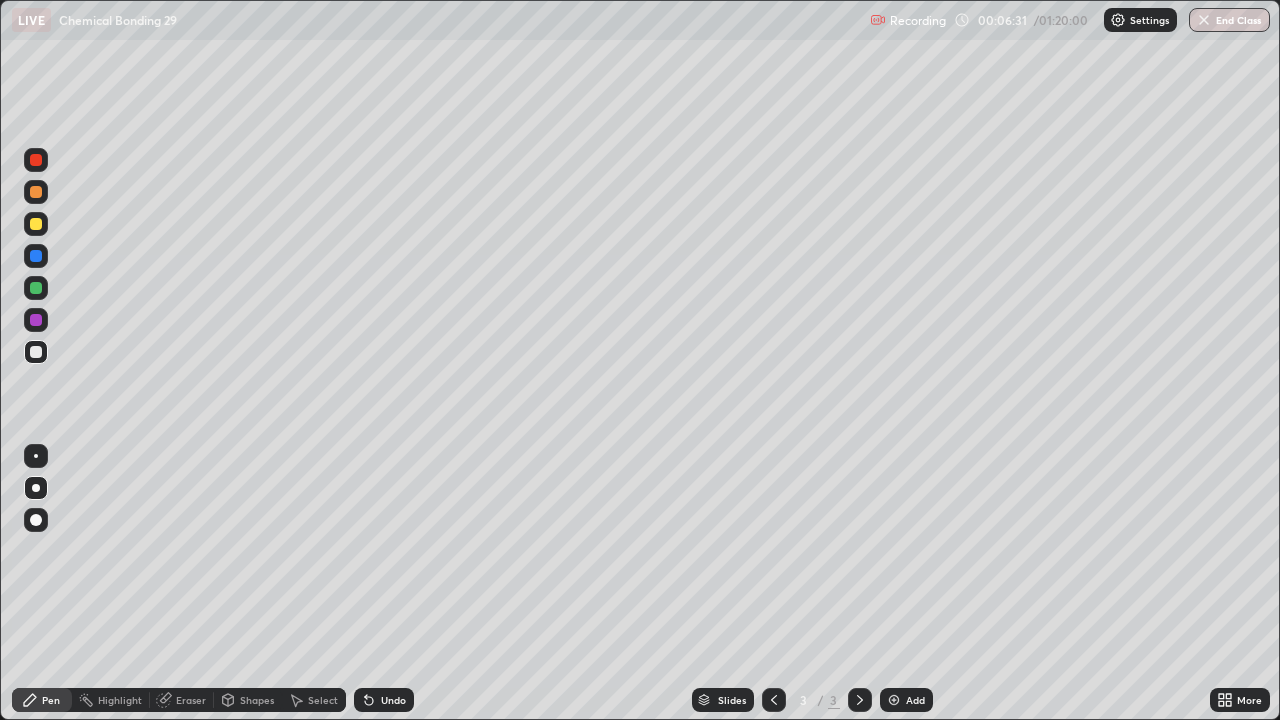 click at bounding box center [894, 700] 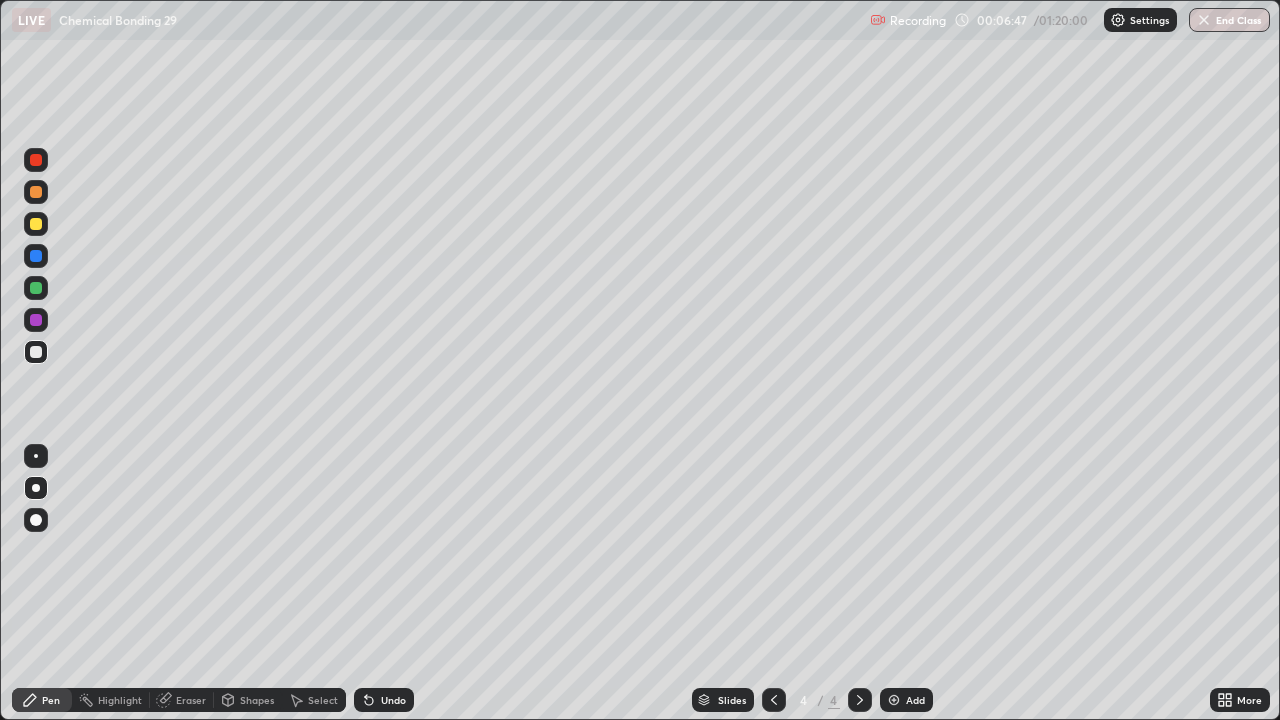 click 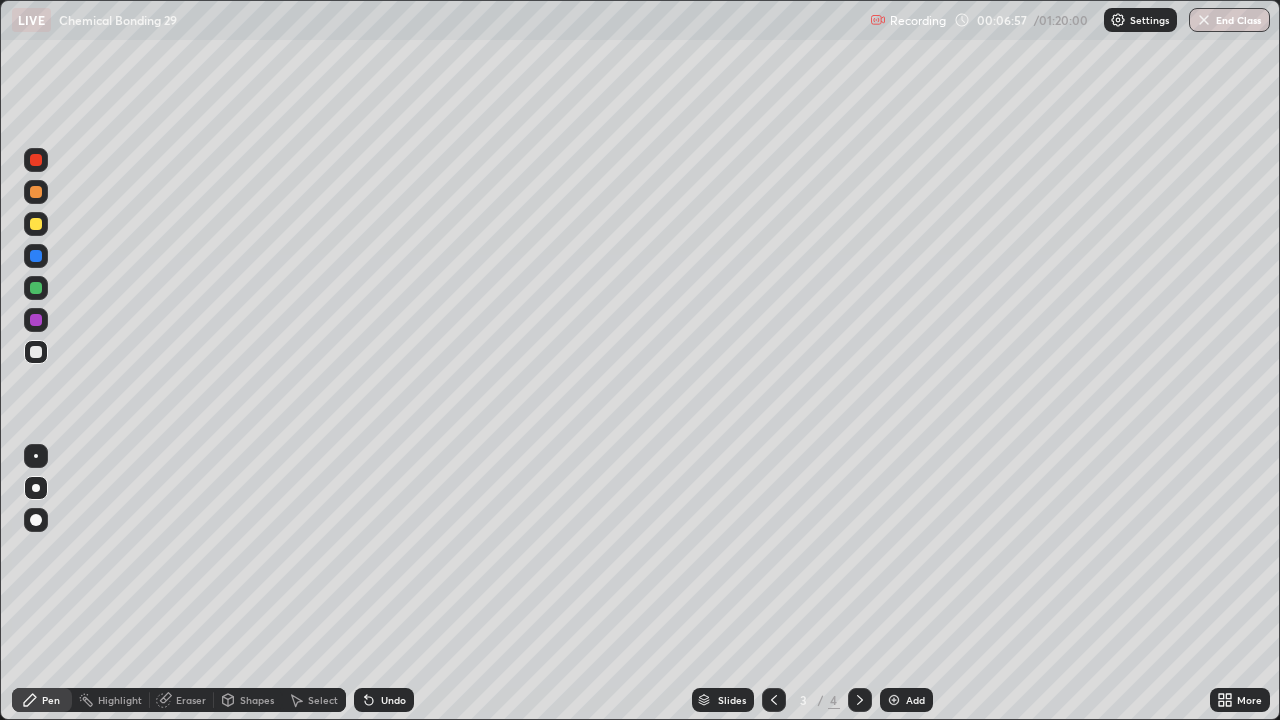 click at bounding box center (36, 320) 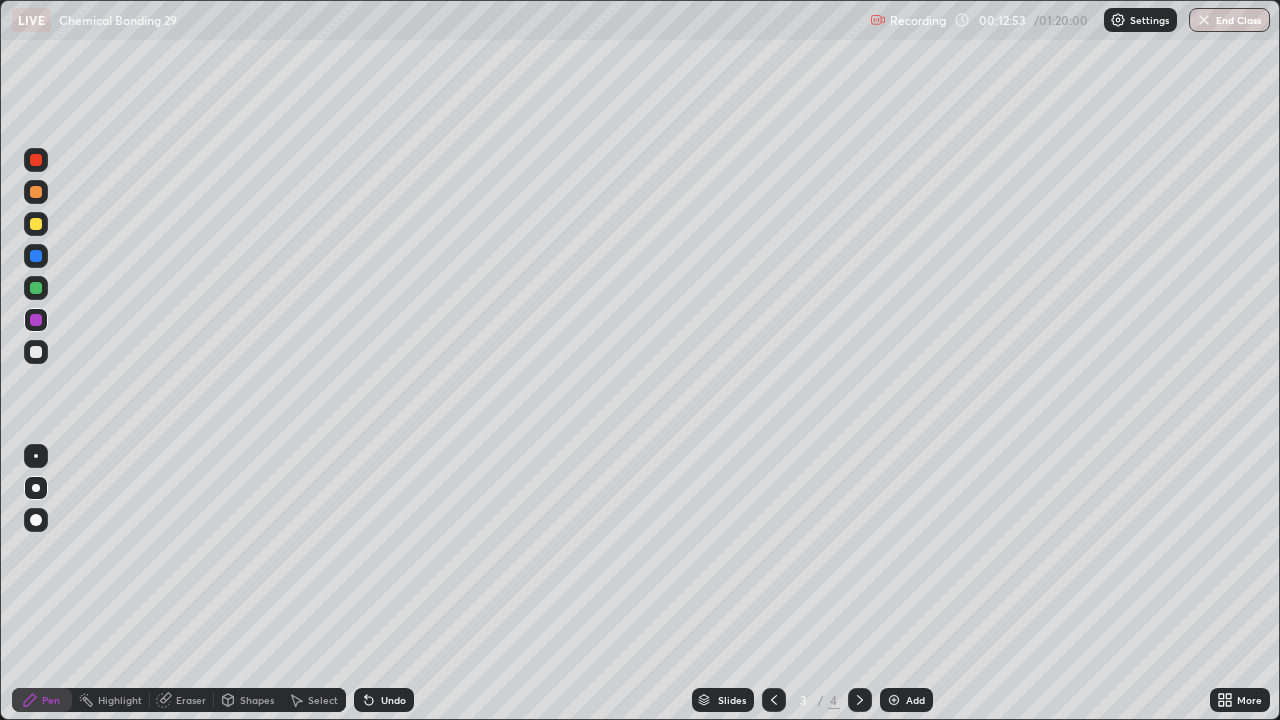 click at bounding box center [894, 700] 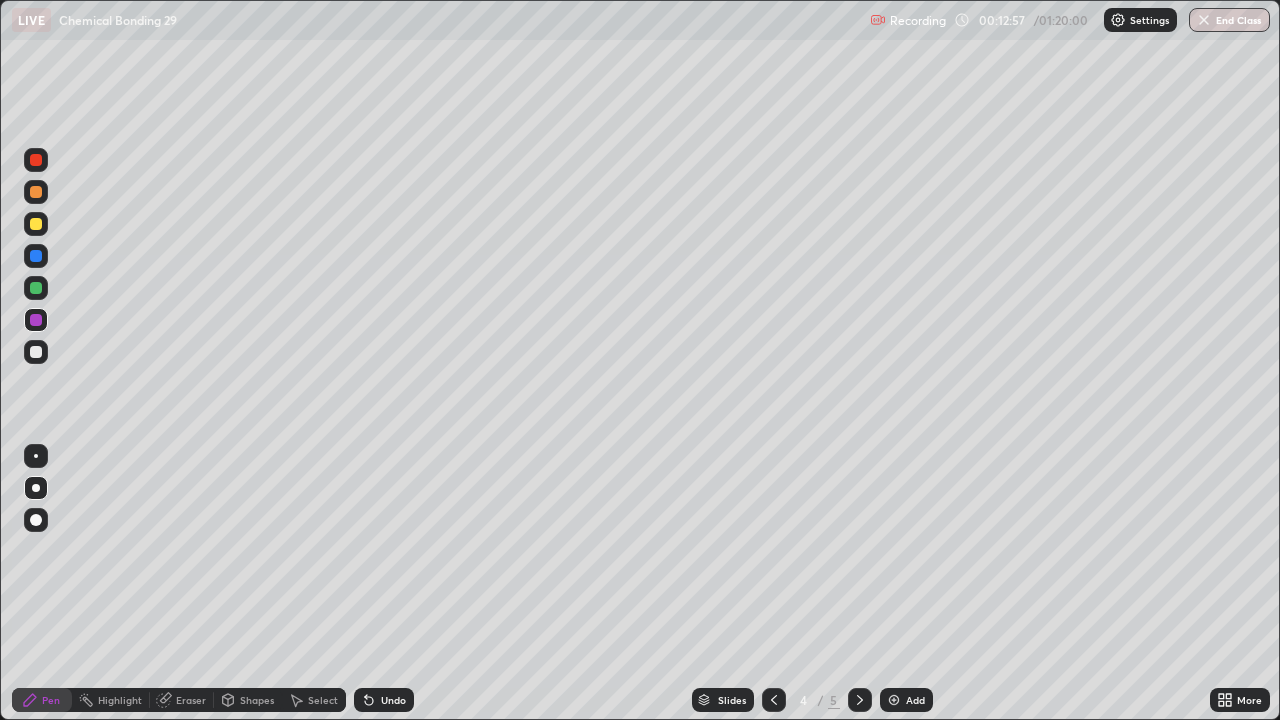 click at bounding box center (36, 352) 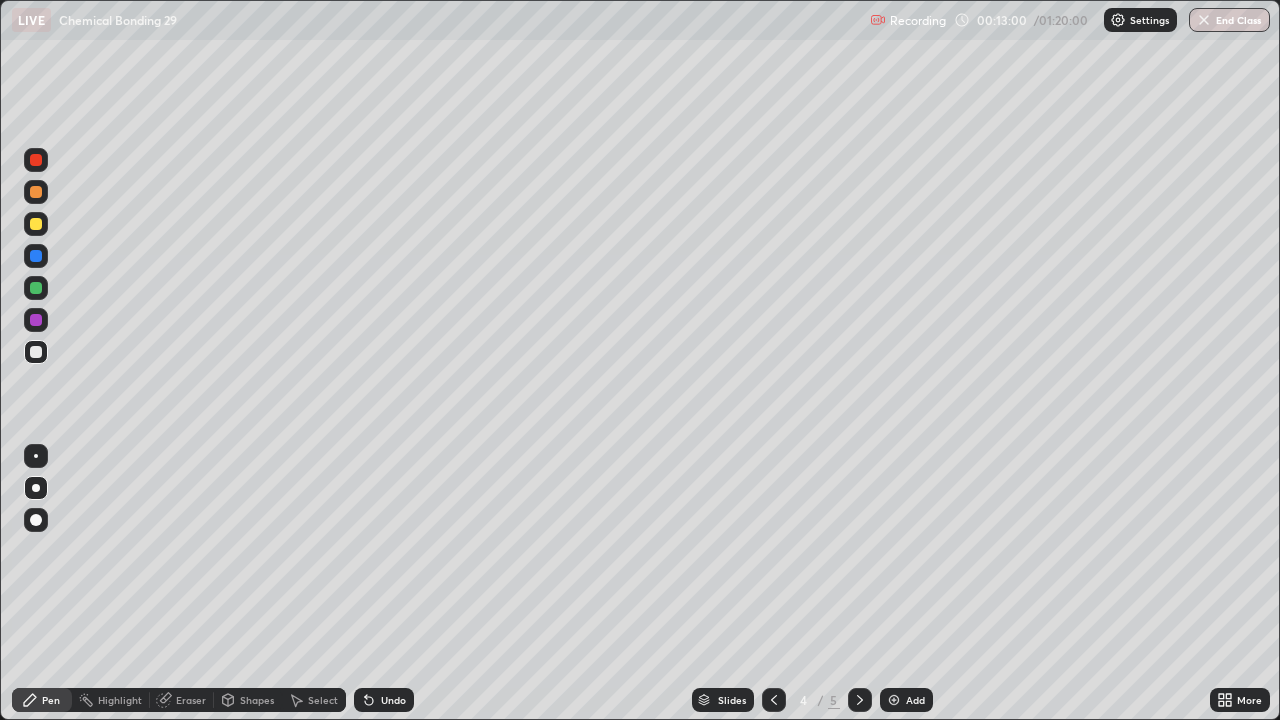 click 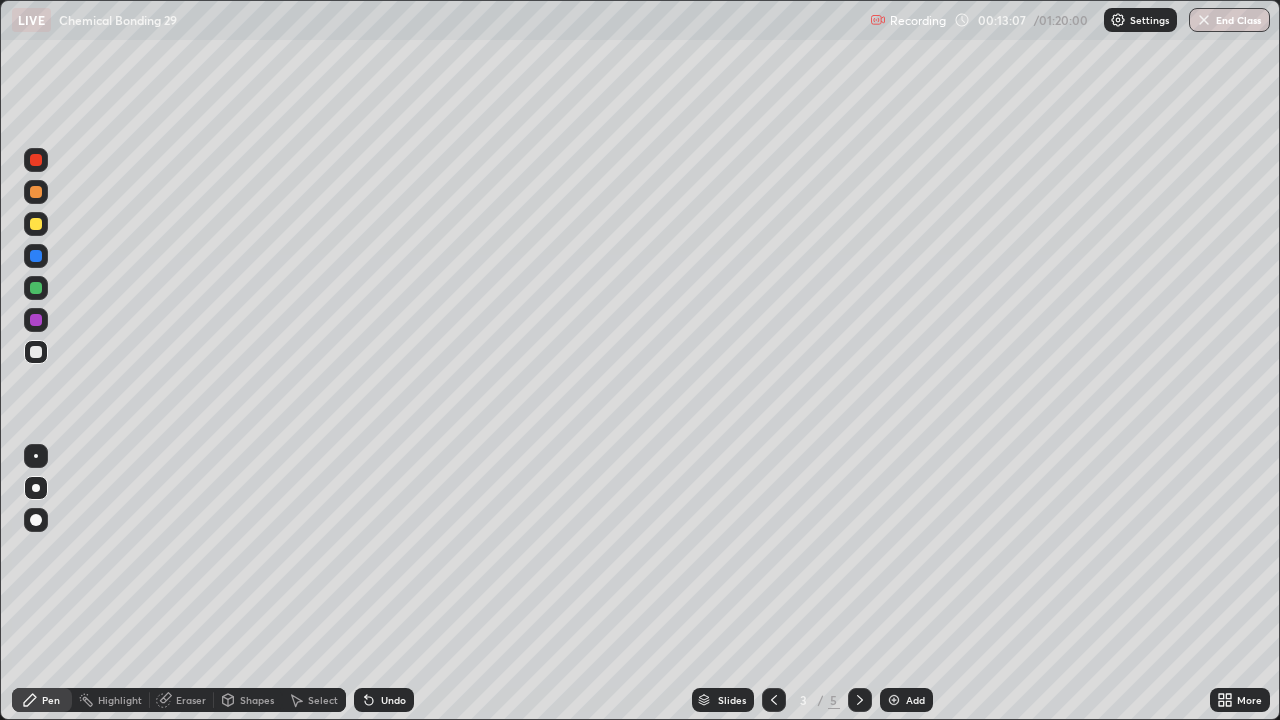 click 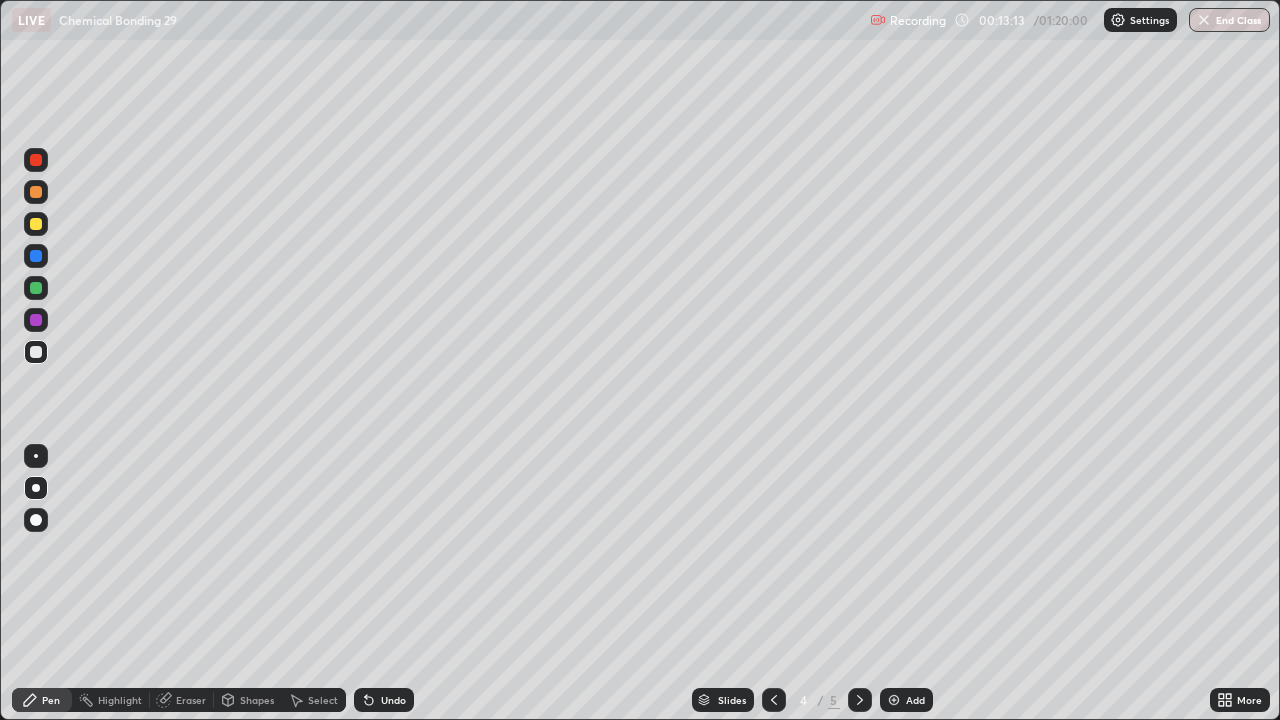 click on "Eraser" at bounding box center (191, 700) 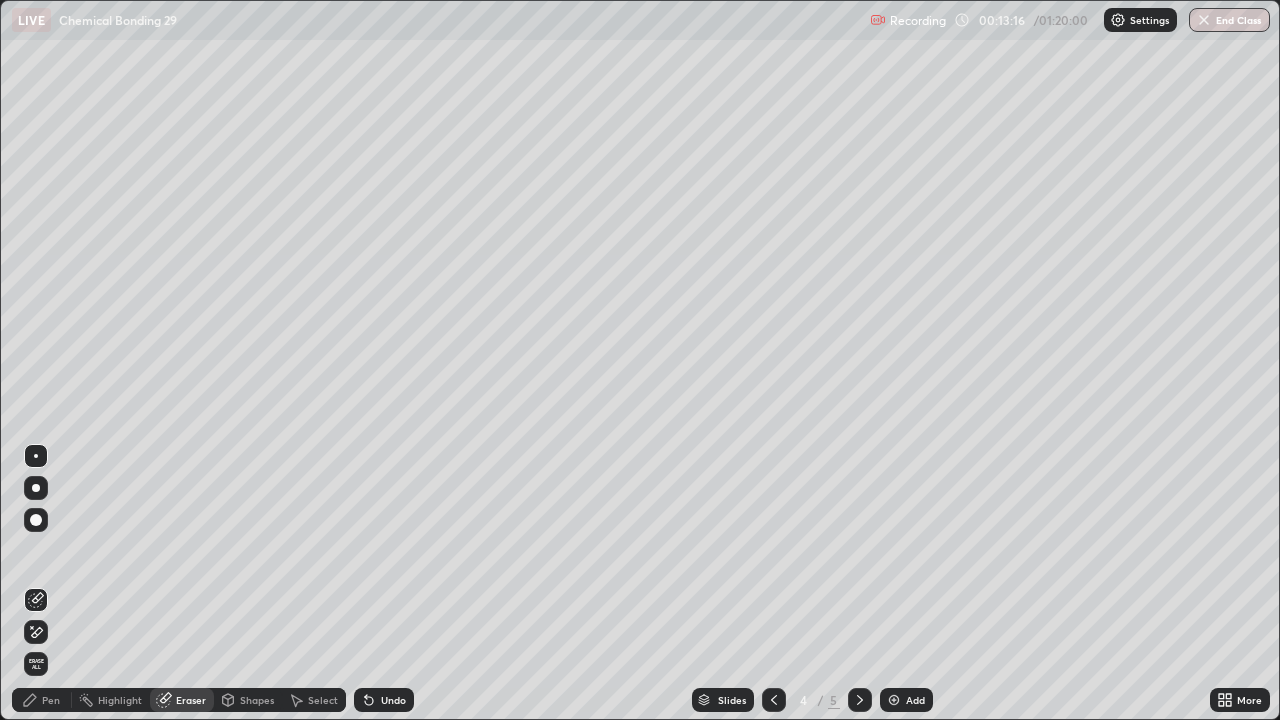 click on "Pen" at bounding box center (42, 700) 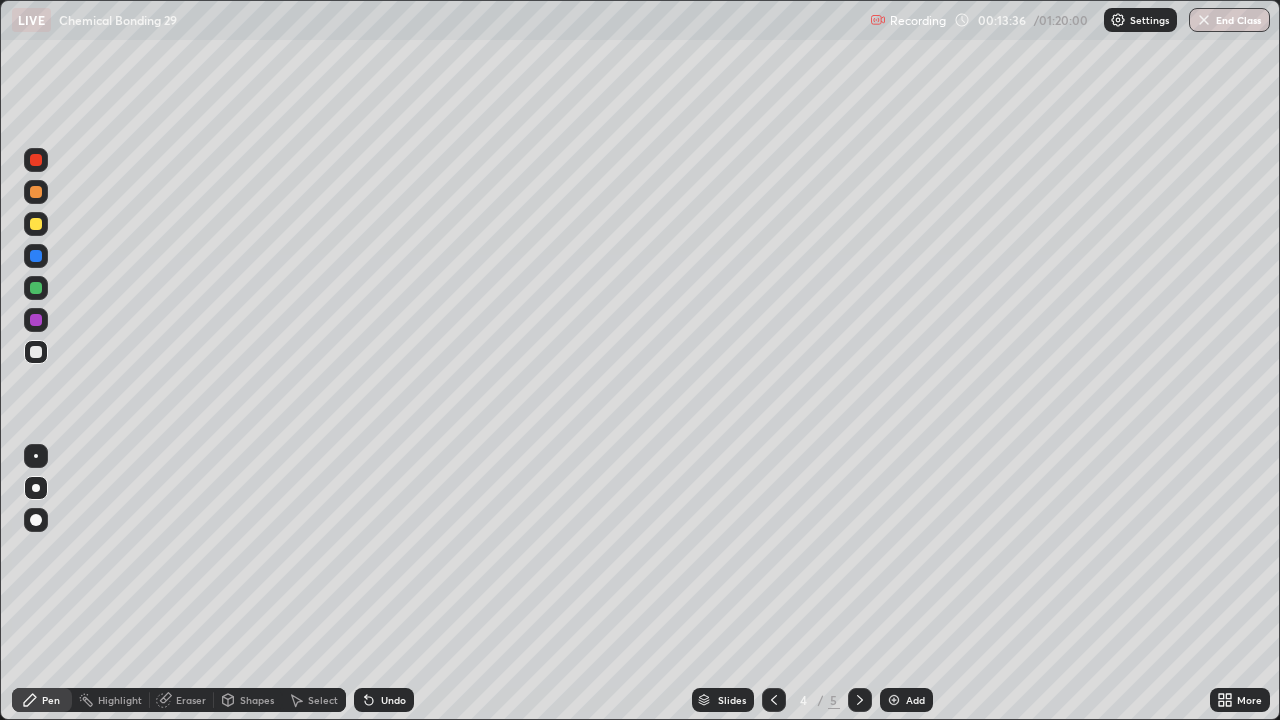 click on "Eraser" at bounding box center [191, 700] 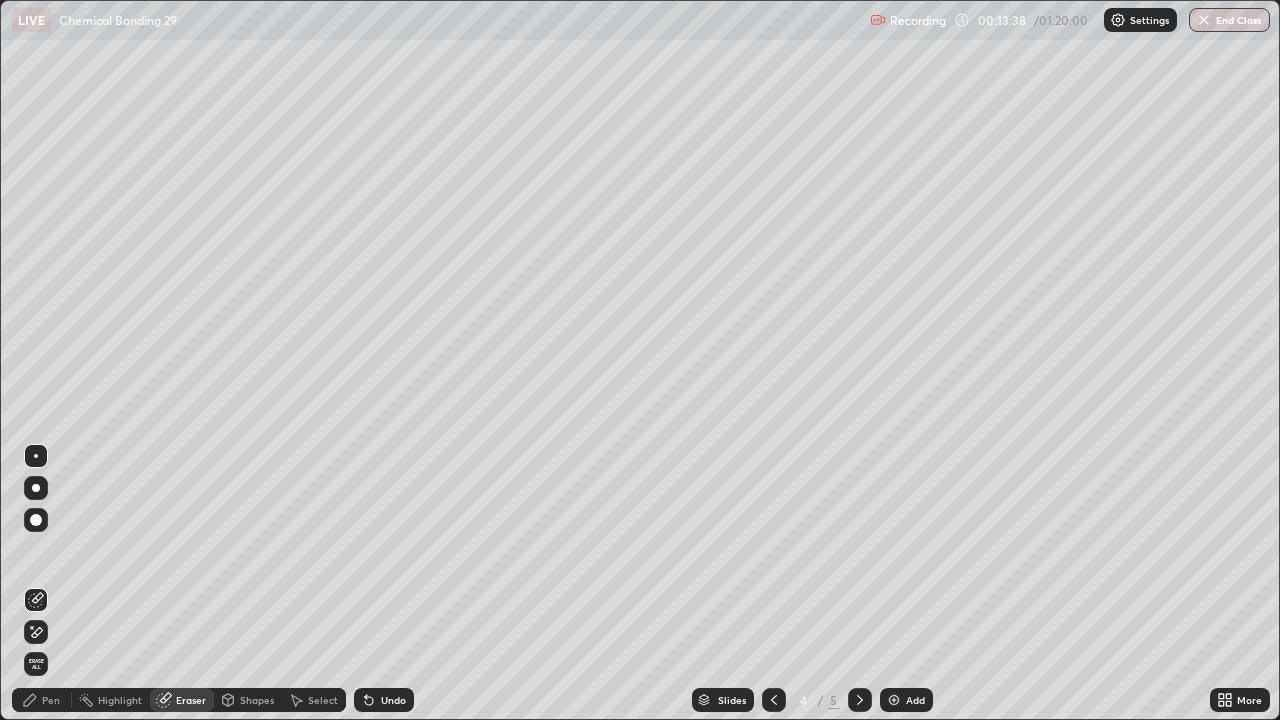 click on "Pen" at bounding box center (42, 700) 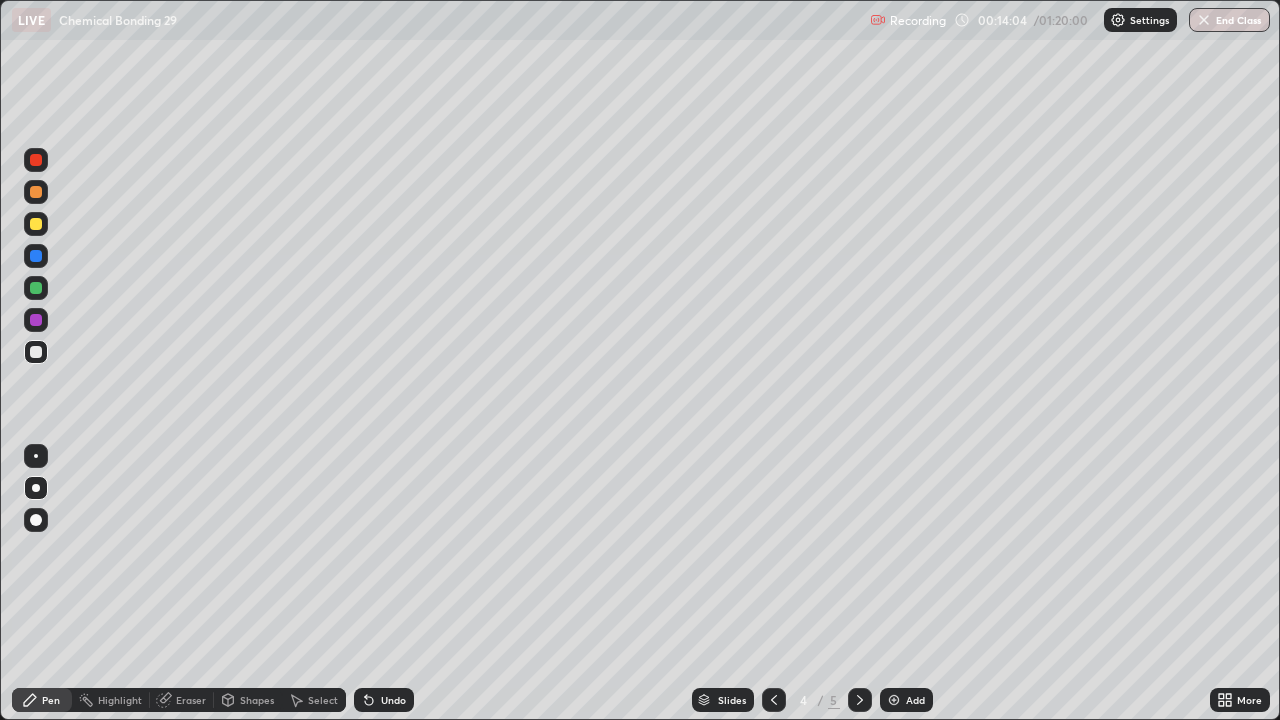 click on "Shapes" at bounding box center (257, 700) 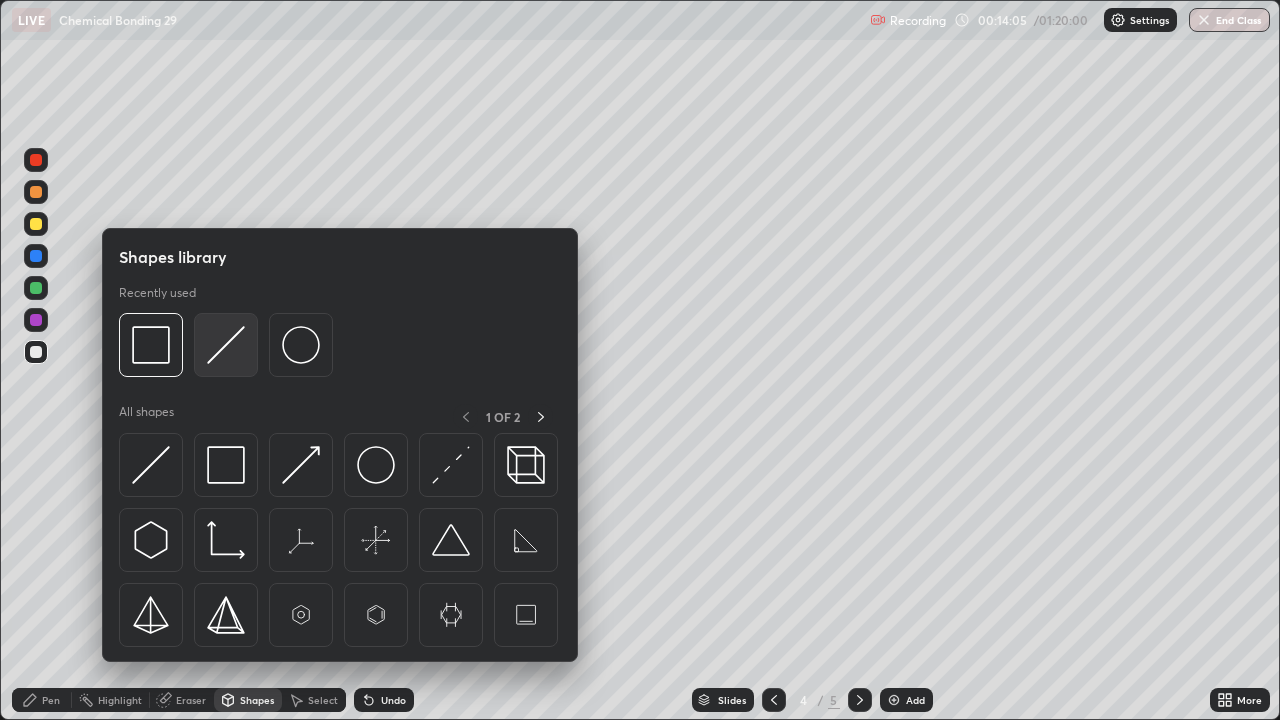click at bounding box center (226, 345) 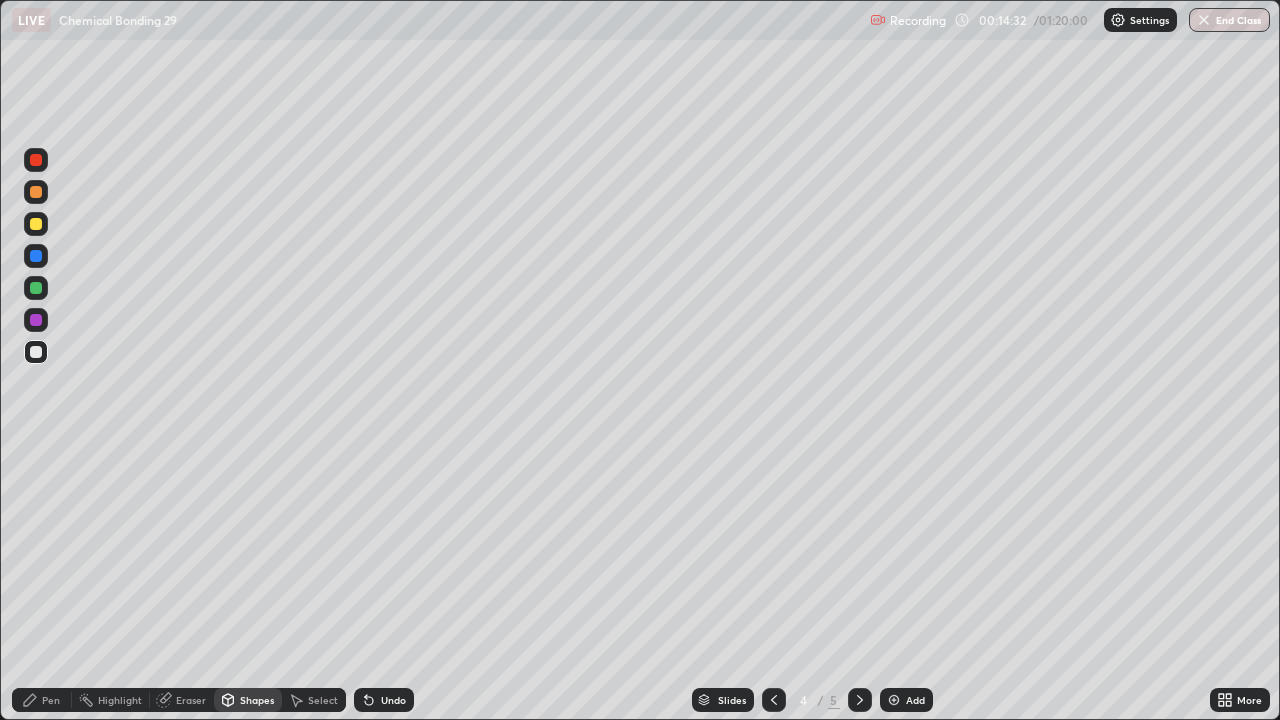 click on "Eraser" at bounding box center [191, 700] 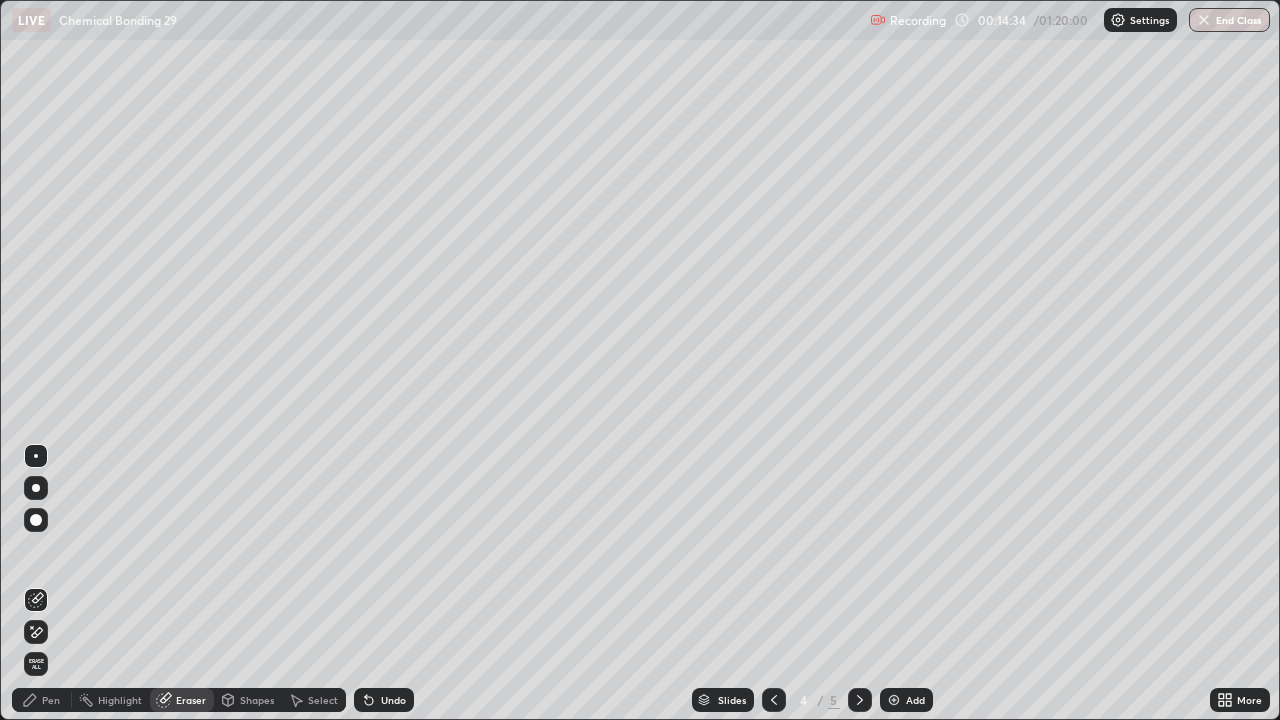 click on "Pen" at bounding box center [51, 700] 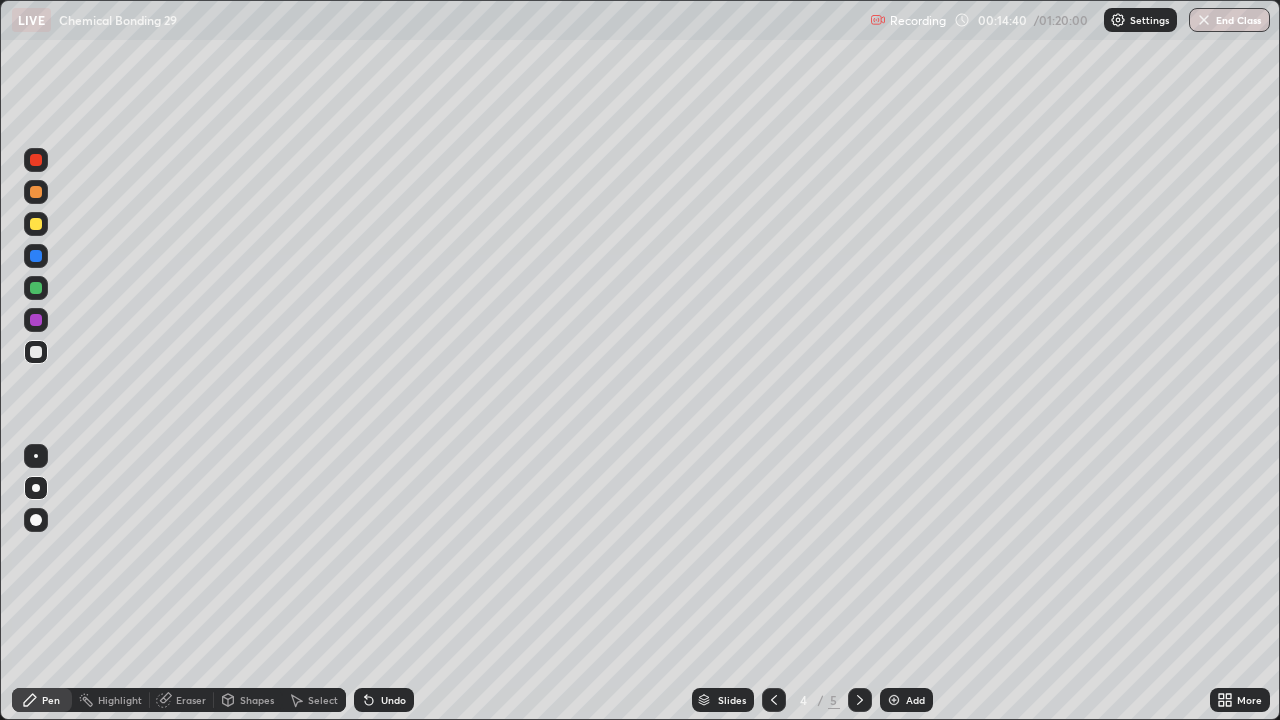 click on "Eraser" at bounding box center [191, 700] 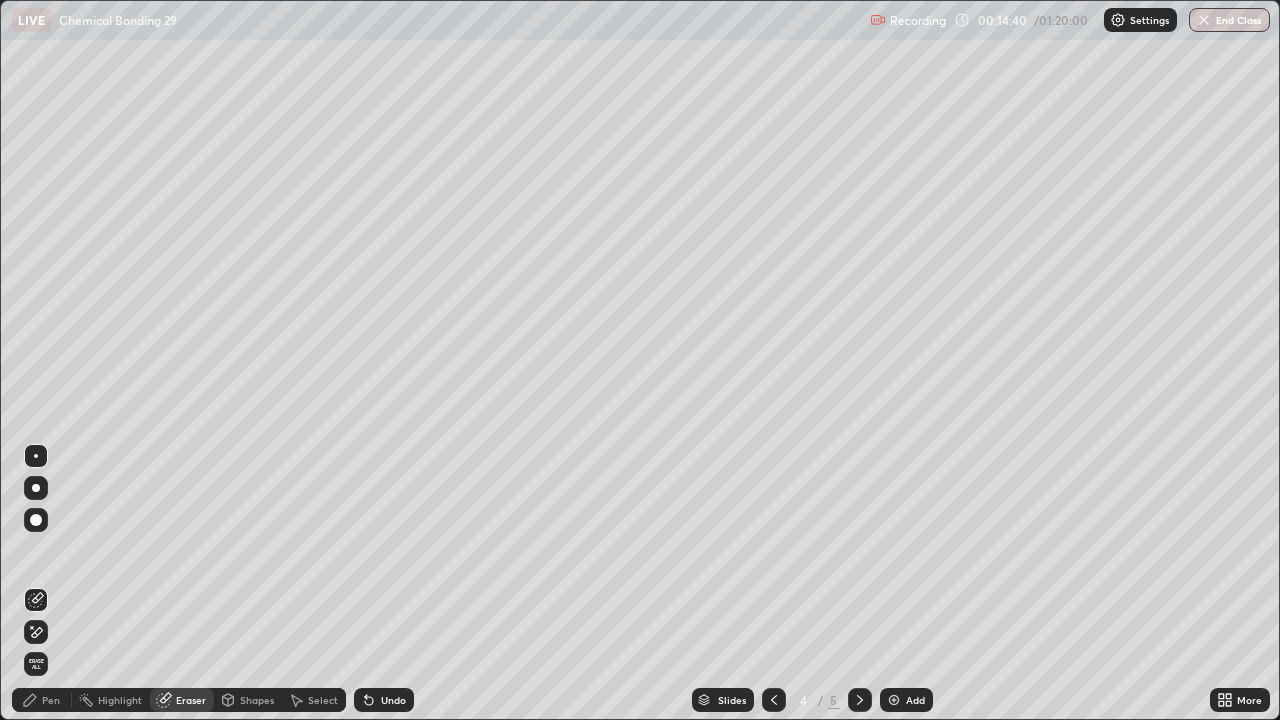 click on "Shapes" at bounding box center [257, 700] 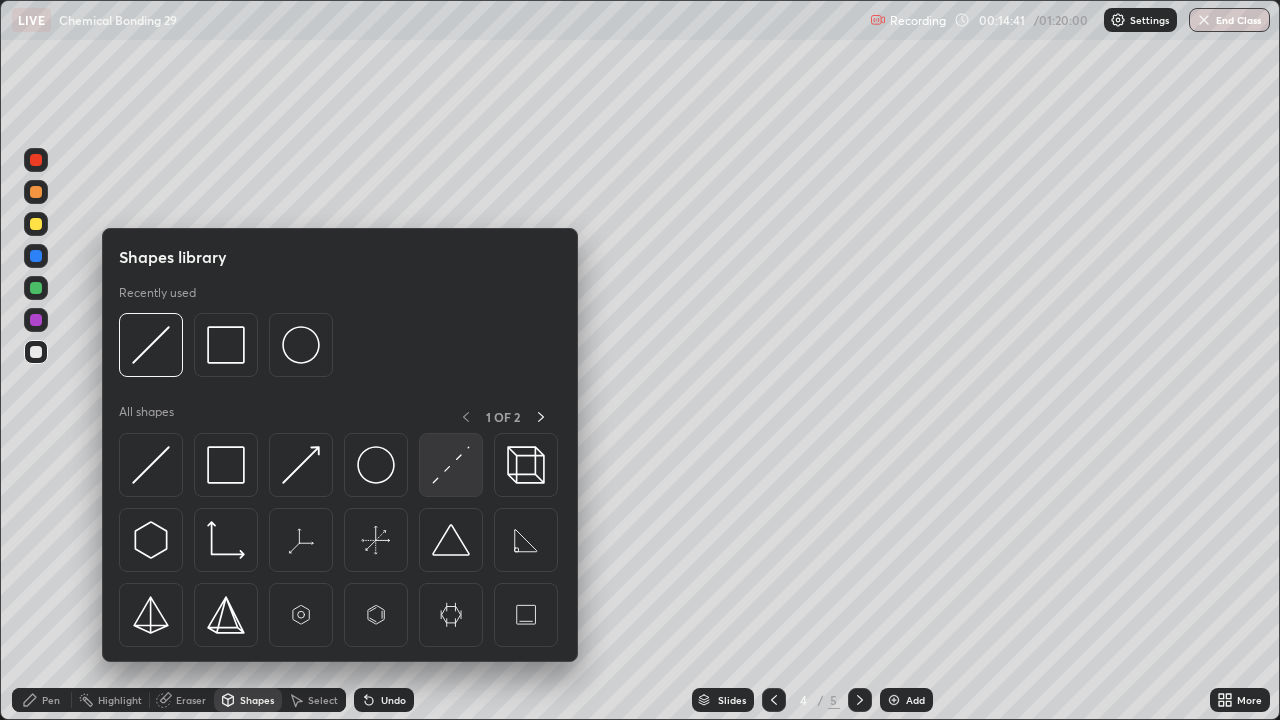 click at bounding box center (451, 465) 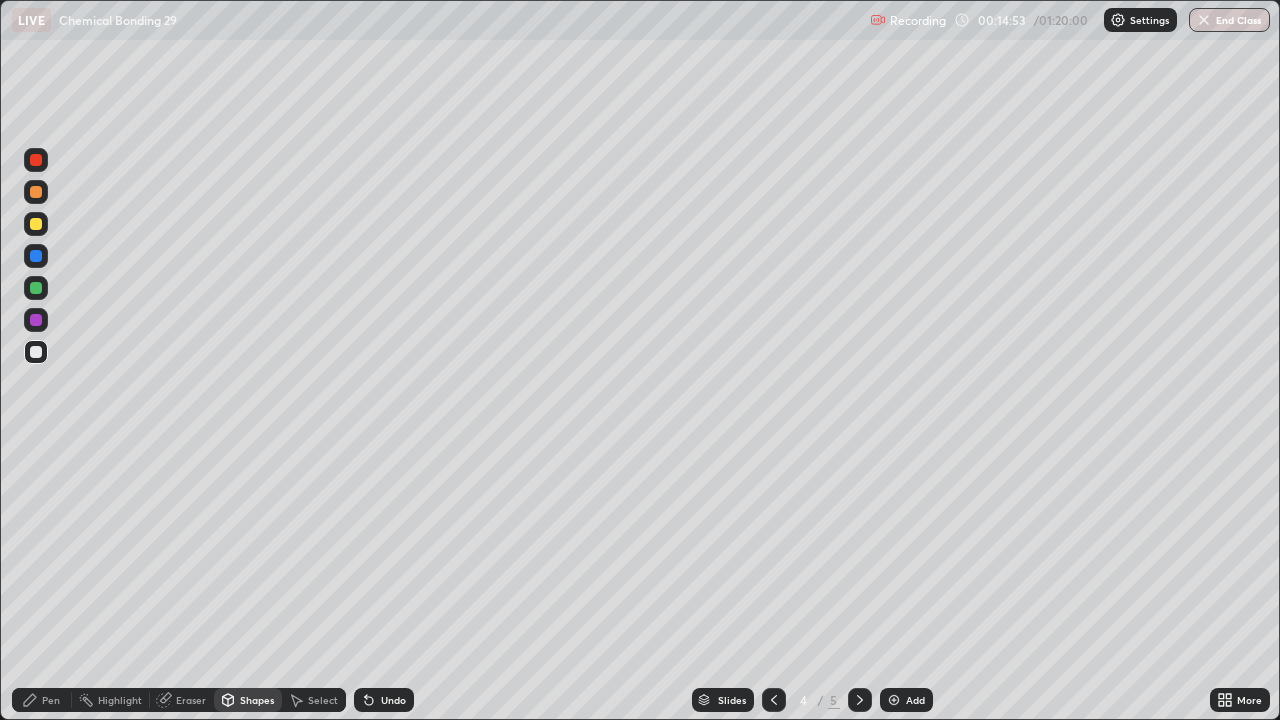 click on "Pen" at bounding box center [51, 700] 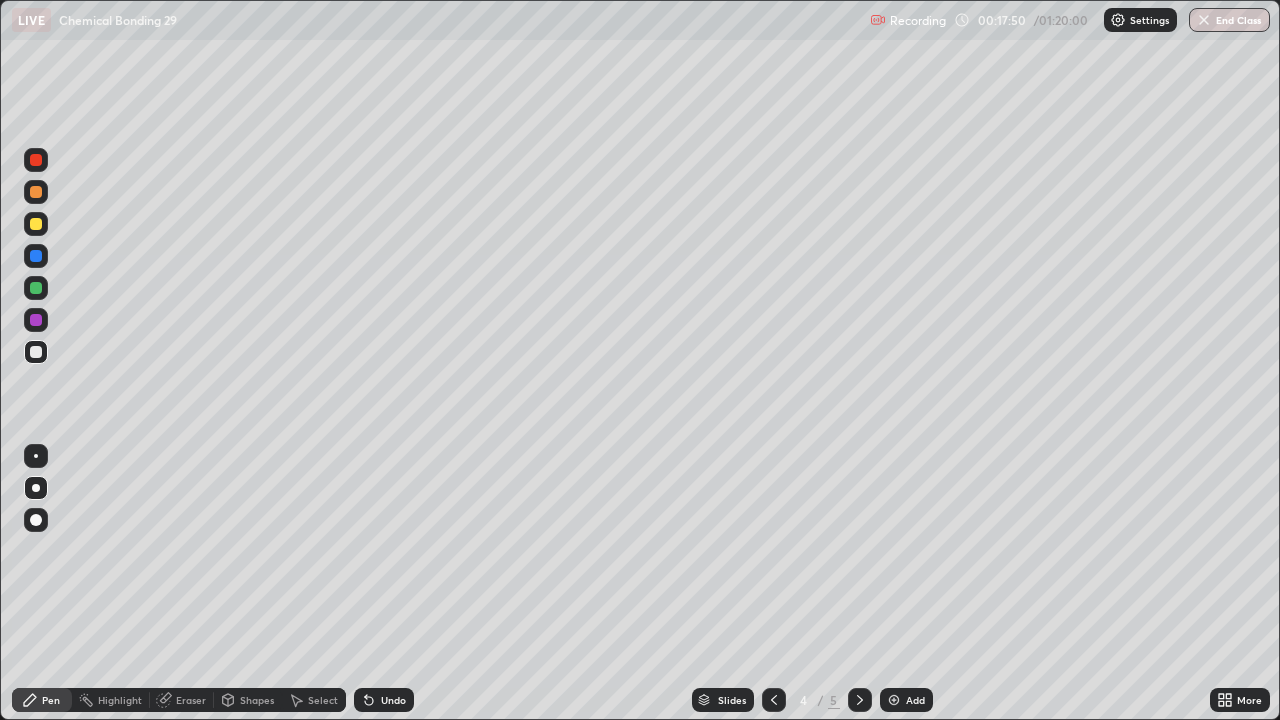 click at bounding box center (36, 224) 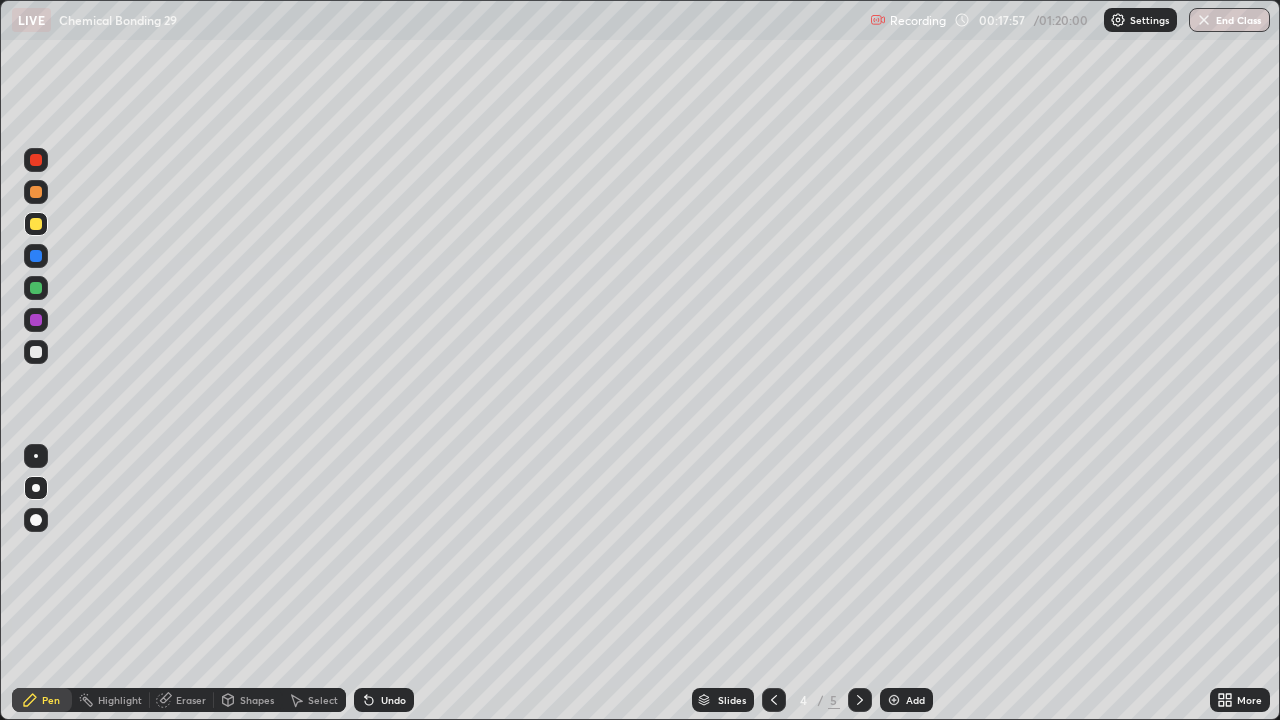 click on "Eraser" at bounding box center [191, 700] 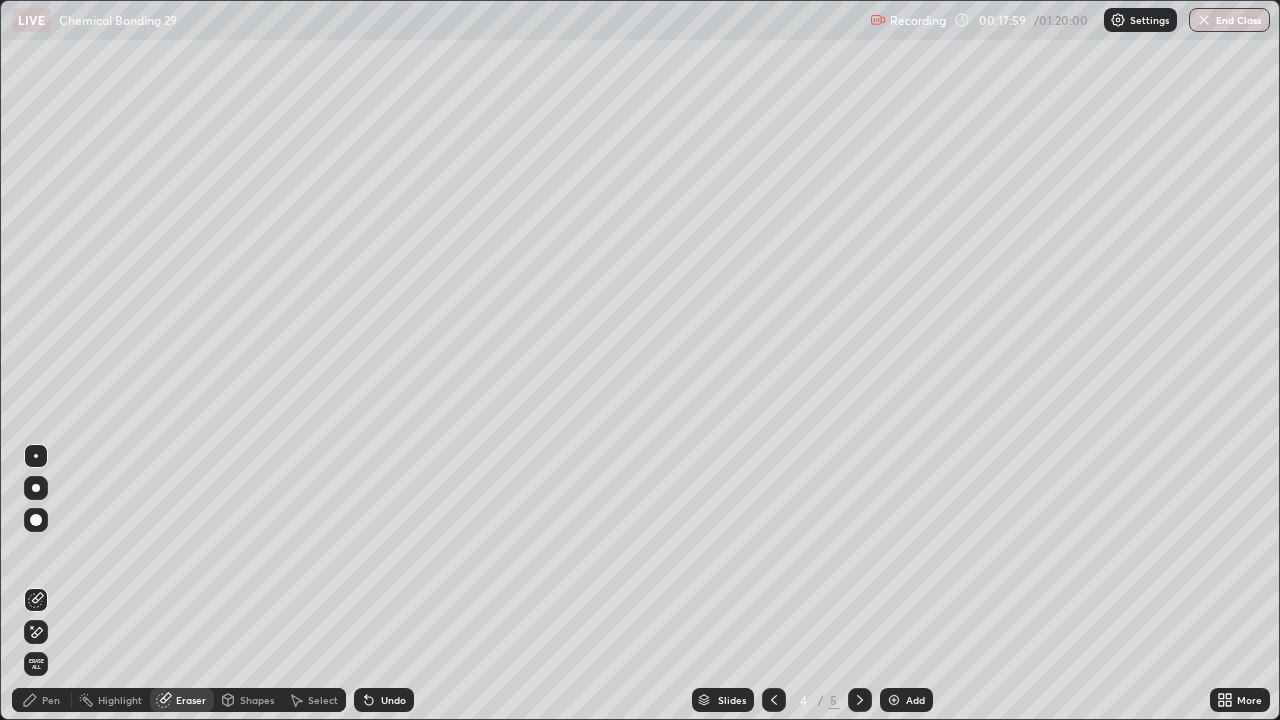 click on "Pen" at bounding box center (51, 700) 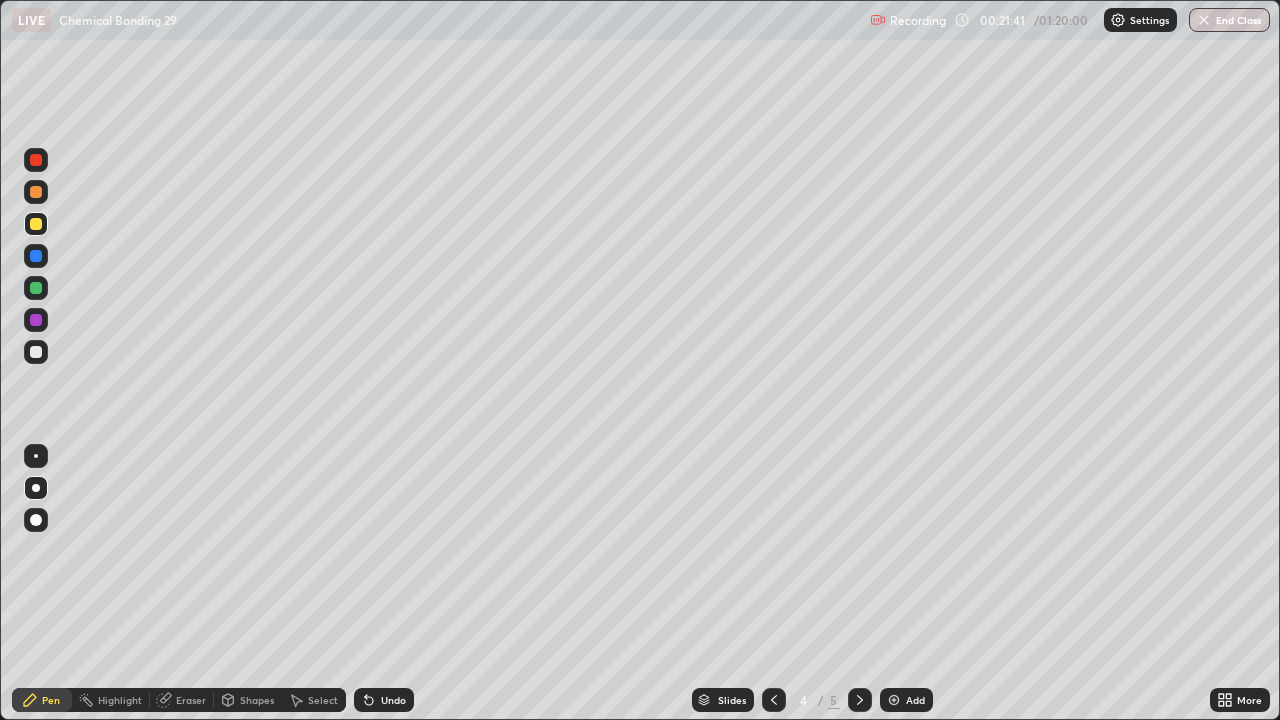 click at bounding box center (36, 352) 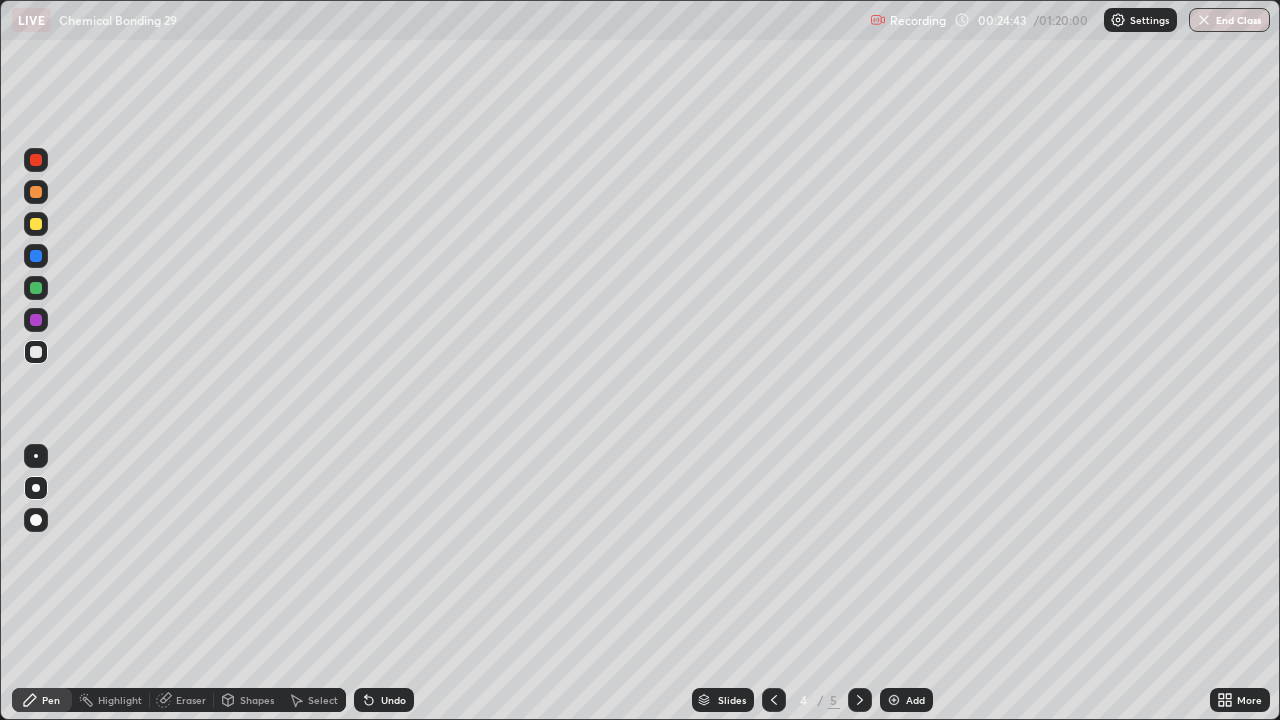 click at bounding box center [860, 700] 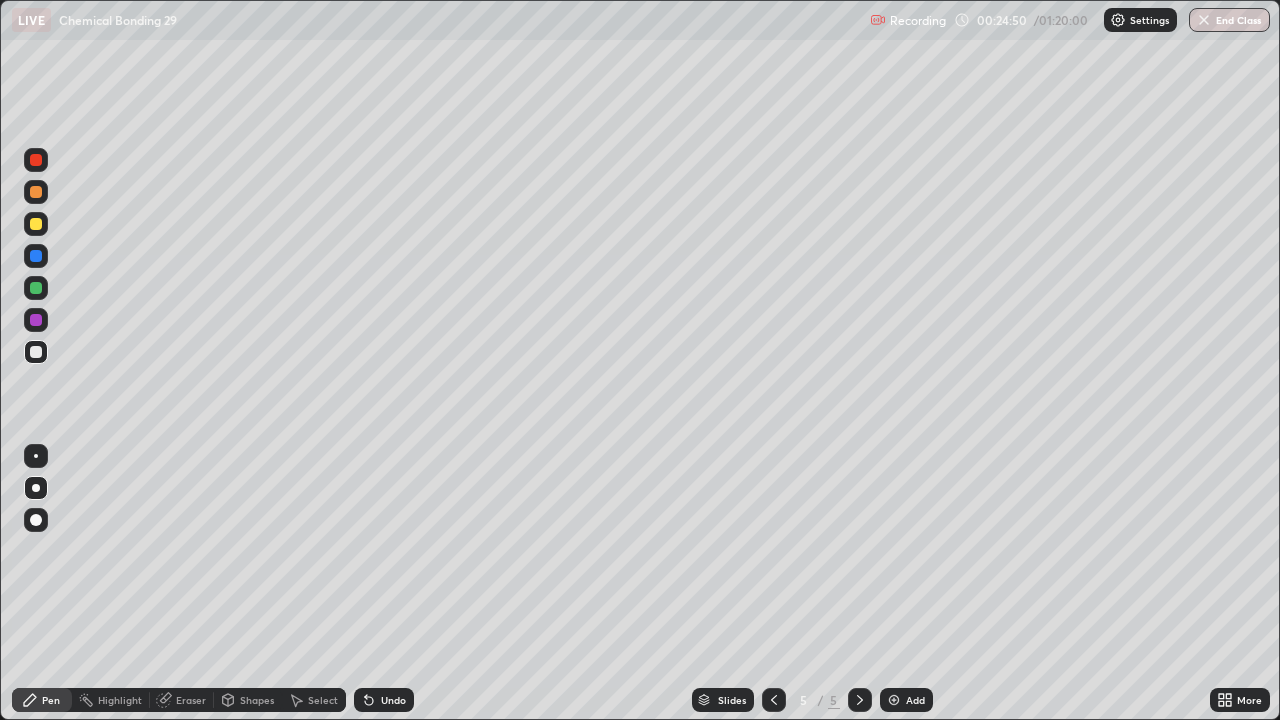 click at bounding box center (36, 224) 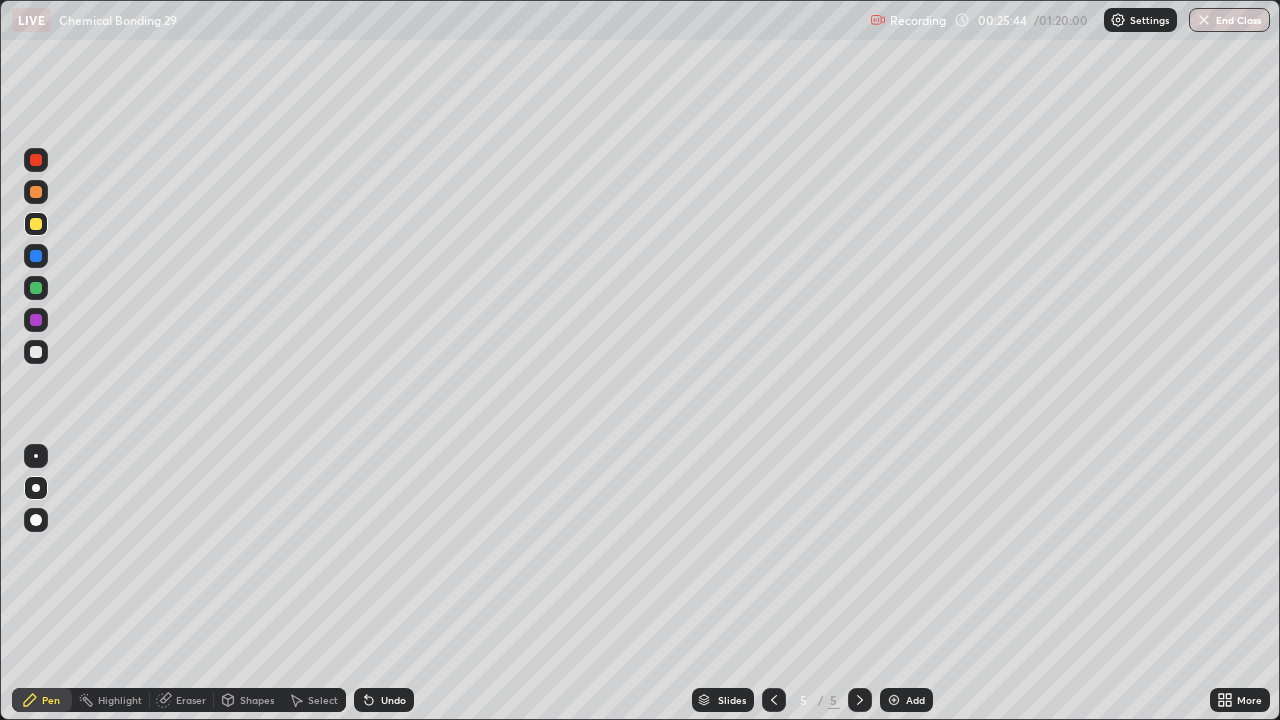 click on "Eraser" at bounding box center (191, 700) 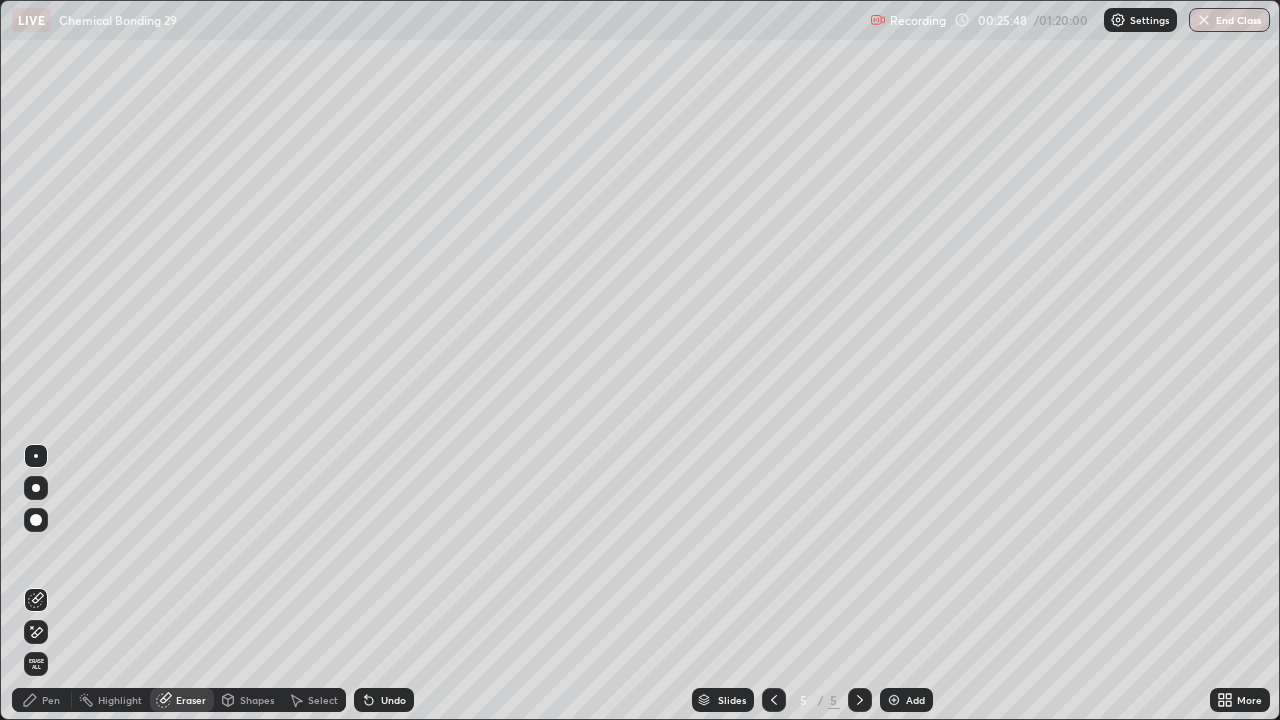 click on "Pen" at bounding box center (51, 700) 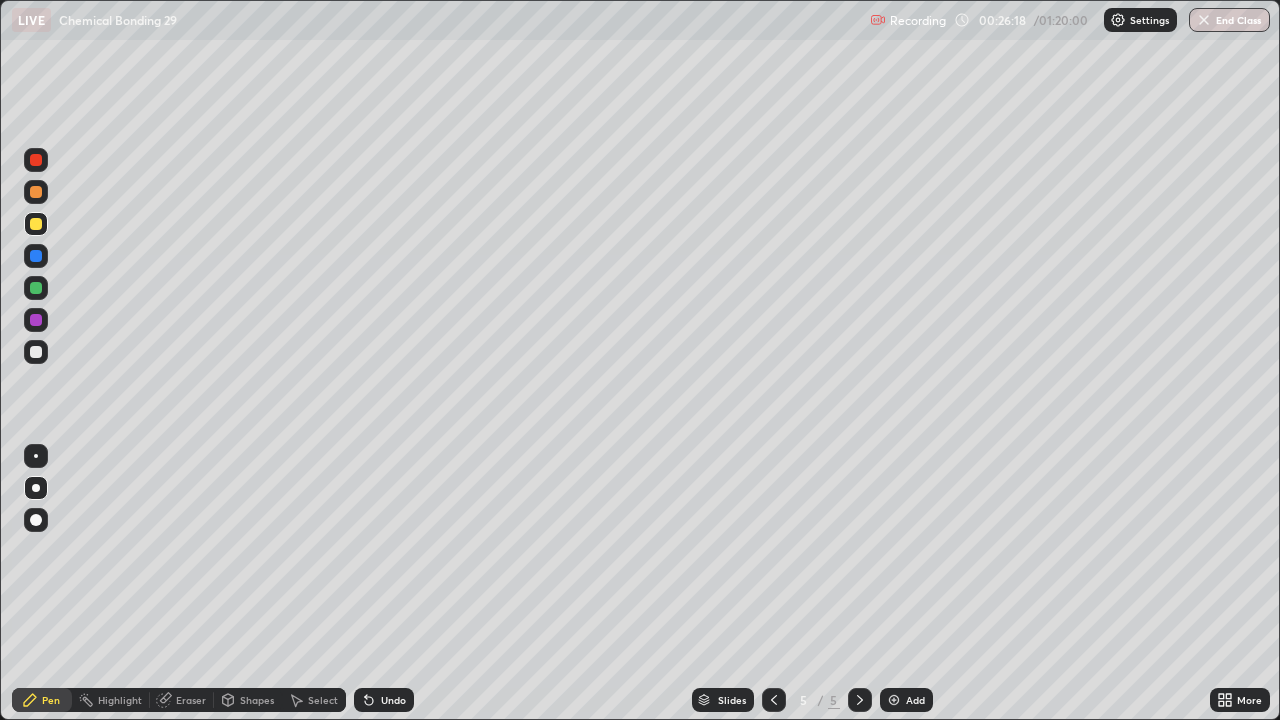 click 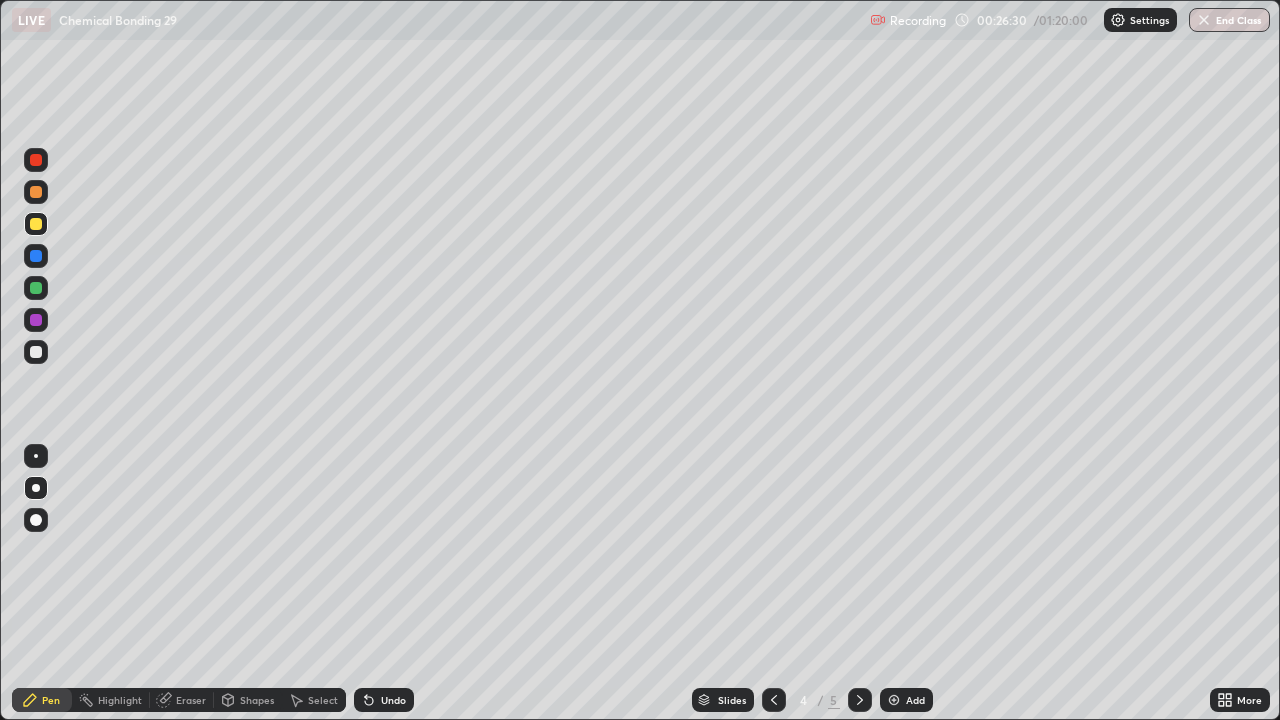 click 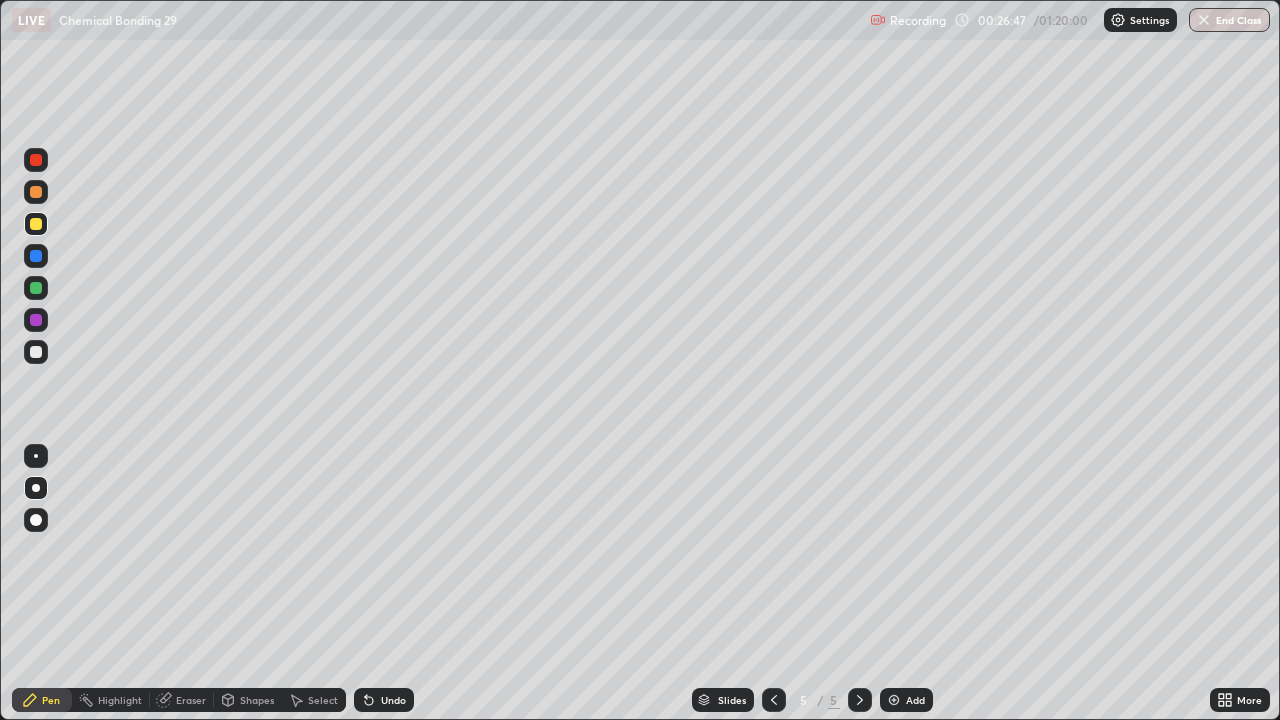 click on "Eraser" at bounding box center [191, 700] 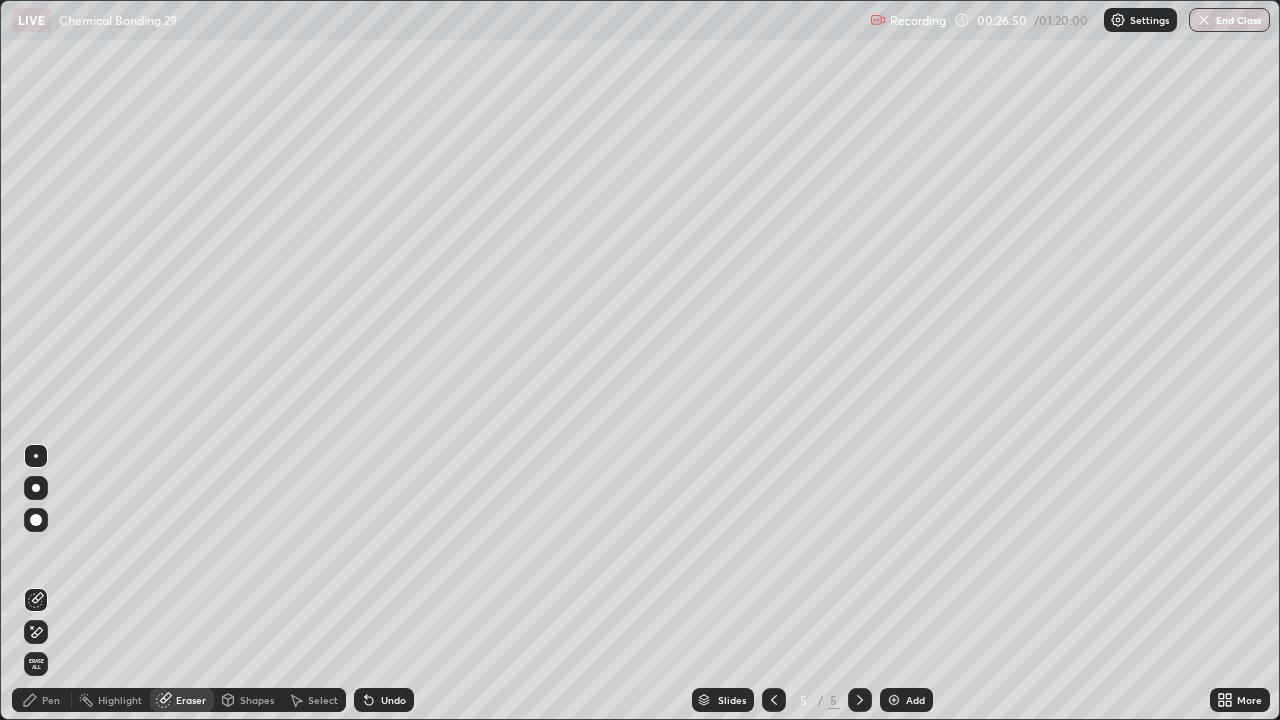 click on "Pen" at bounding box center [42, 700] 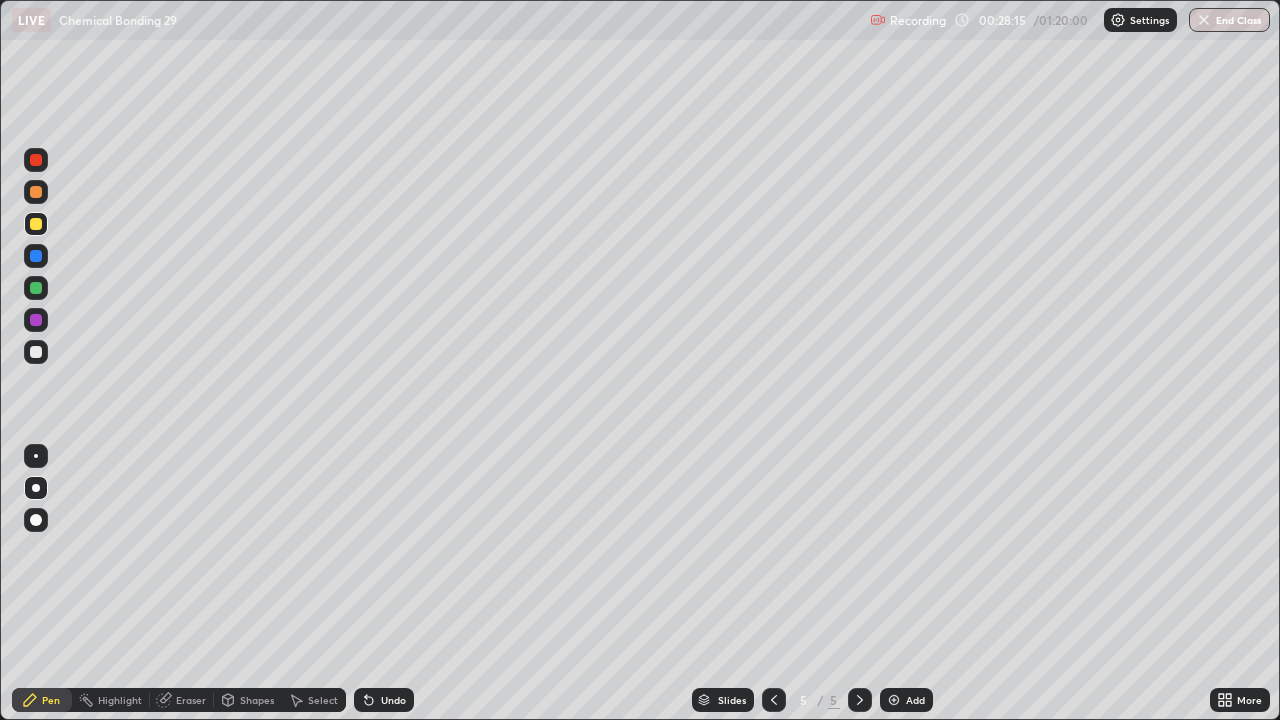 click on "Setting up your live class" at bounding box center (640, 360) 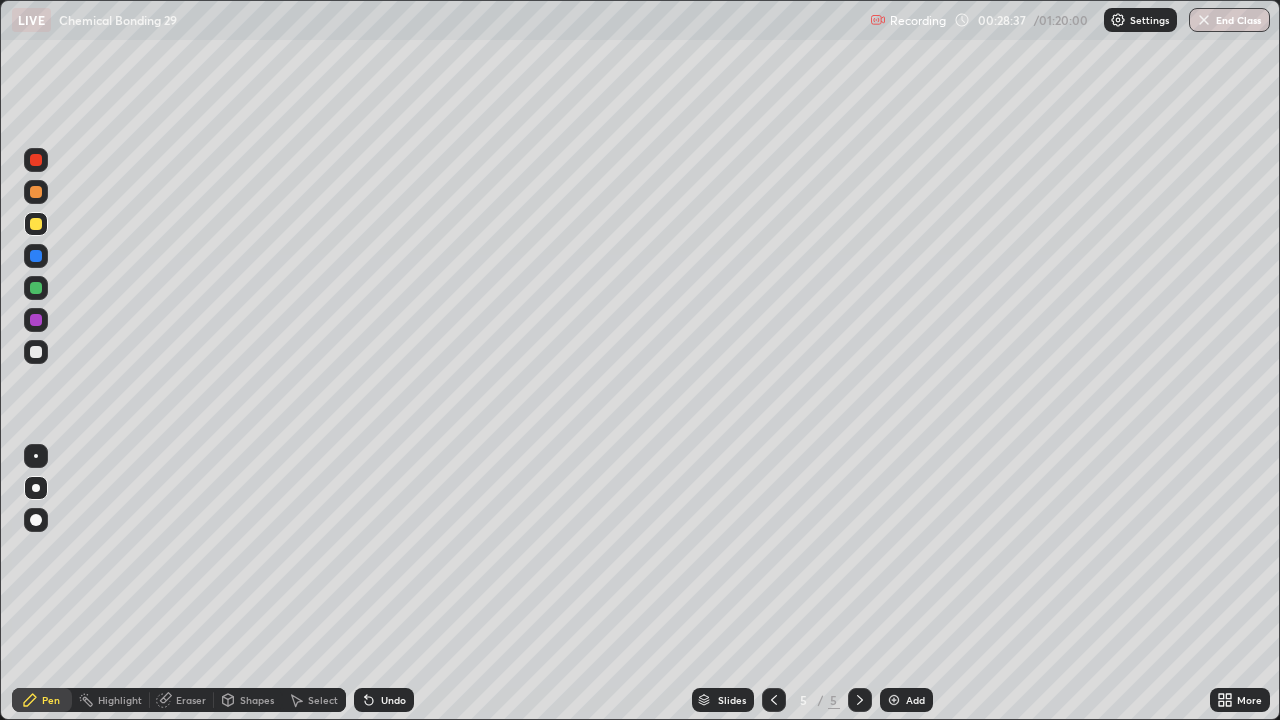 click at bounding box center [894, 700] 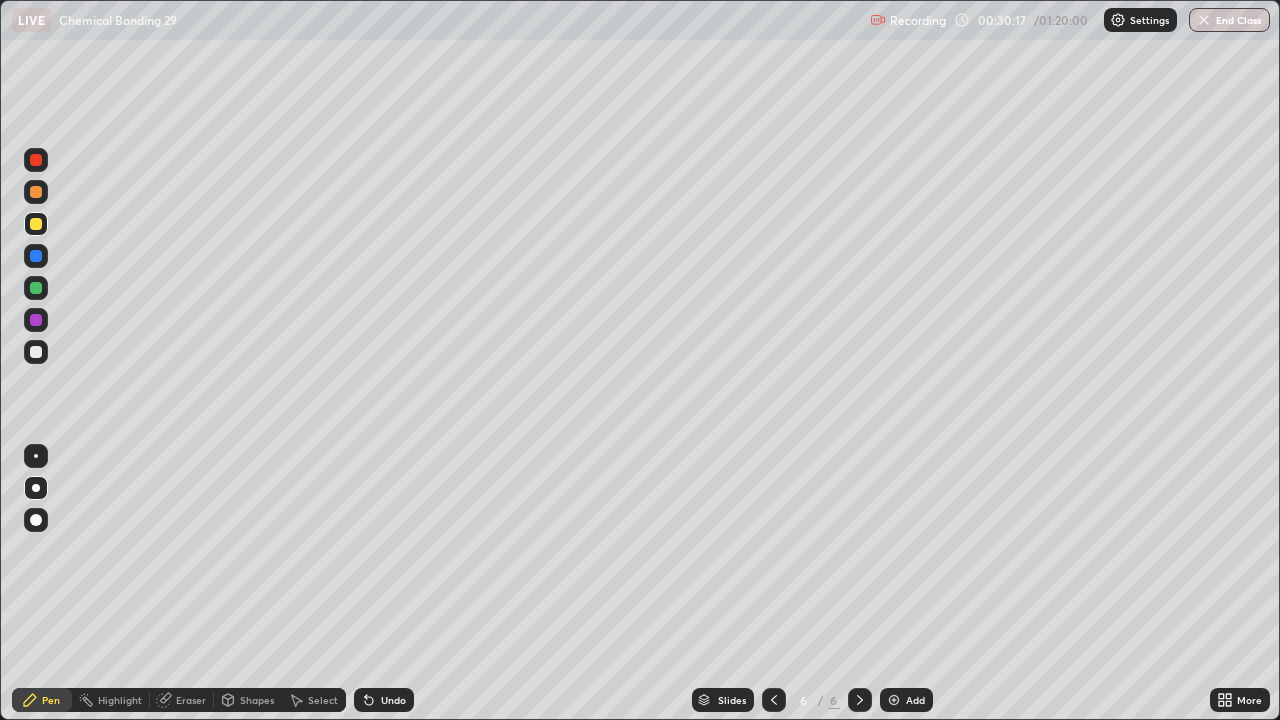 click at bounding box center (36, 352) 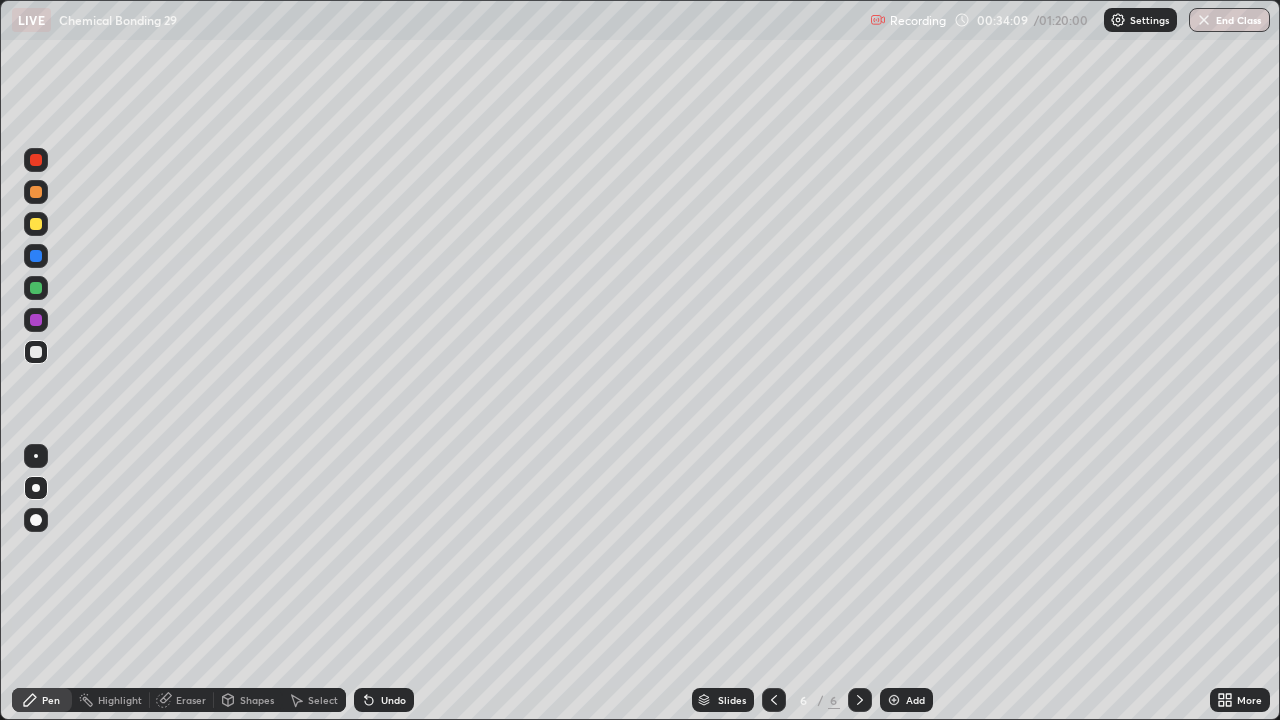 click at bounding box center [36, 256] 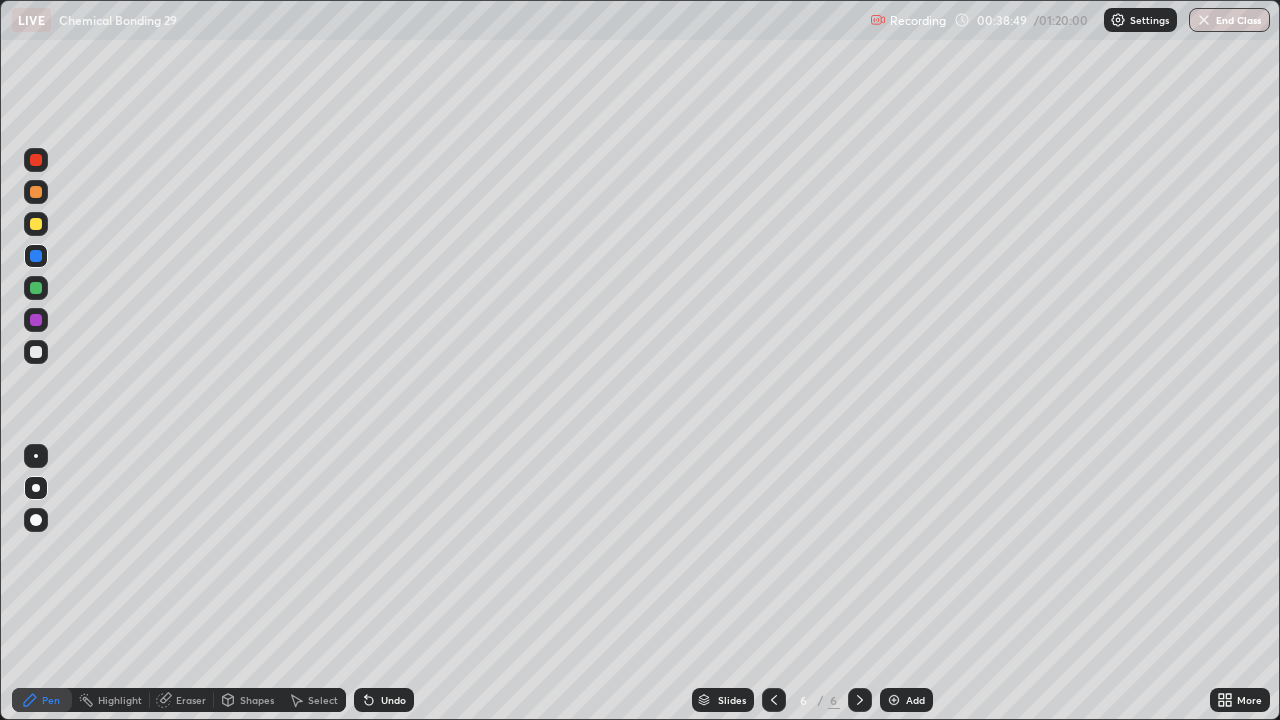 click at bounding box center [894, 700] 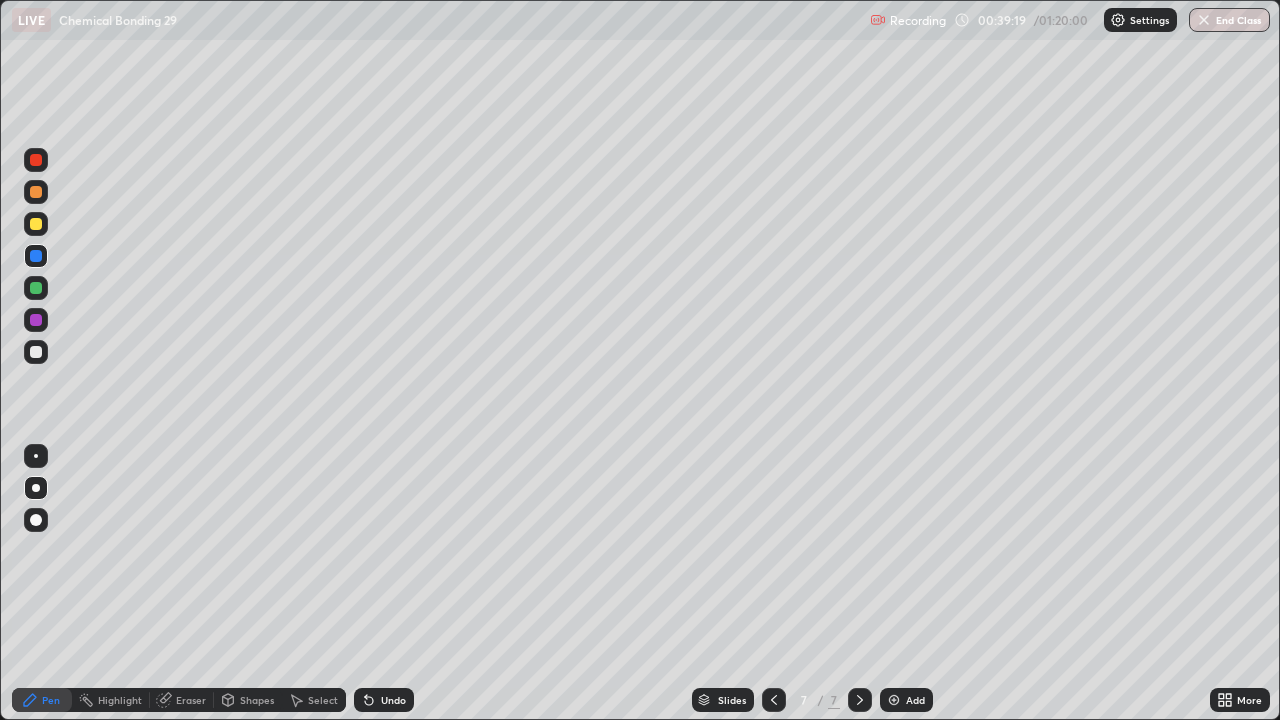 click at bounding box center (36, 352) 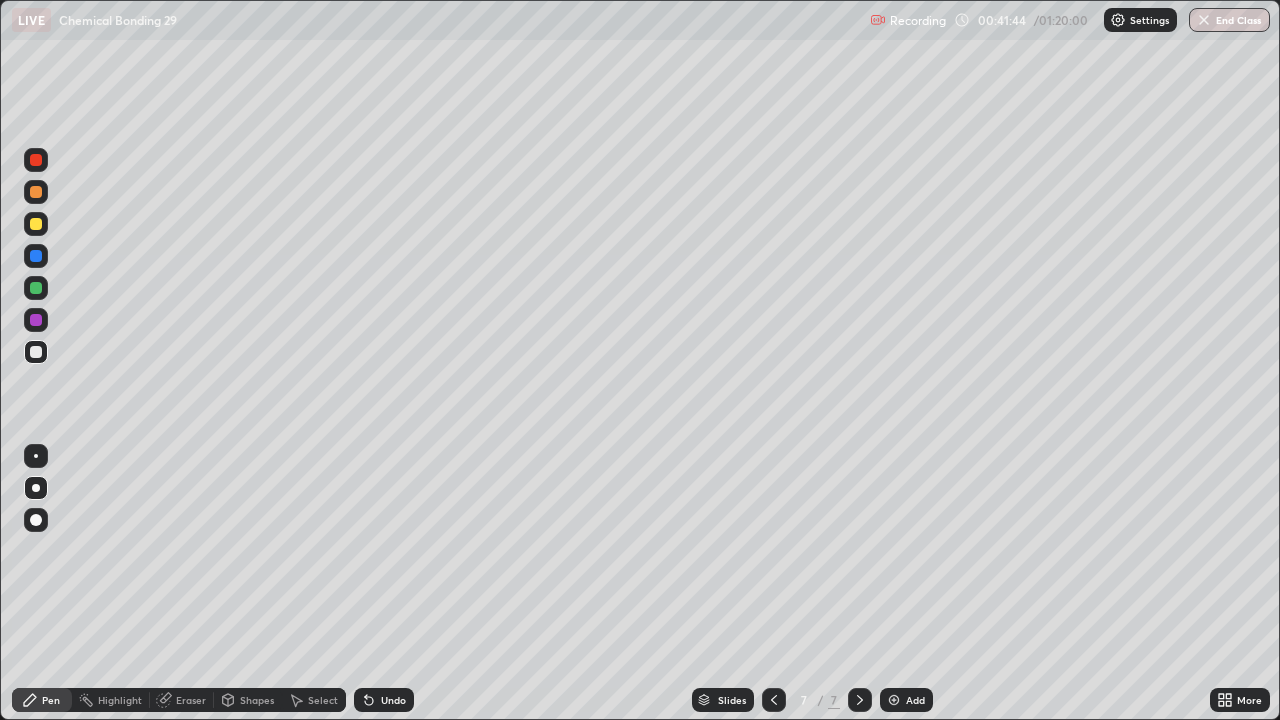 click at bounding box center (36, 320) 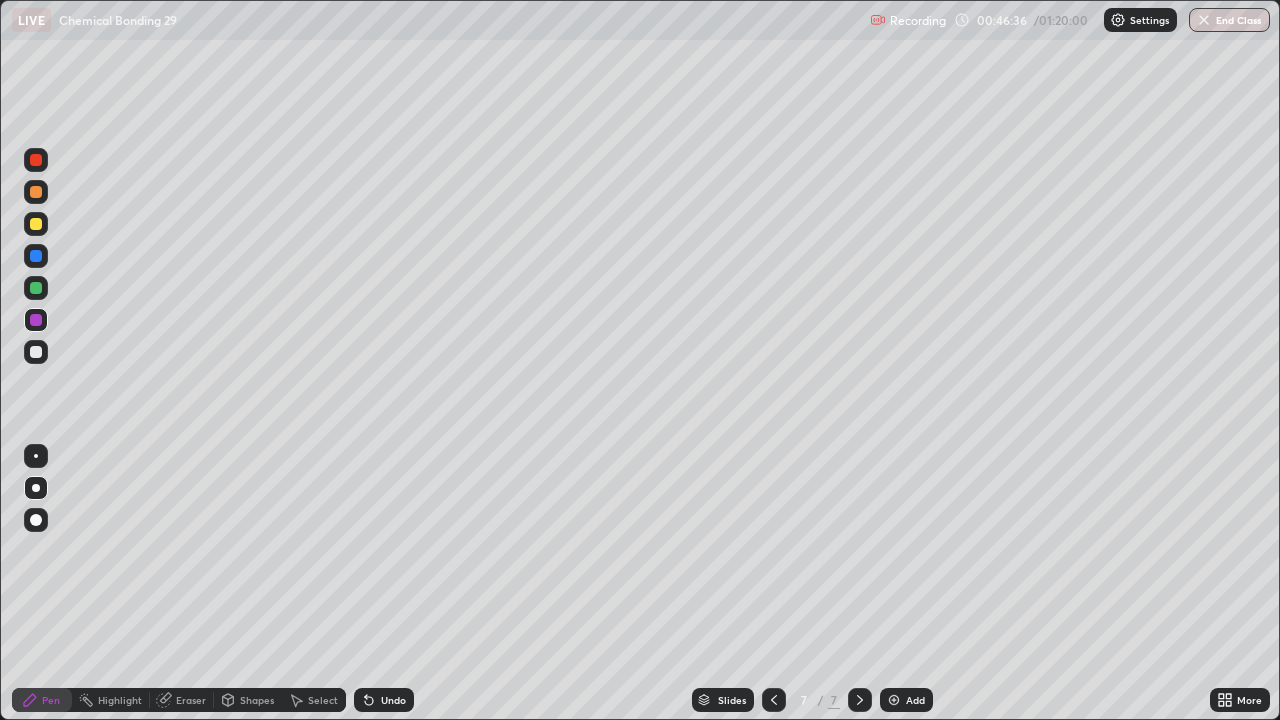click at bounding box center (894, 700) 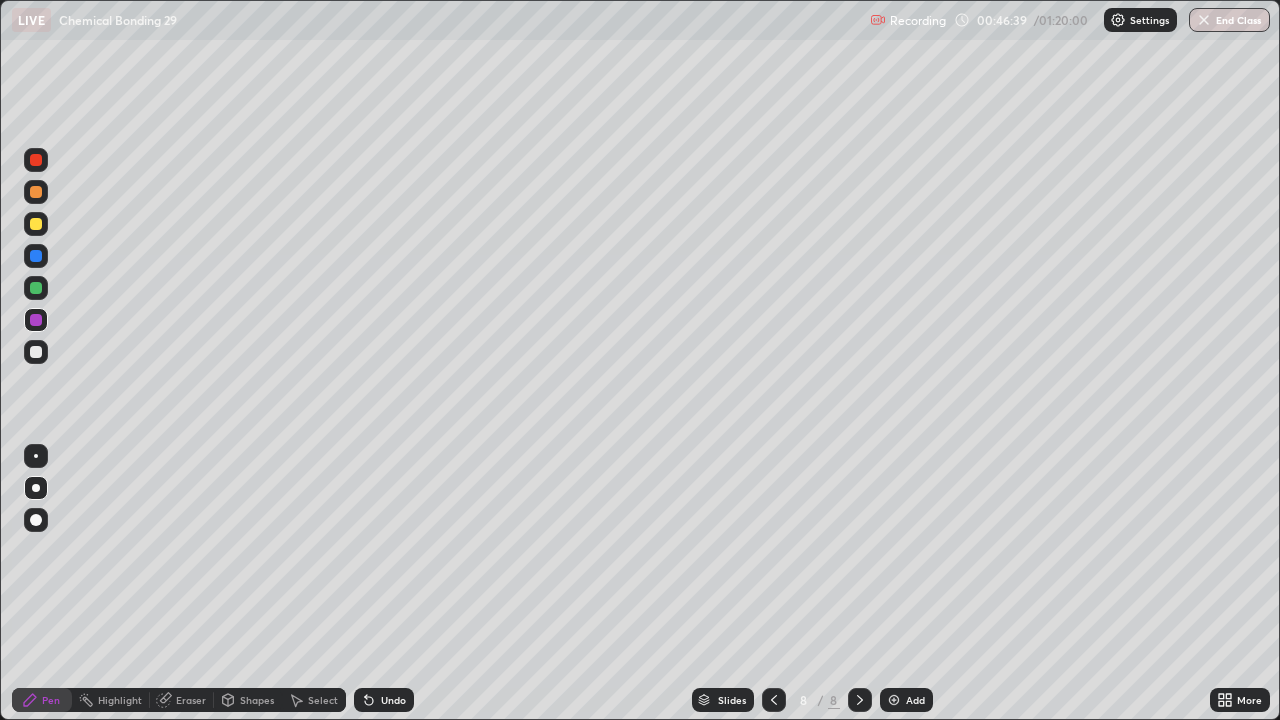 click at bounding box center [36, 192] 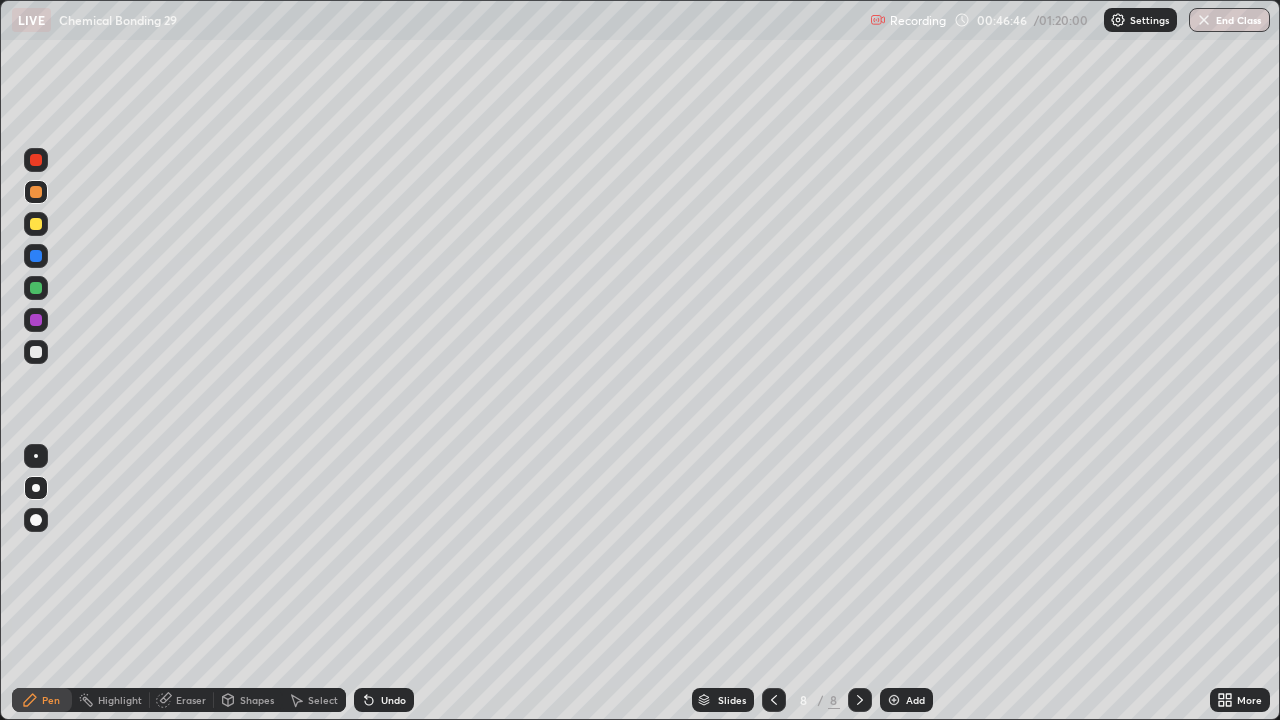 click 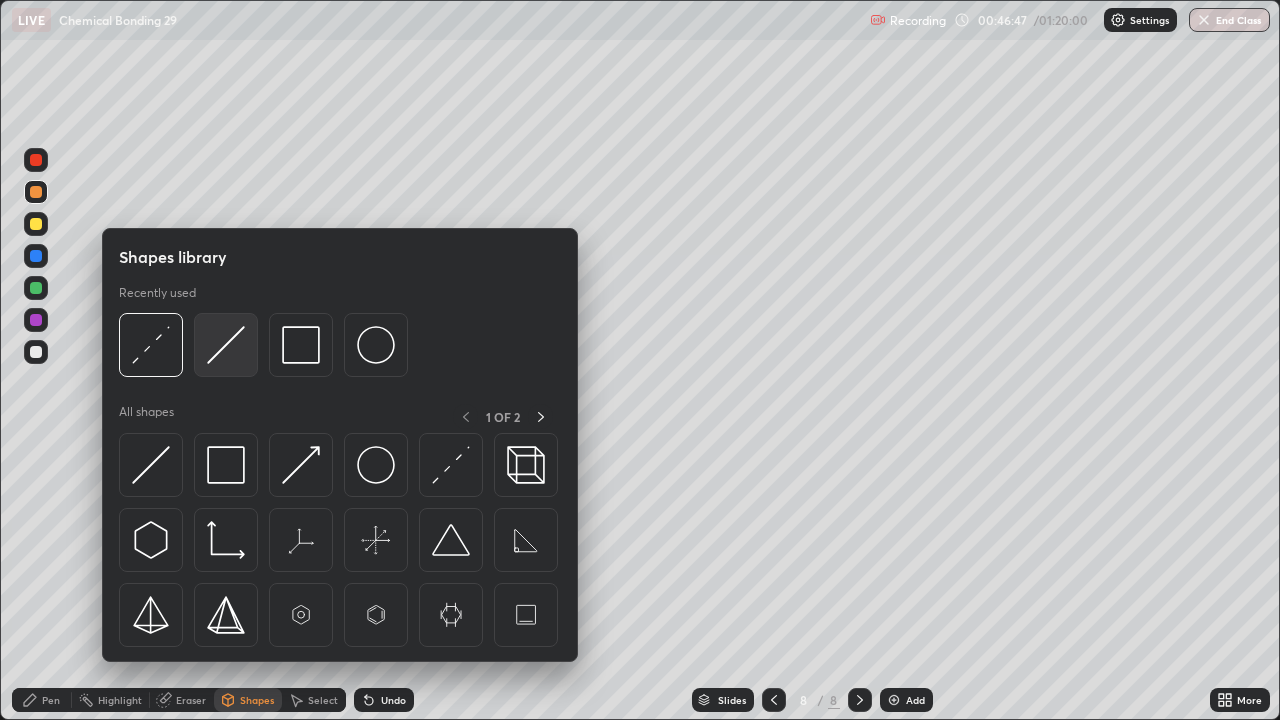 click at bounding box center [226, 345] 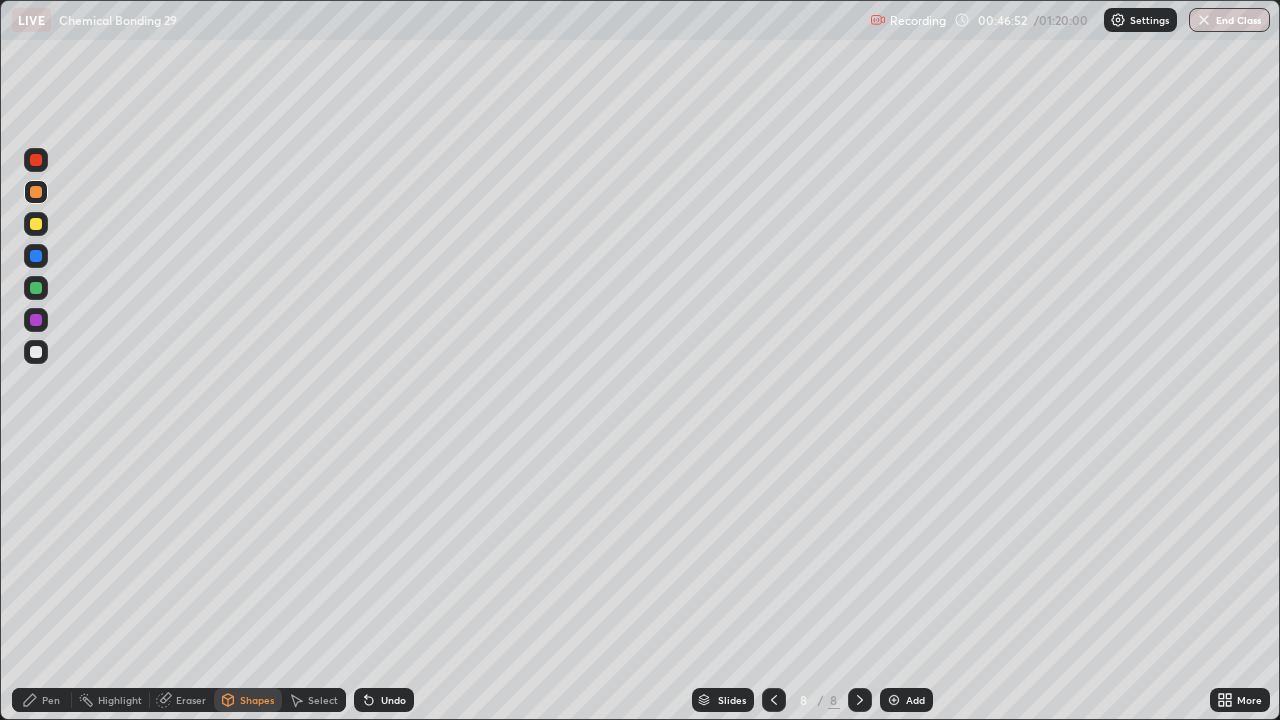click on "Pen" at bounding box center (51, 700) 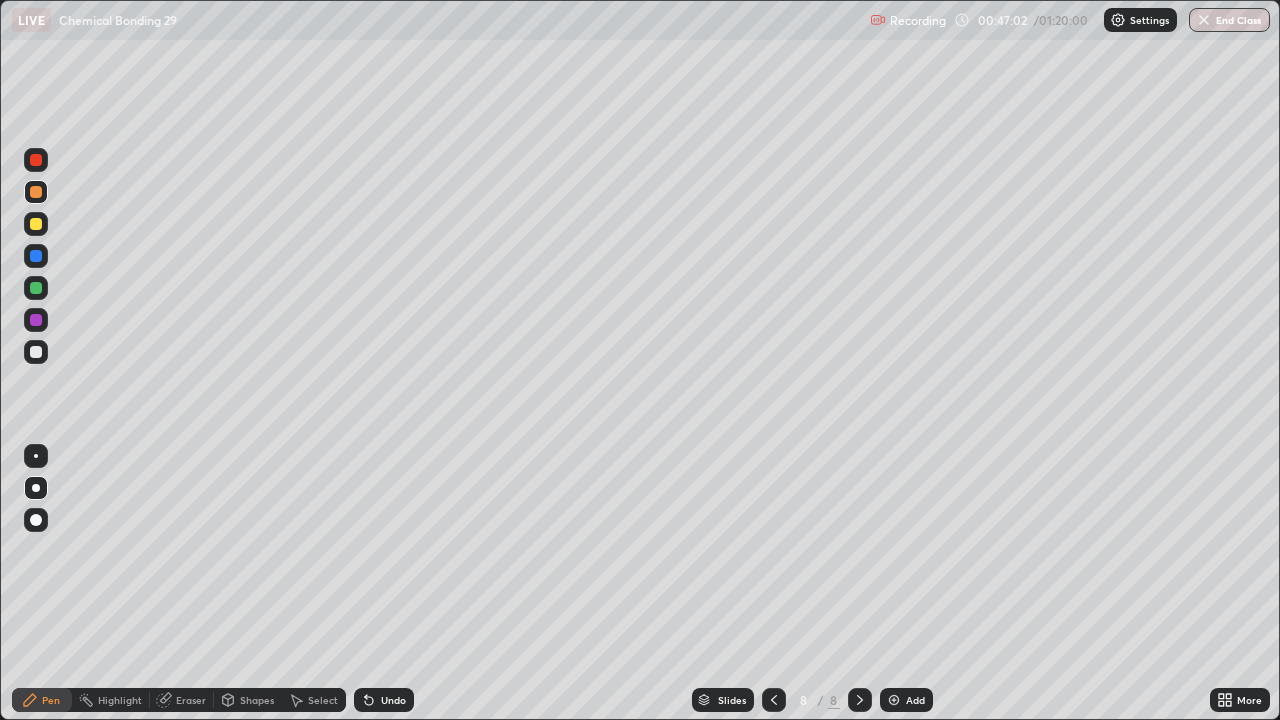 click at bounding box center [36, 224] 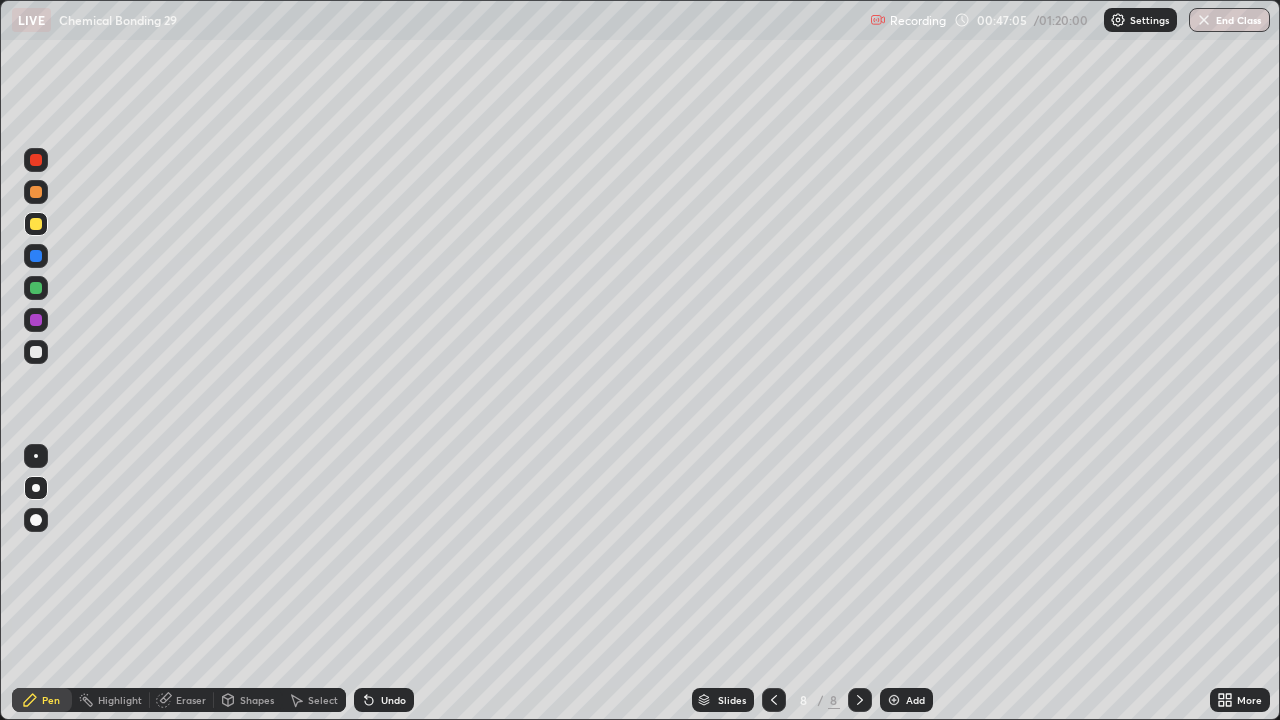 click on "Shapes" at bounding box center (257, 700) 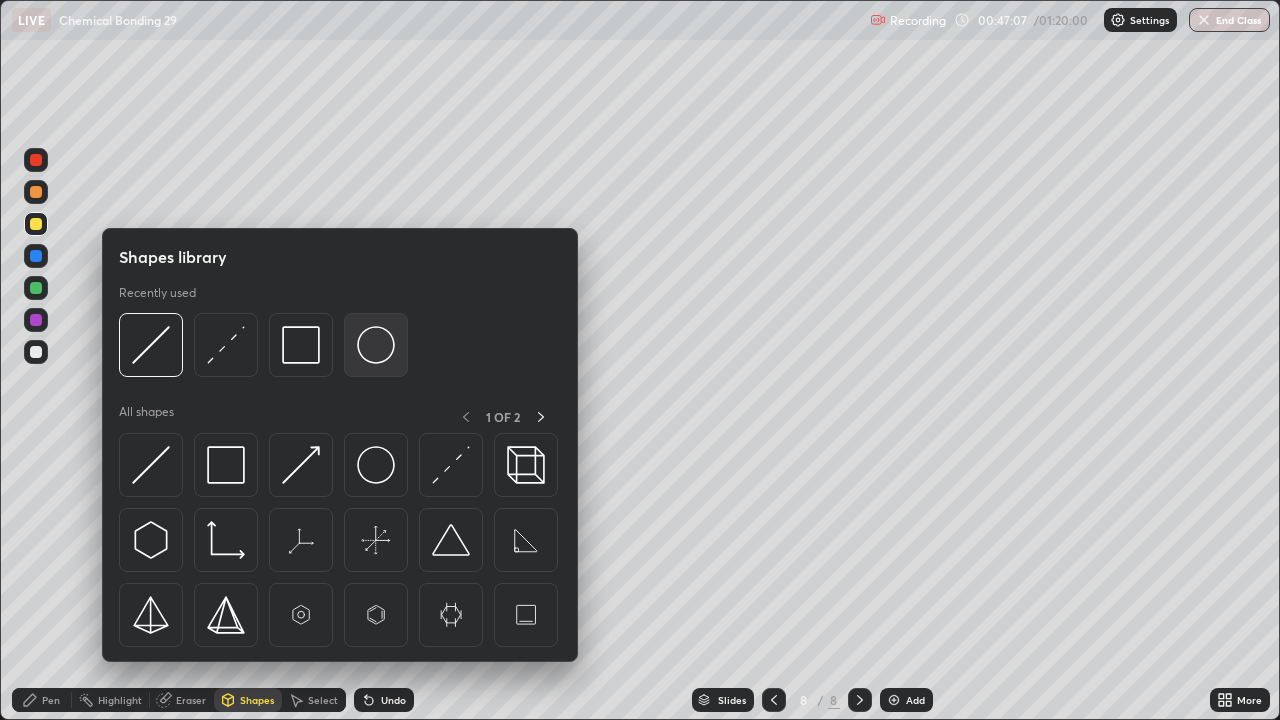 click at bounding box center (376, 345) 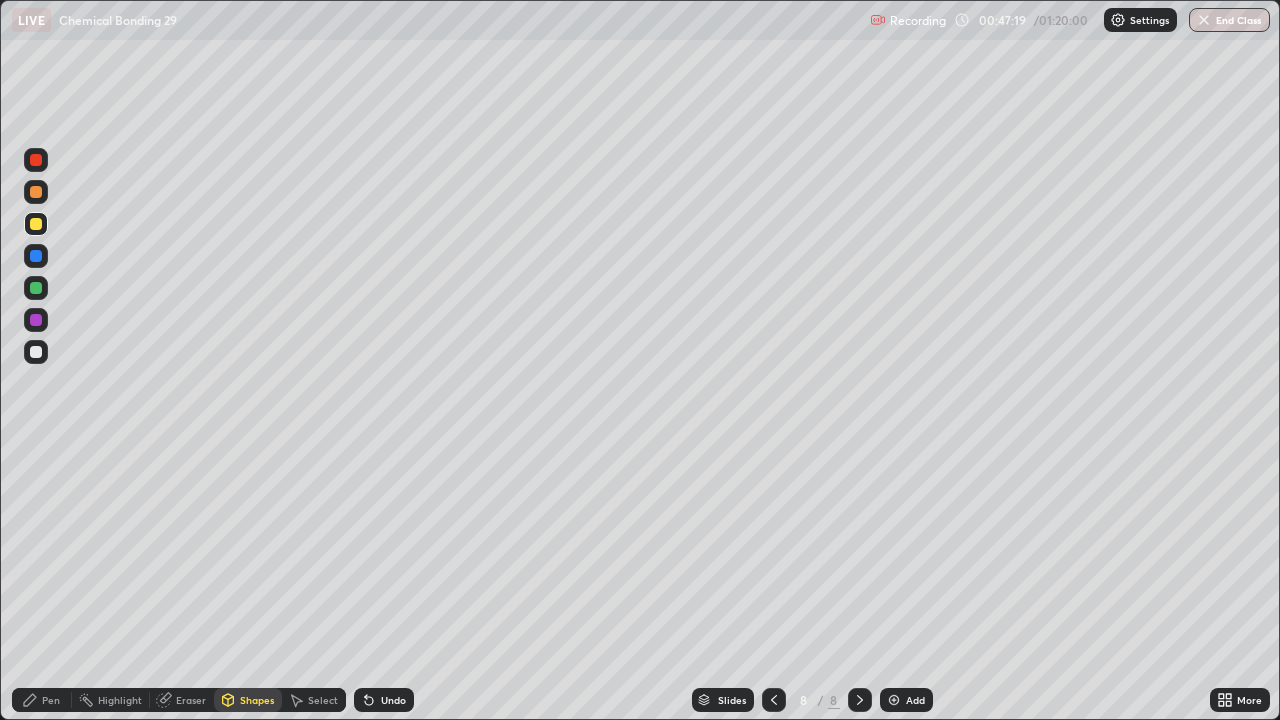 click on "Pen" at bounding box center (51, 700) 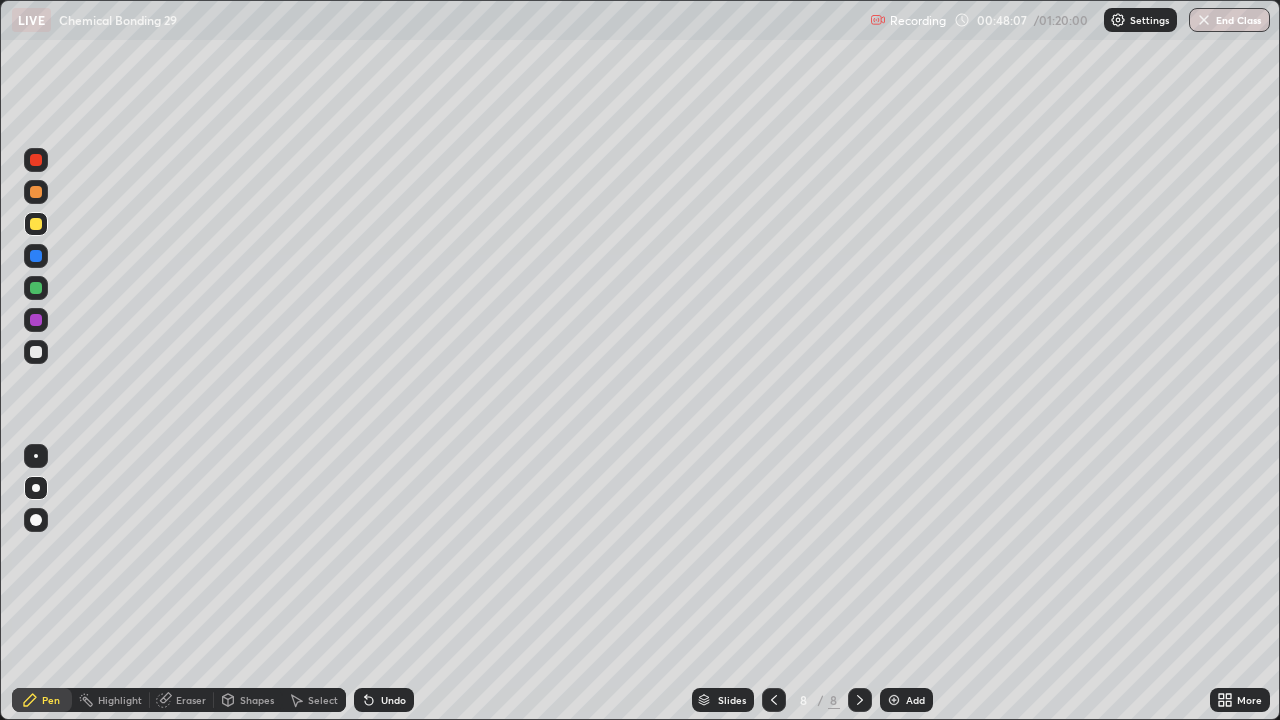 click at bounding box center (36, 352) 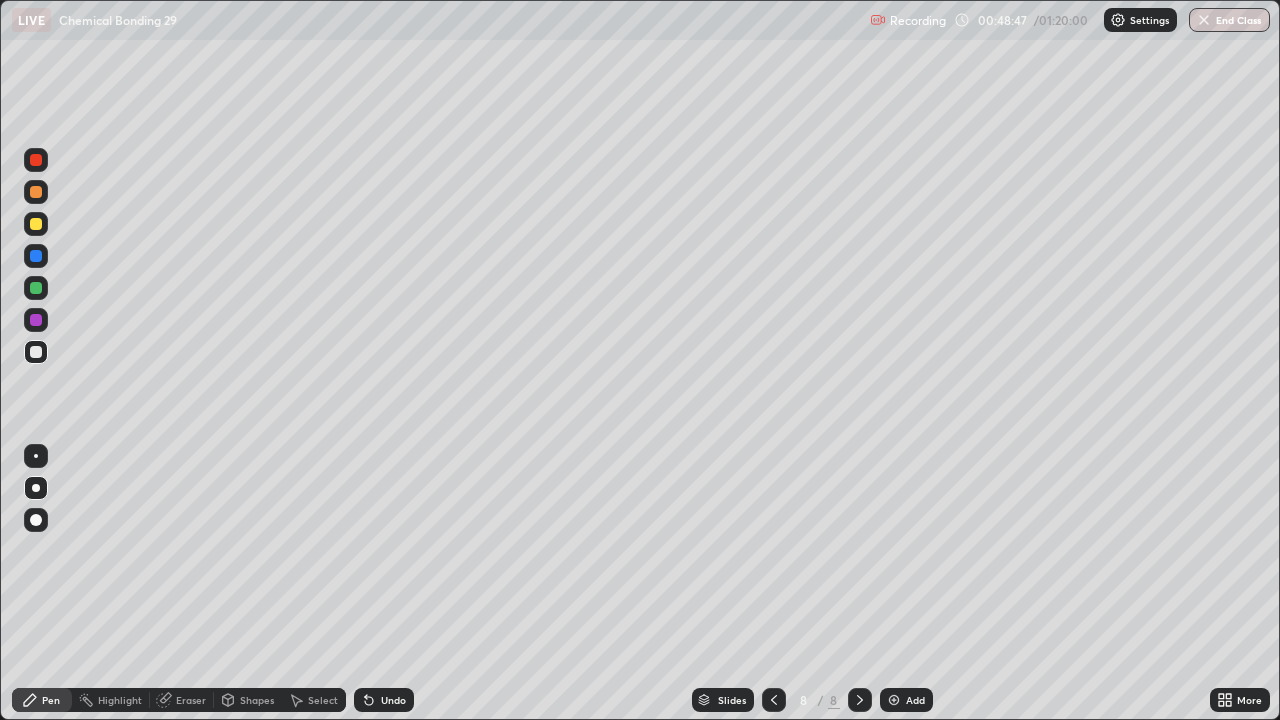 click on "Eraser" at bounding box center [191, 700] 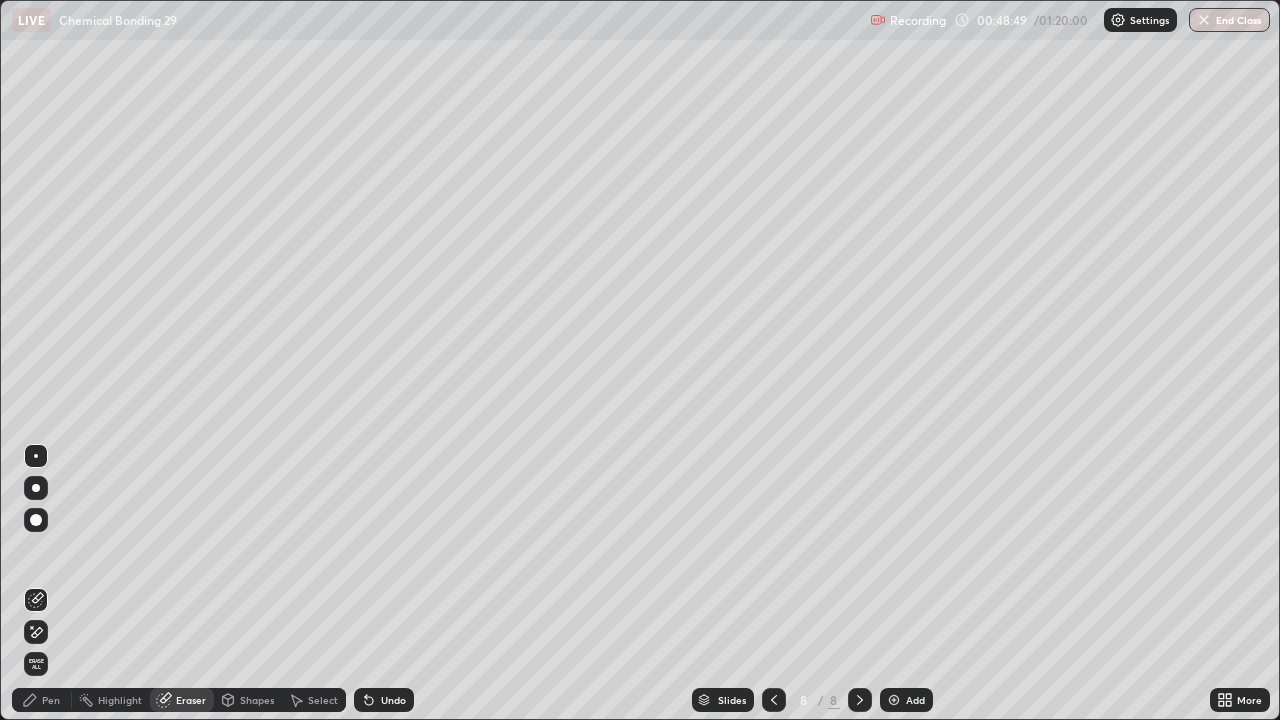 click on "Pen" at bounding box center [51, 700] 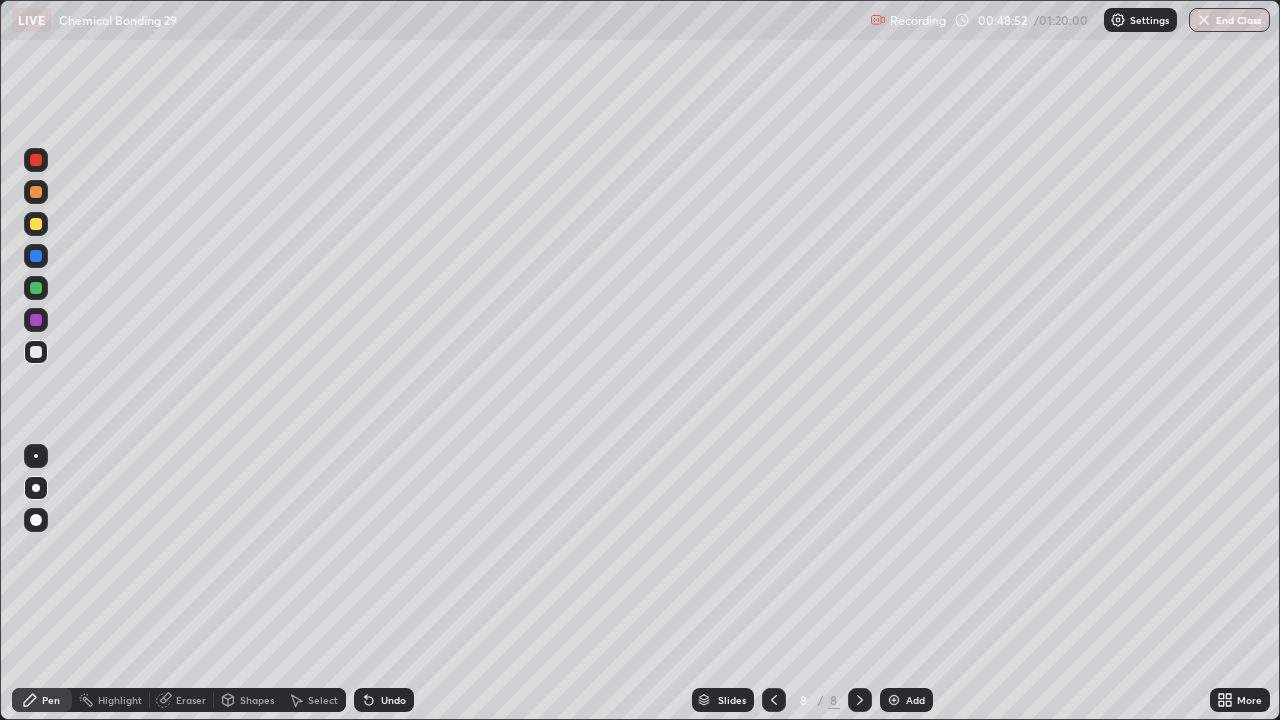 click at bounding box center [36, 320] 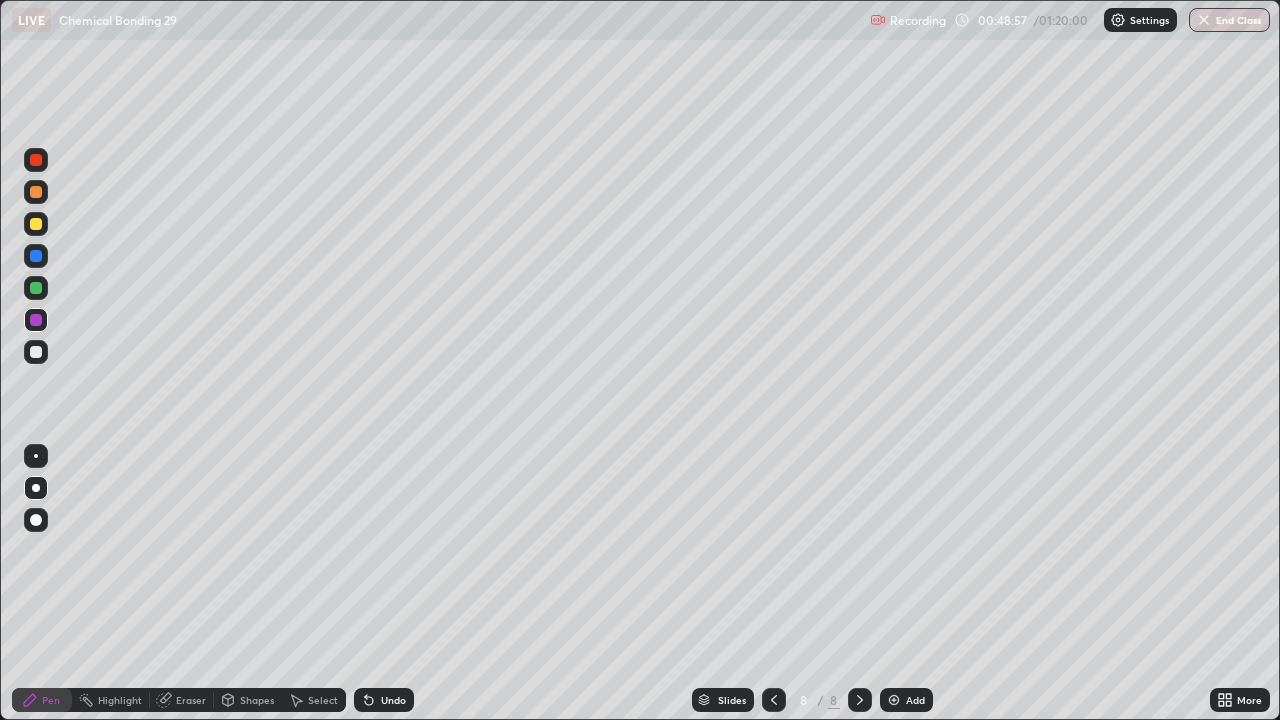 click at bounding box center (36, 352) 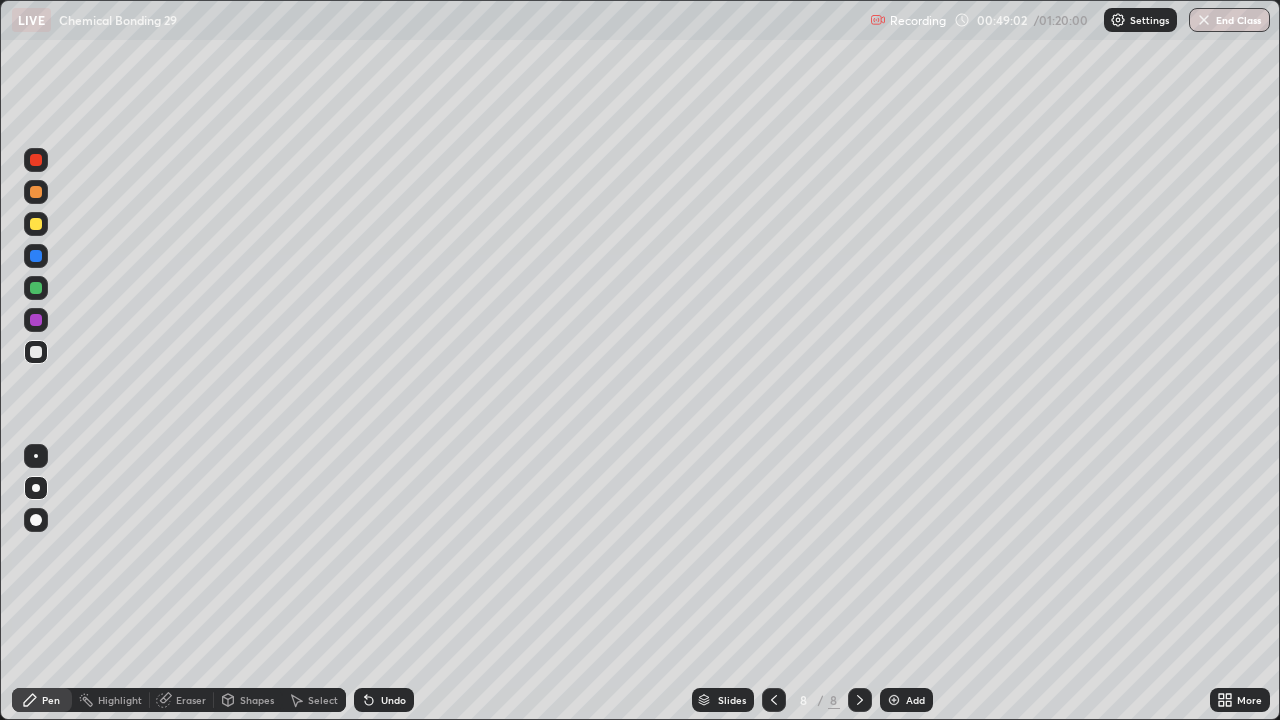 click at bounding box center (36, 224) 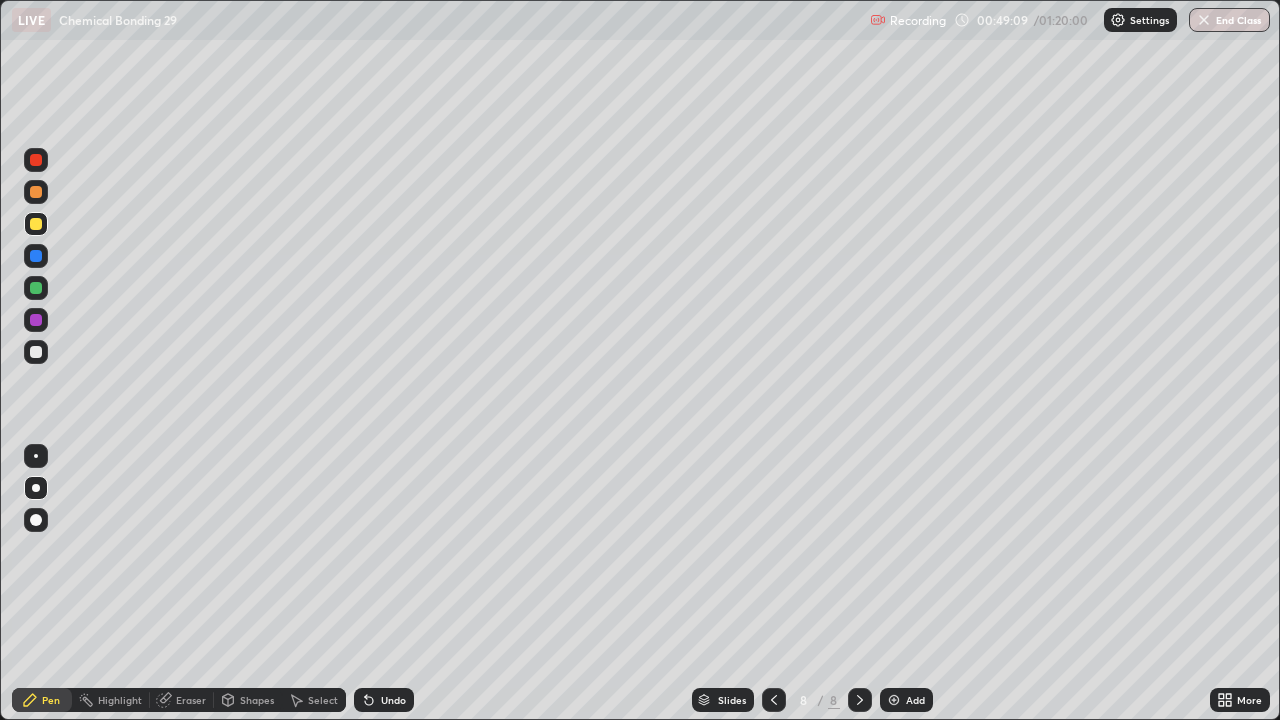 click at bounding box center [36, 352] 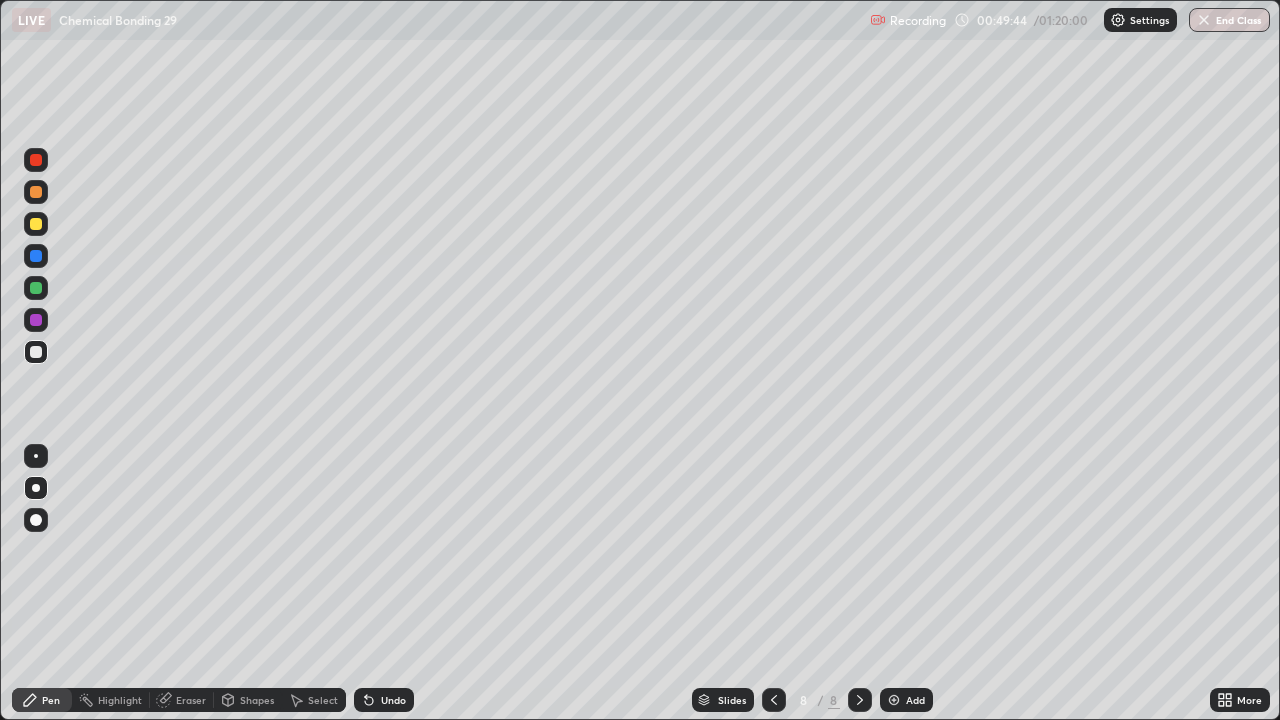 click on "Eraser" at bounding box center (191, 700) 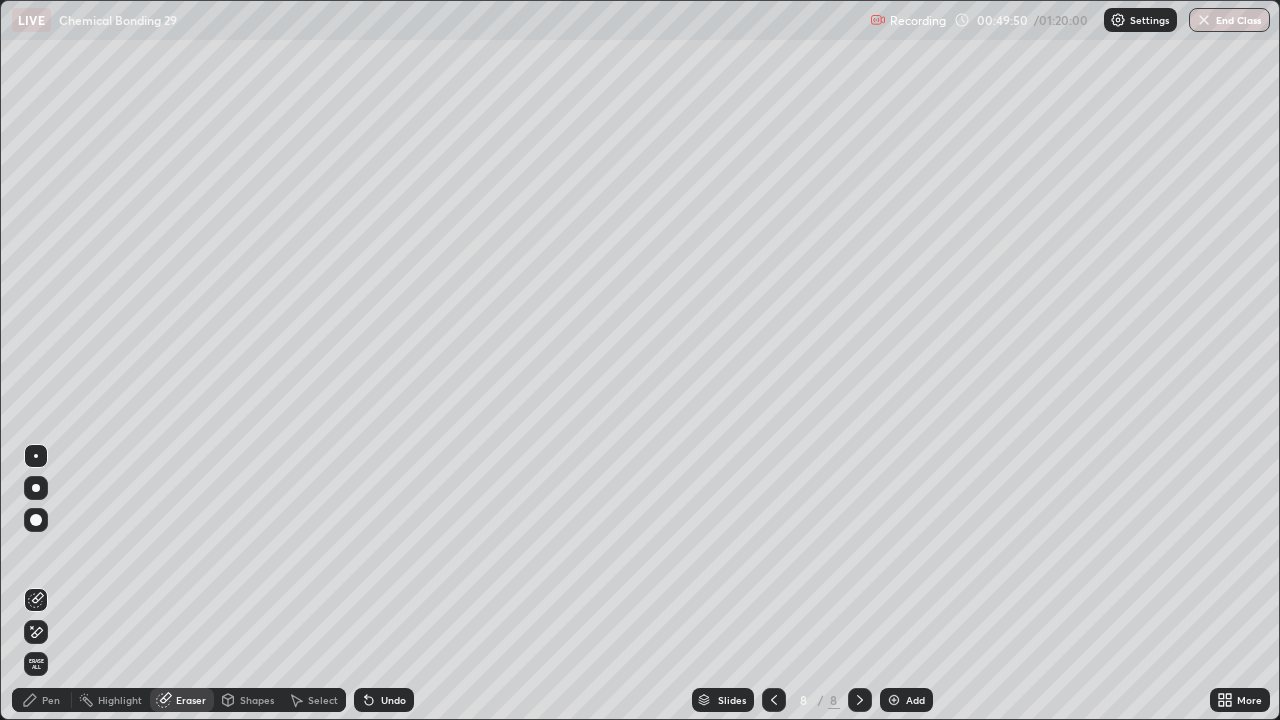 click on "Pen" at bounding box center [51, 700] 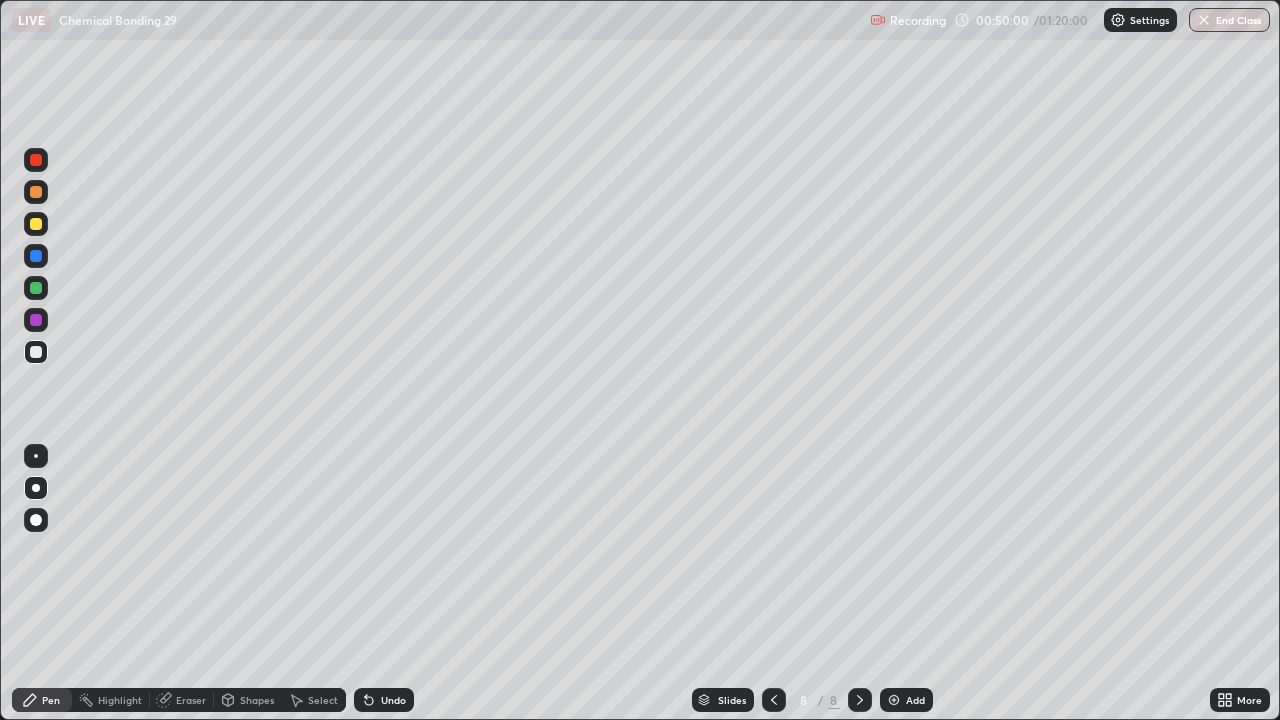 click at bounding box center (36, 320) 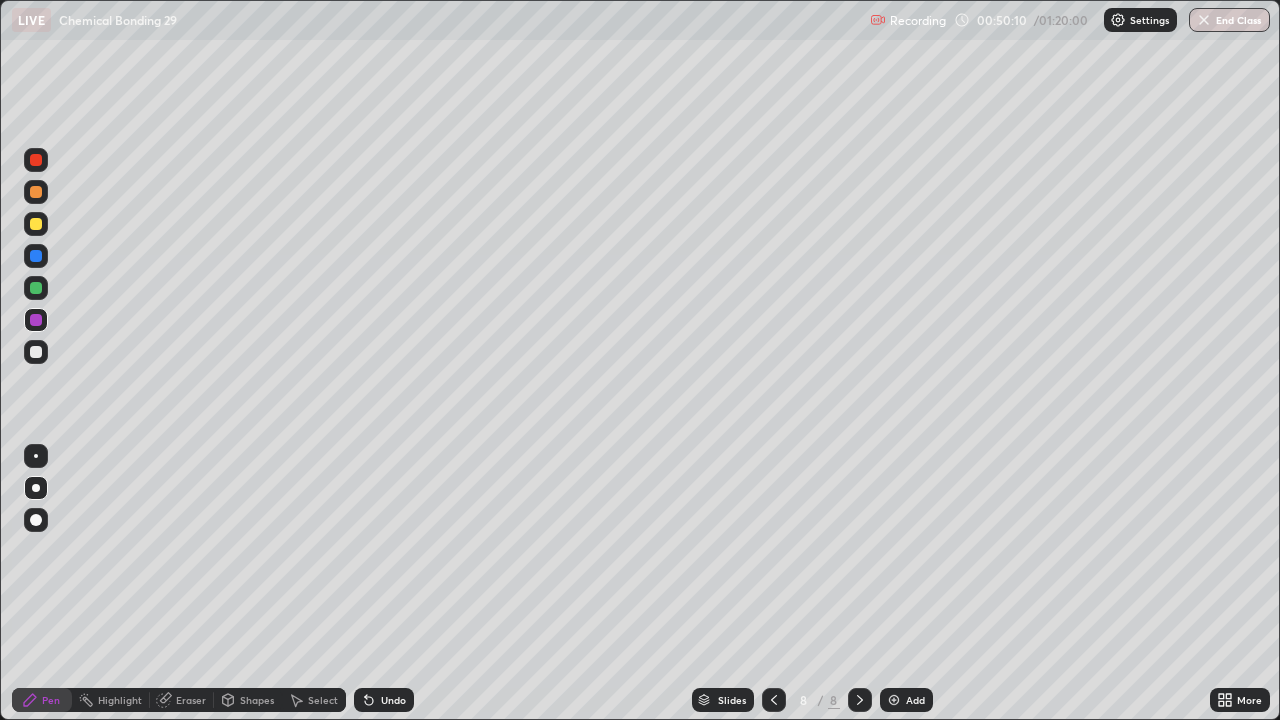 click at bounding box center [36, 352] 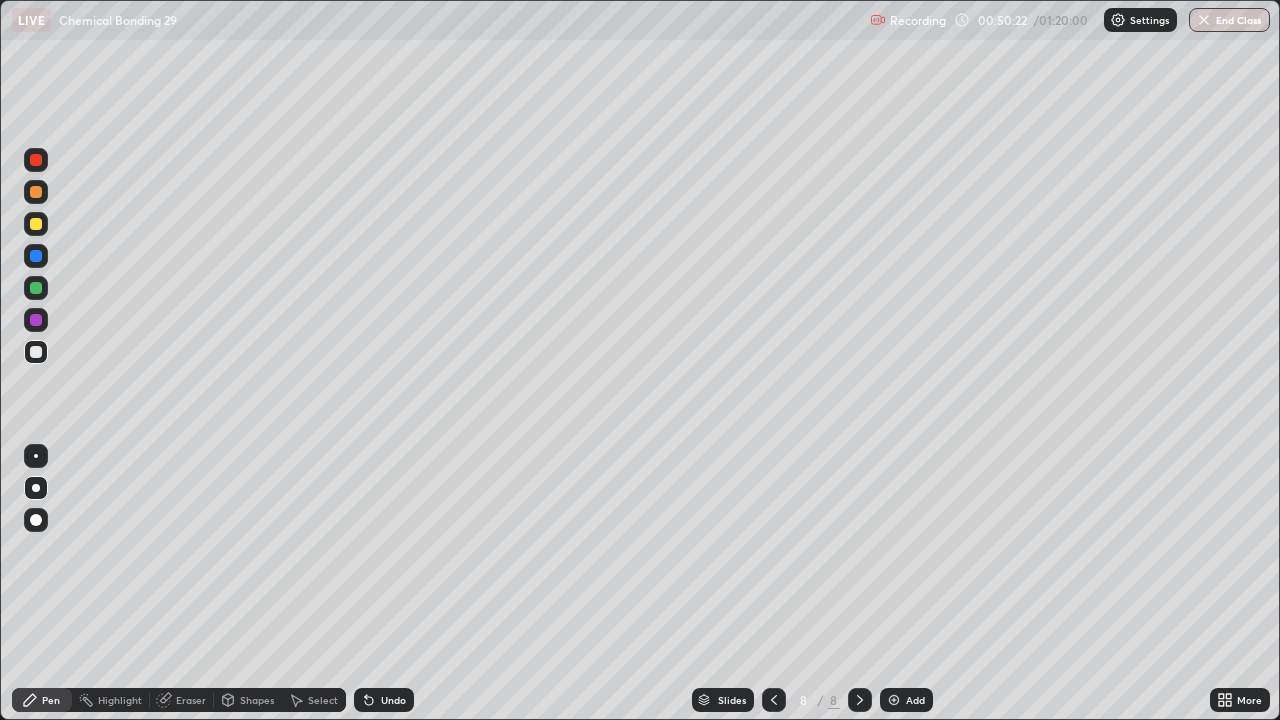 click on "Shapes" at bounding box center [257, 700] 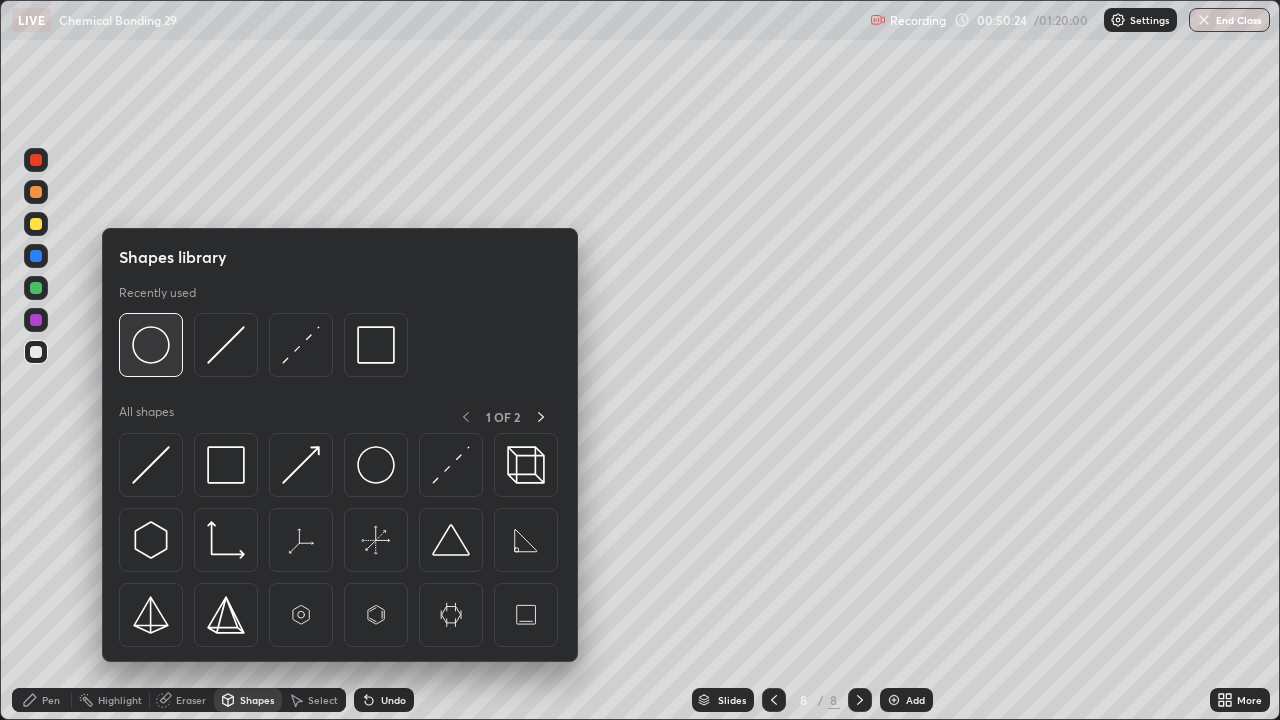 click at bounding box center [151, 345] 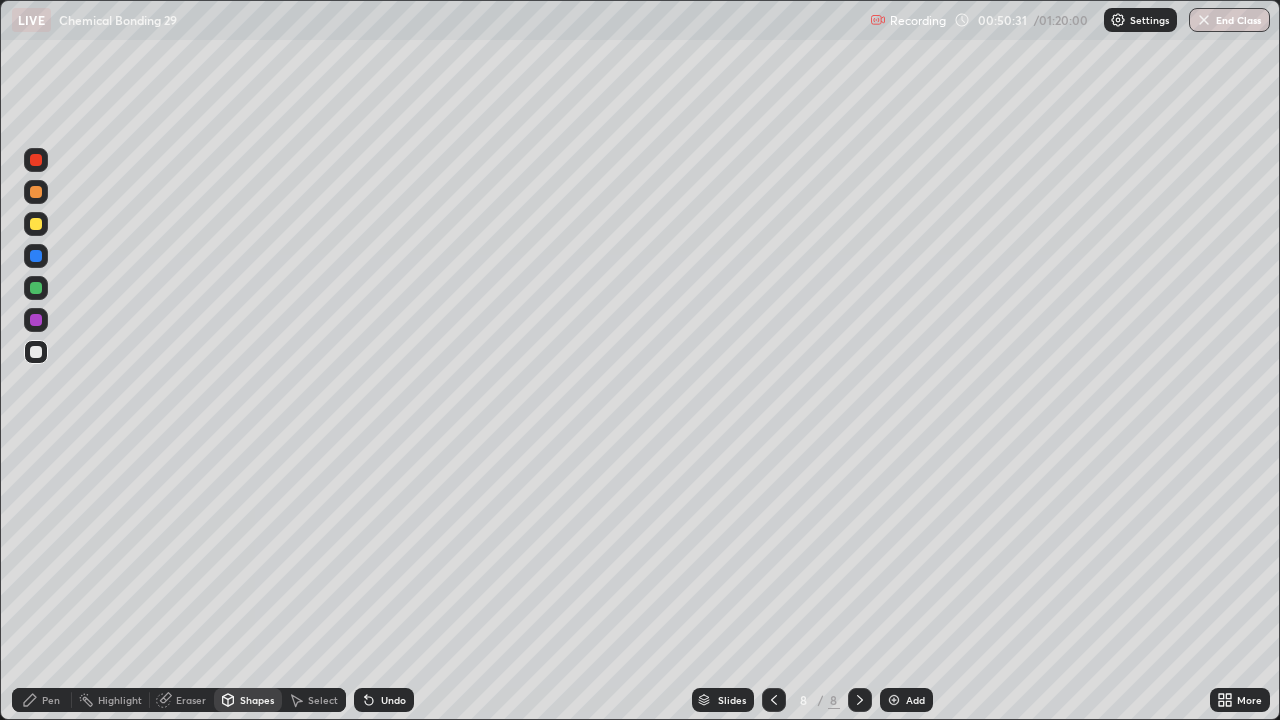 click on "Pen" at bounding box center [51, 700] 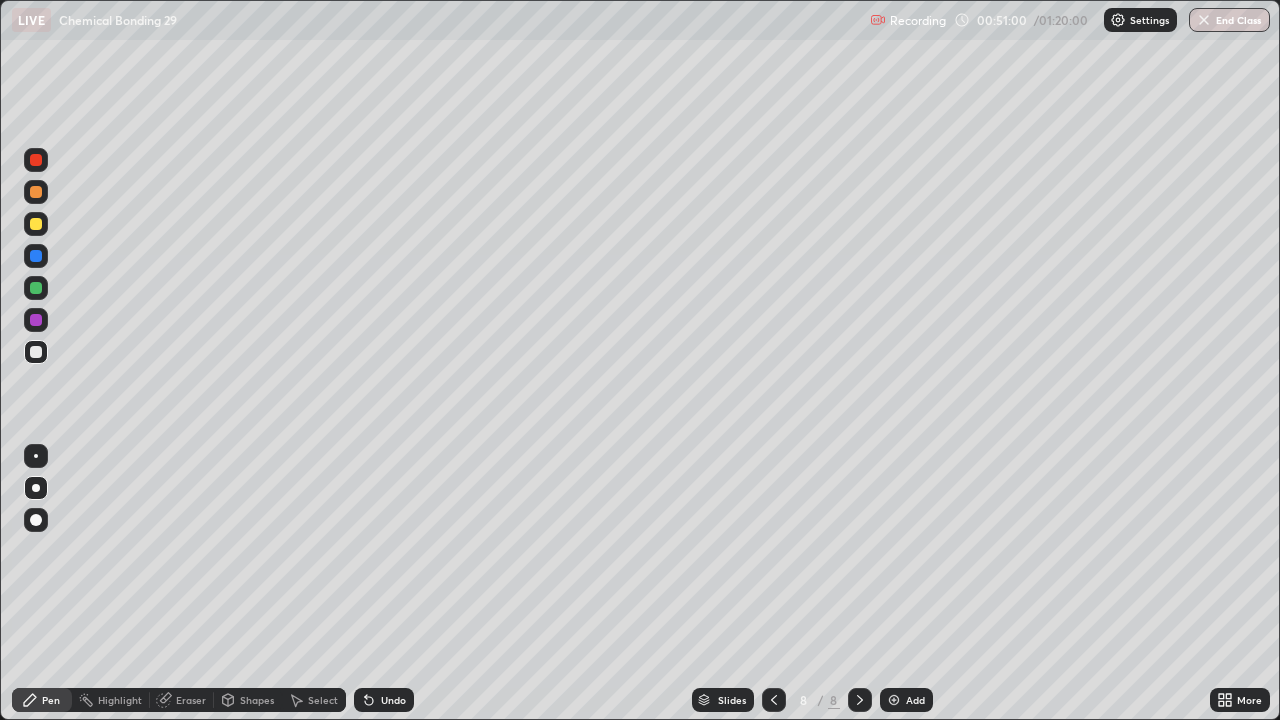 click on "Eraser" at bounding box center [191, 700] 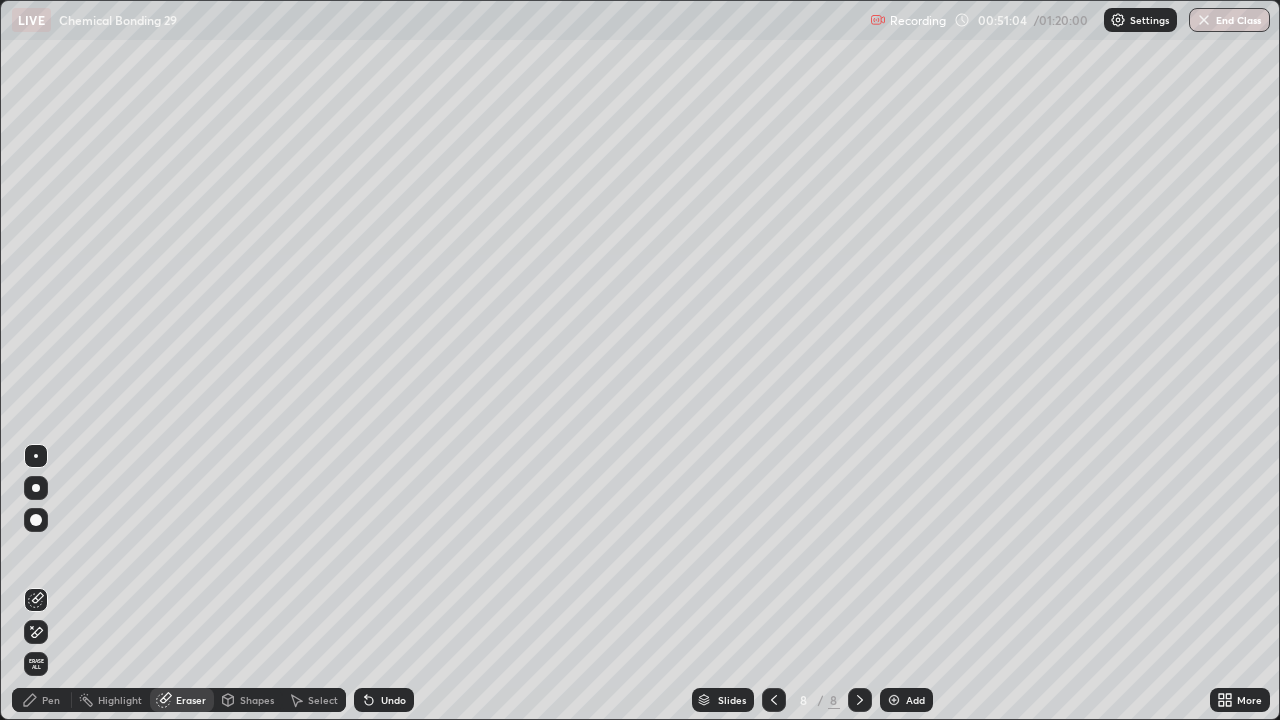 click on "Pen" at bounding box center [51, 700] 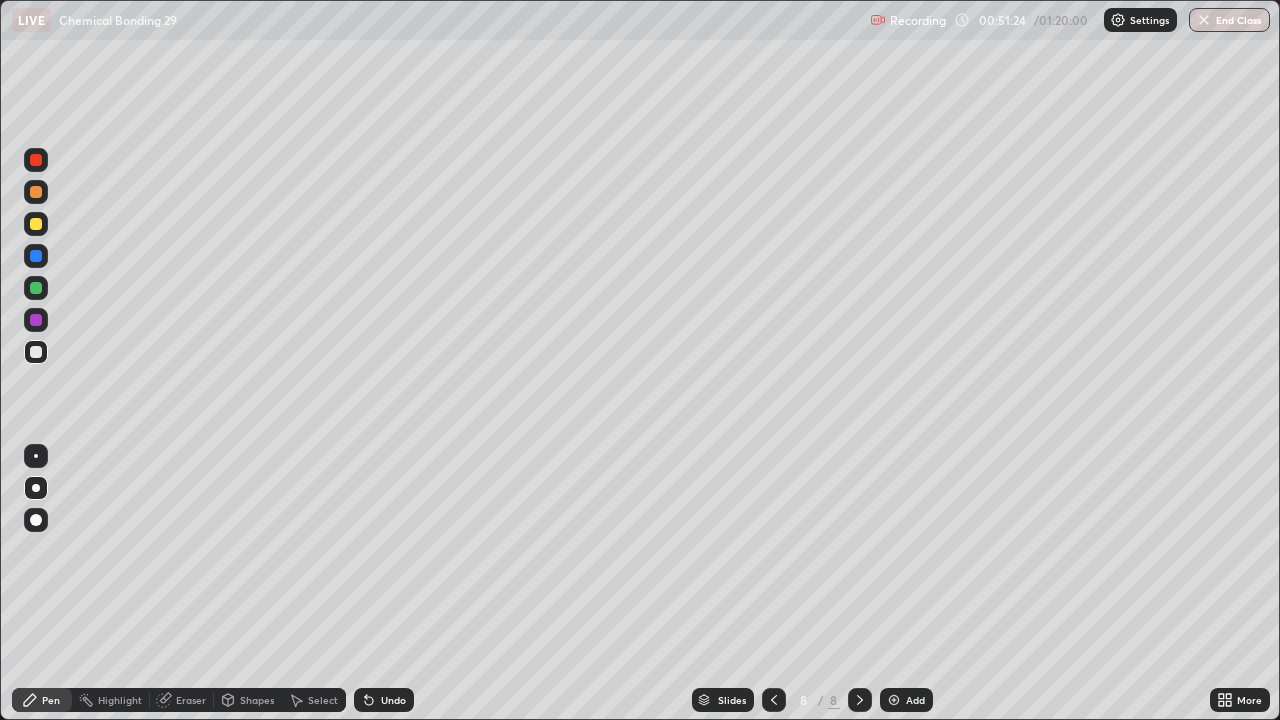 click on "Eraser" at bounding box center [191, 700] 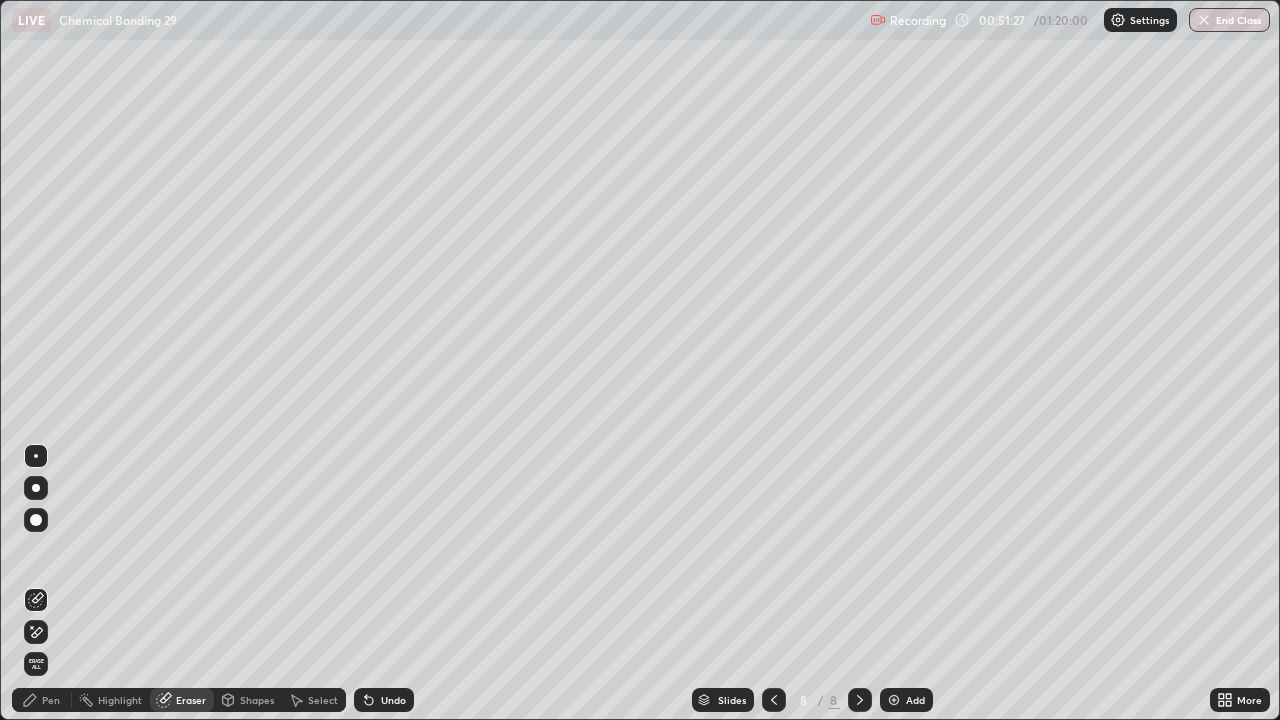 click on "Pen" at bounding box center [42, 700] 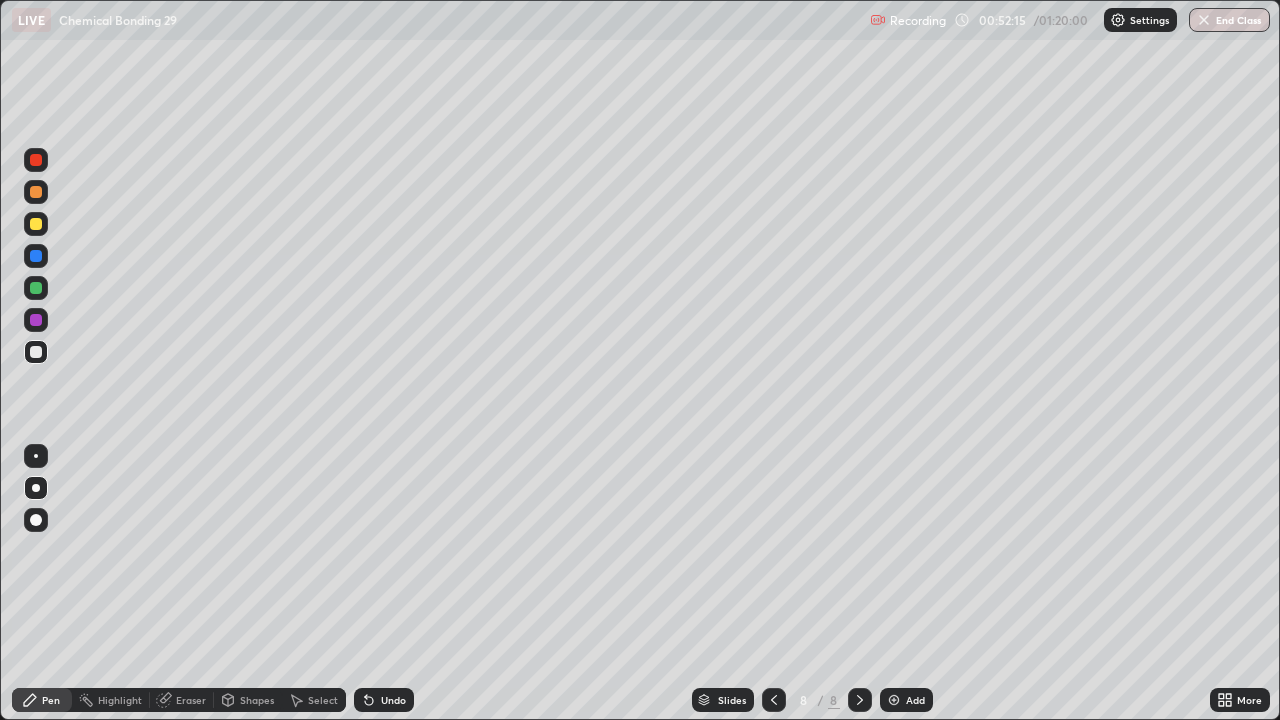 click at bounding box center [36, 320] 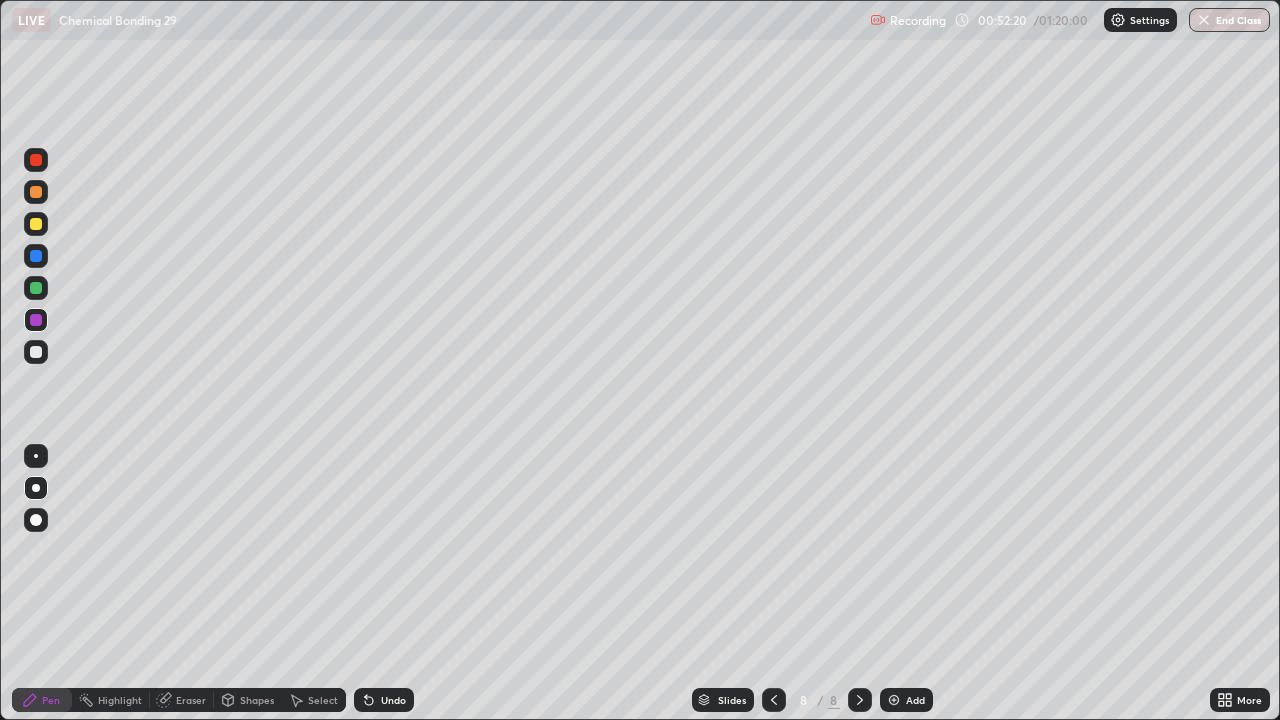 click at bounding box center (36, 352) 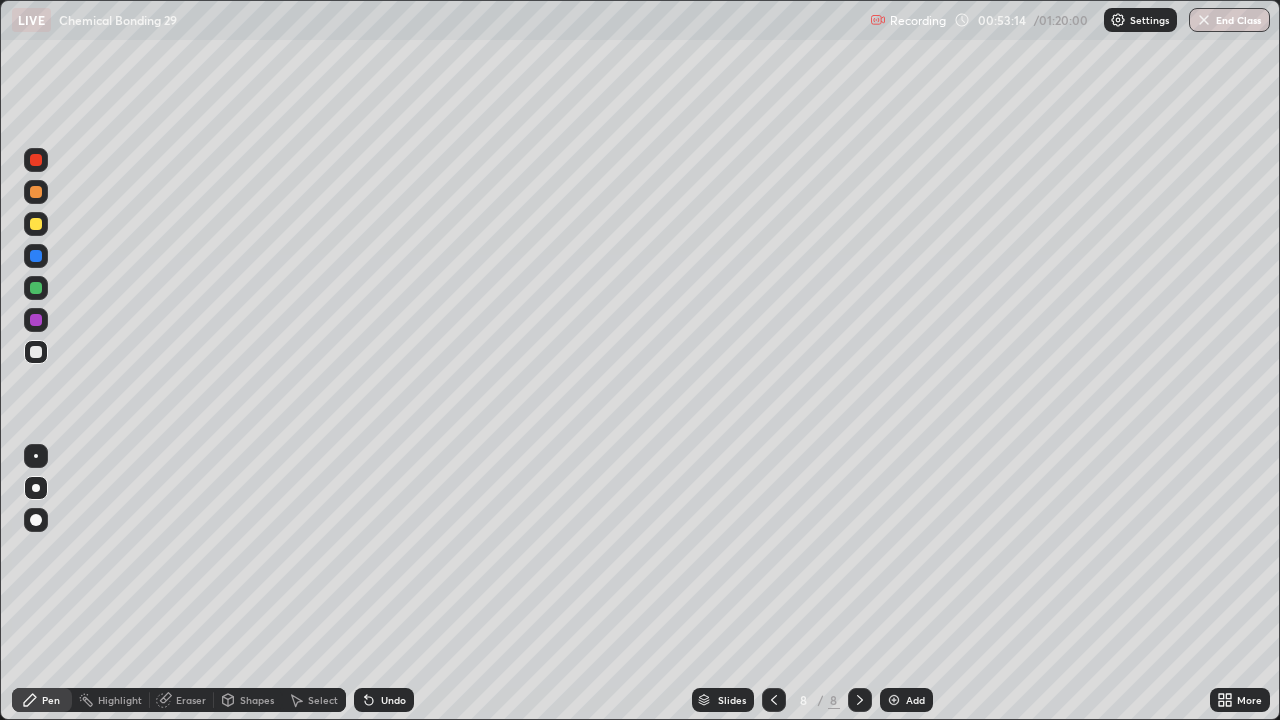 click on "Eraser" at bounding box center [191, 700] 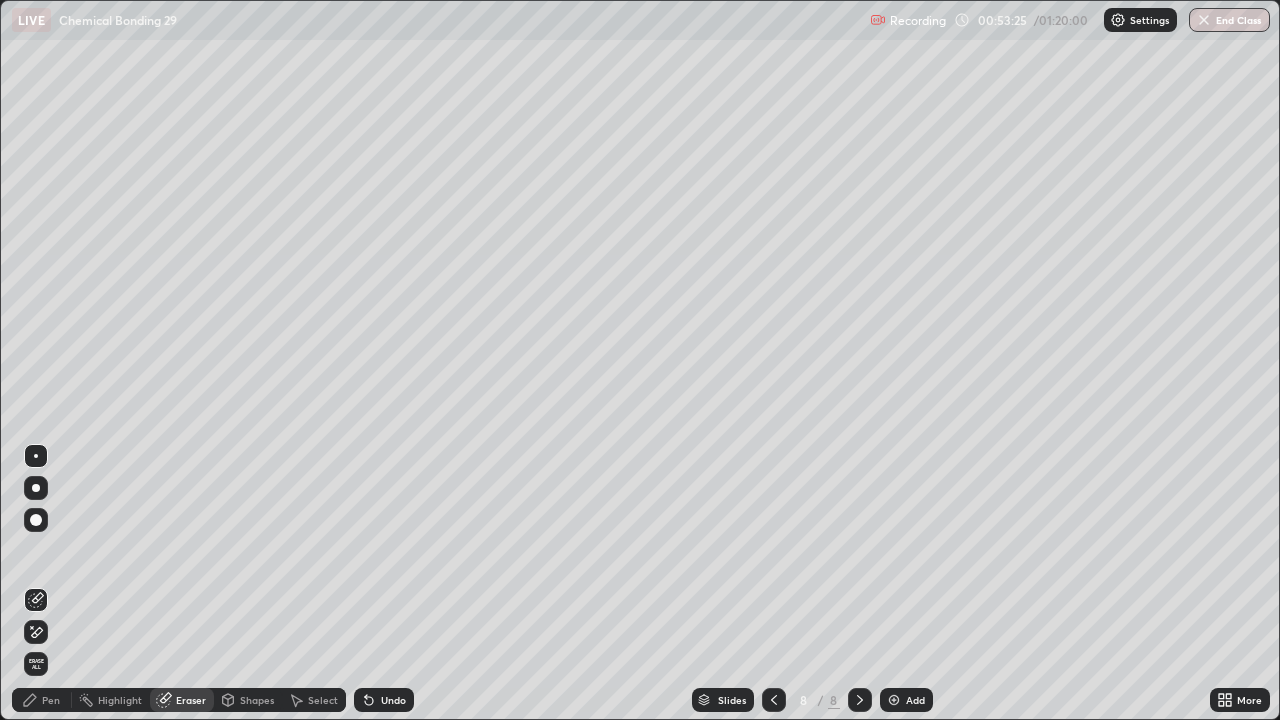 click on "Pen" at bounding box center [51, 700] 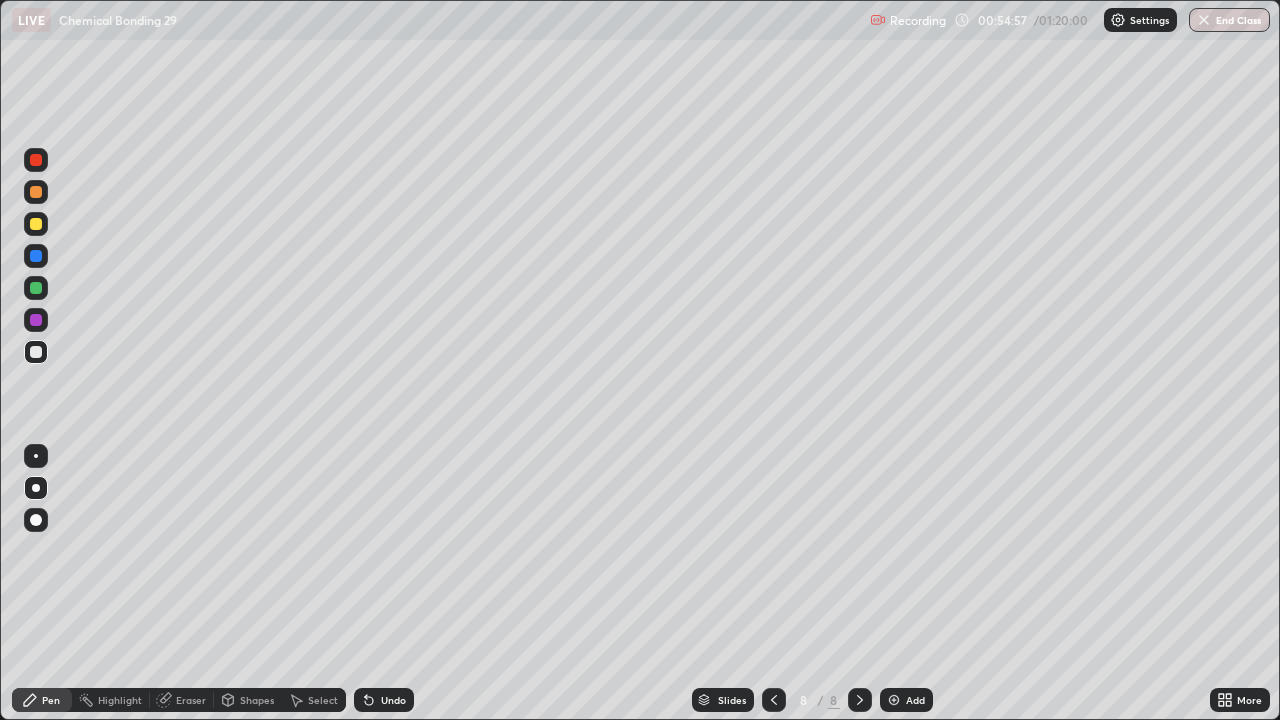 click on "Eraser" at bounding box center (182, 700) 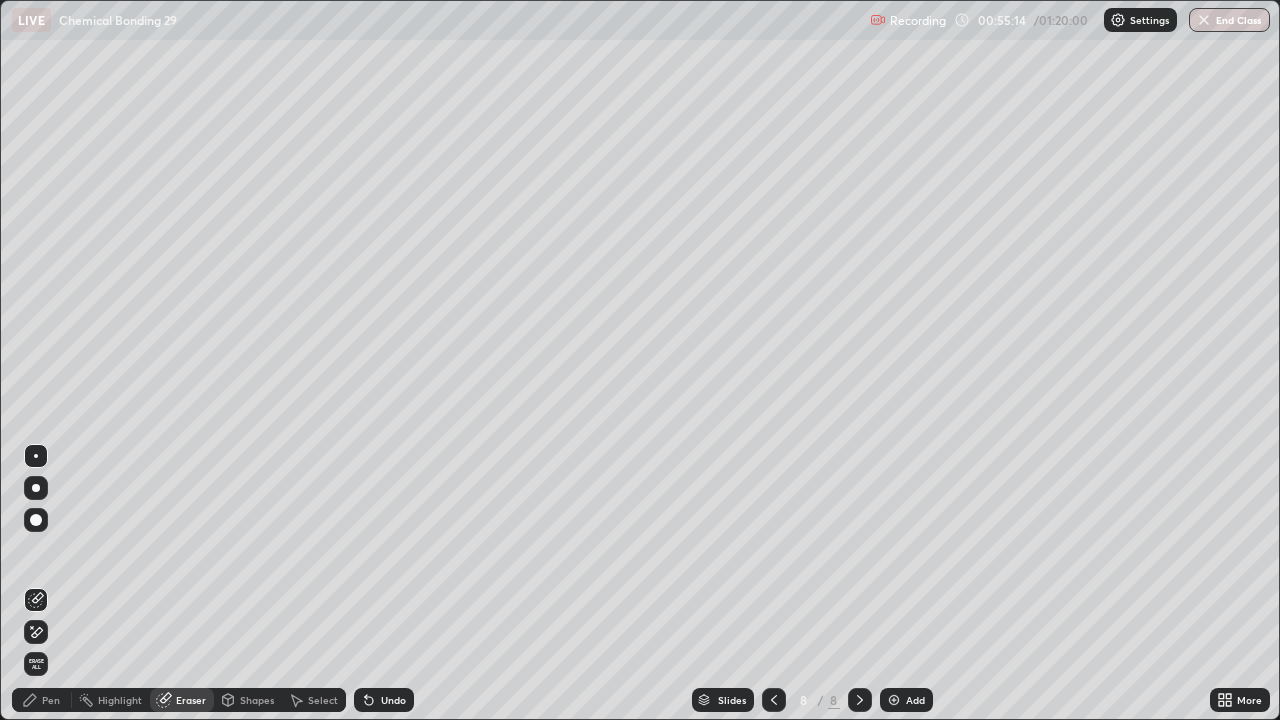 click on "Pen" at bounding box center [51, 700] 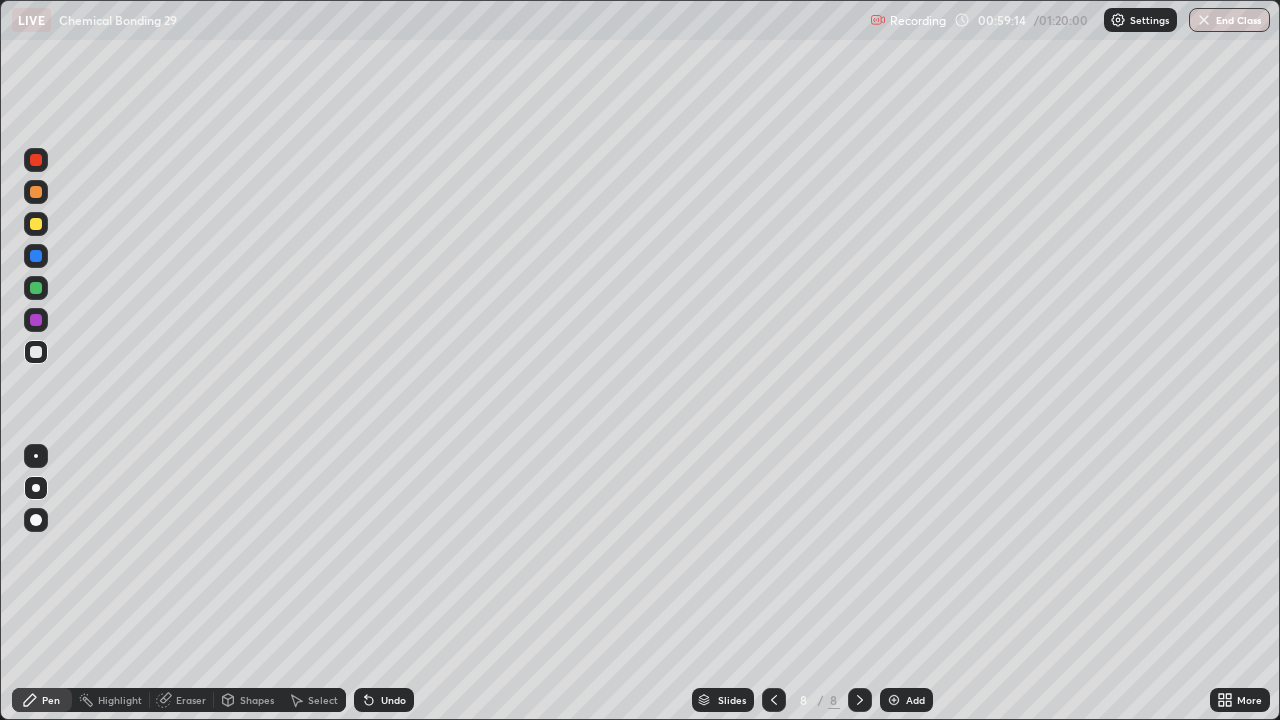 click at bounding box center [36, 320] 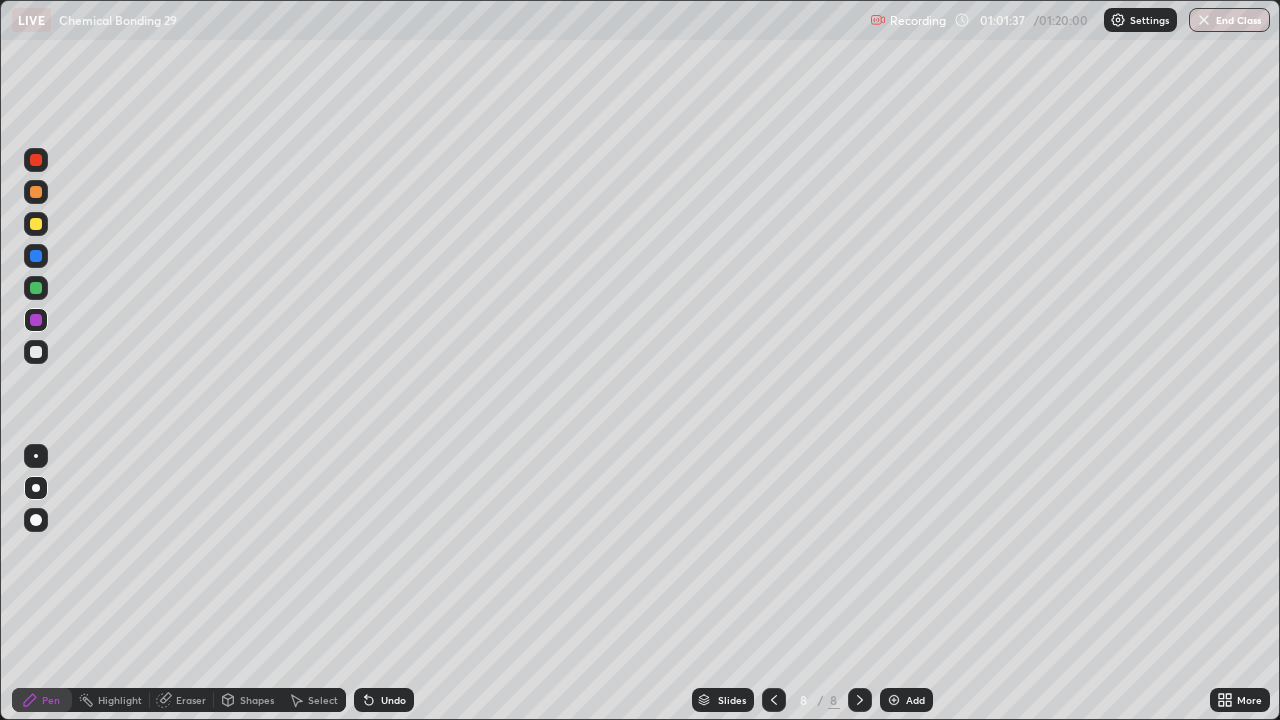 click at bounding box center (894, 700) 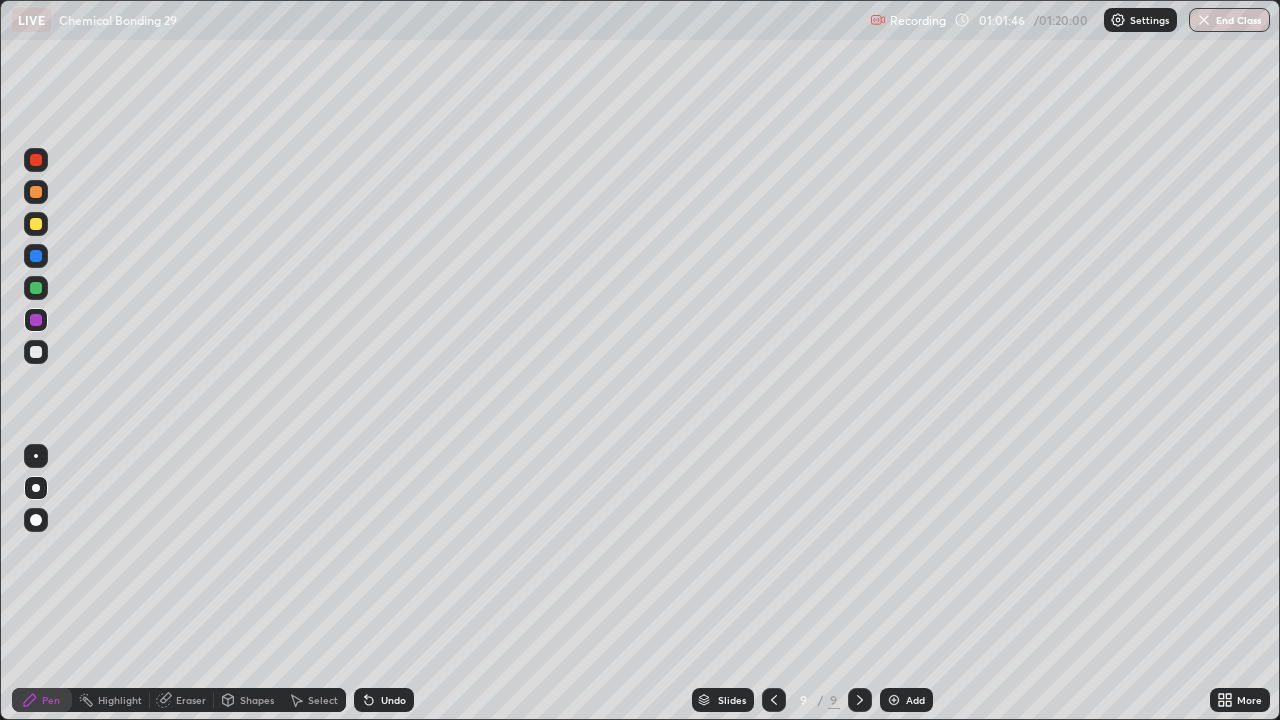 click 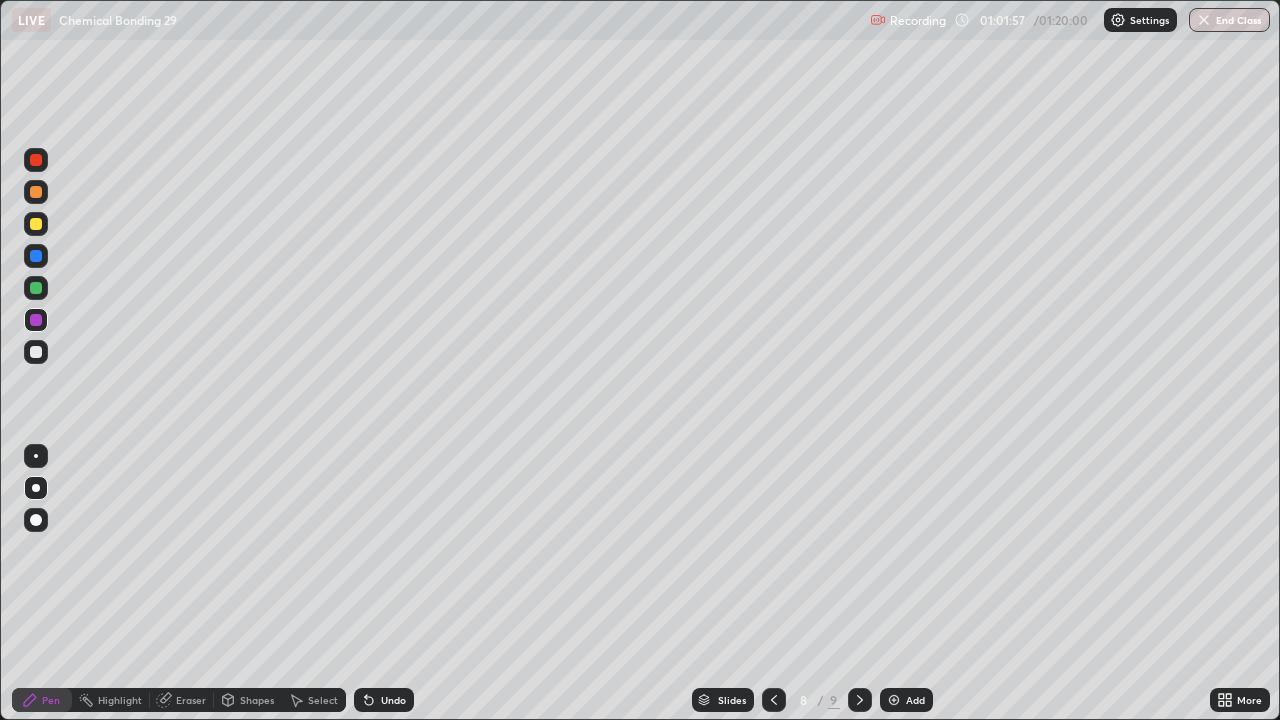 click 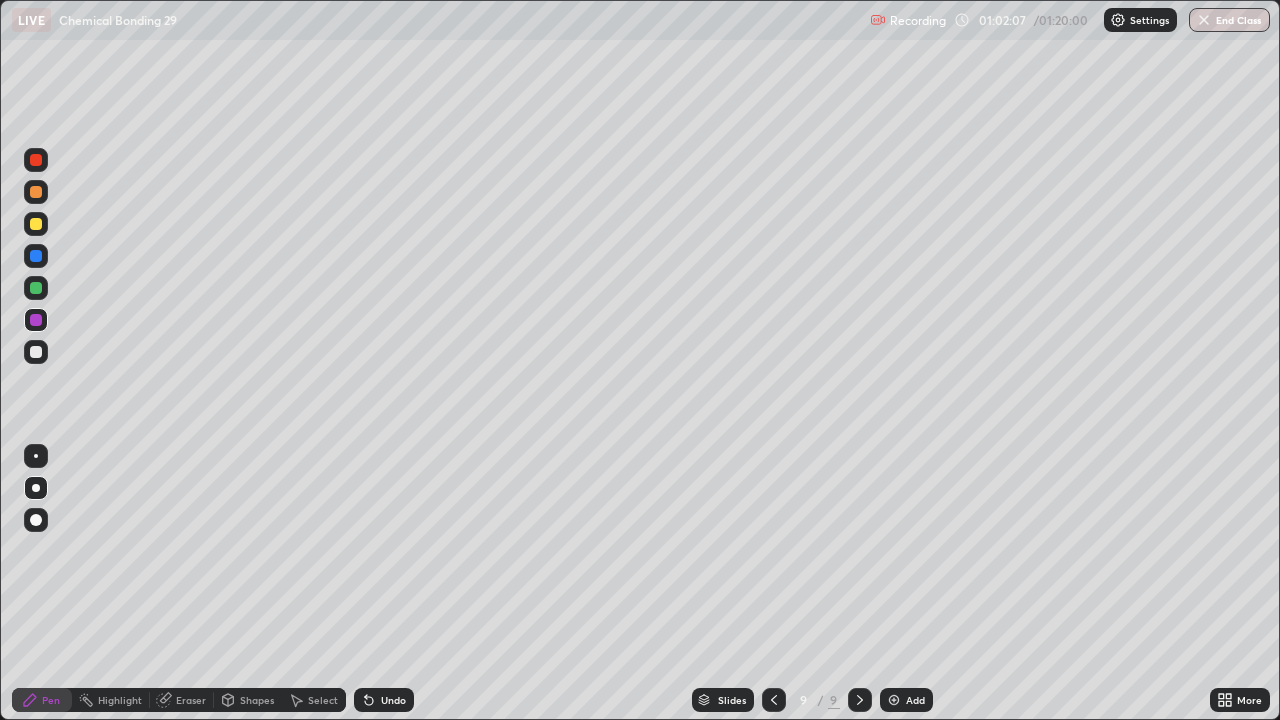 click at bounding box center [860, 700] 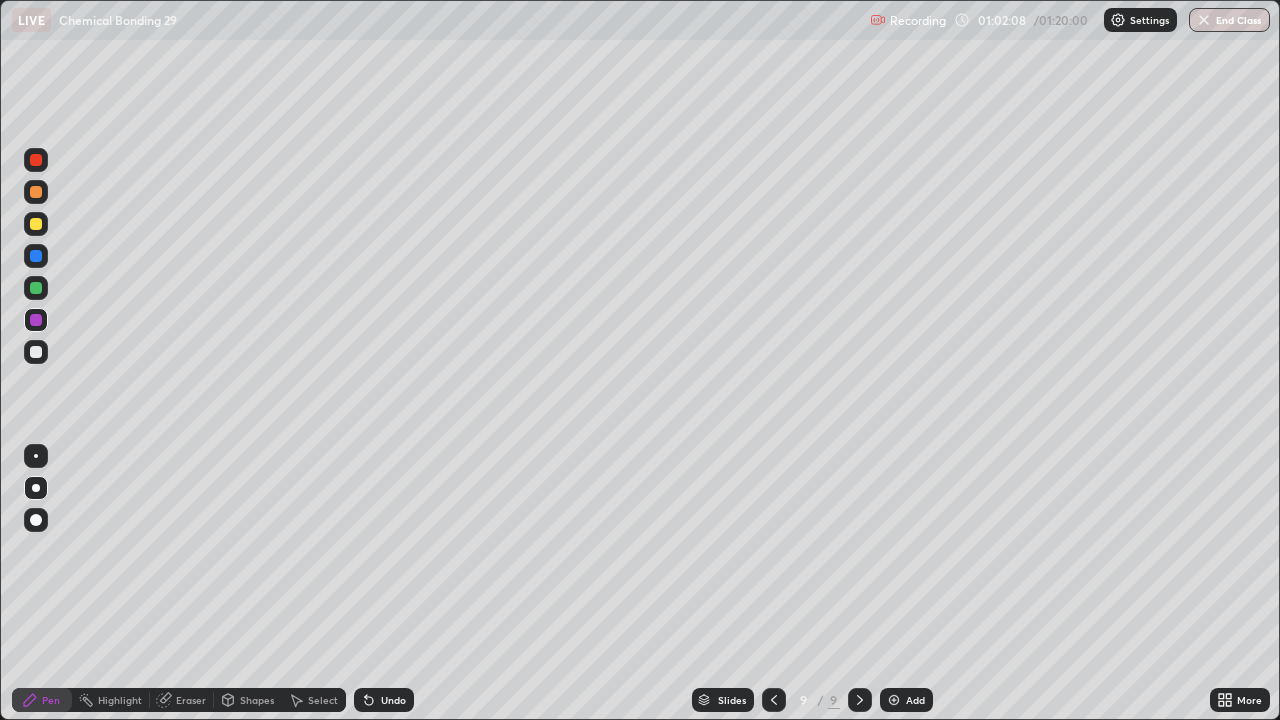 click 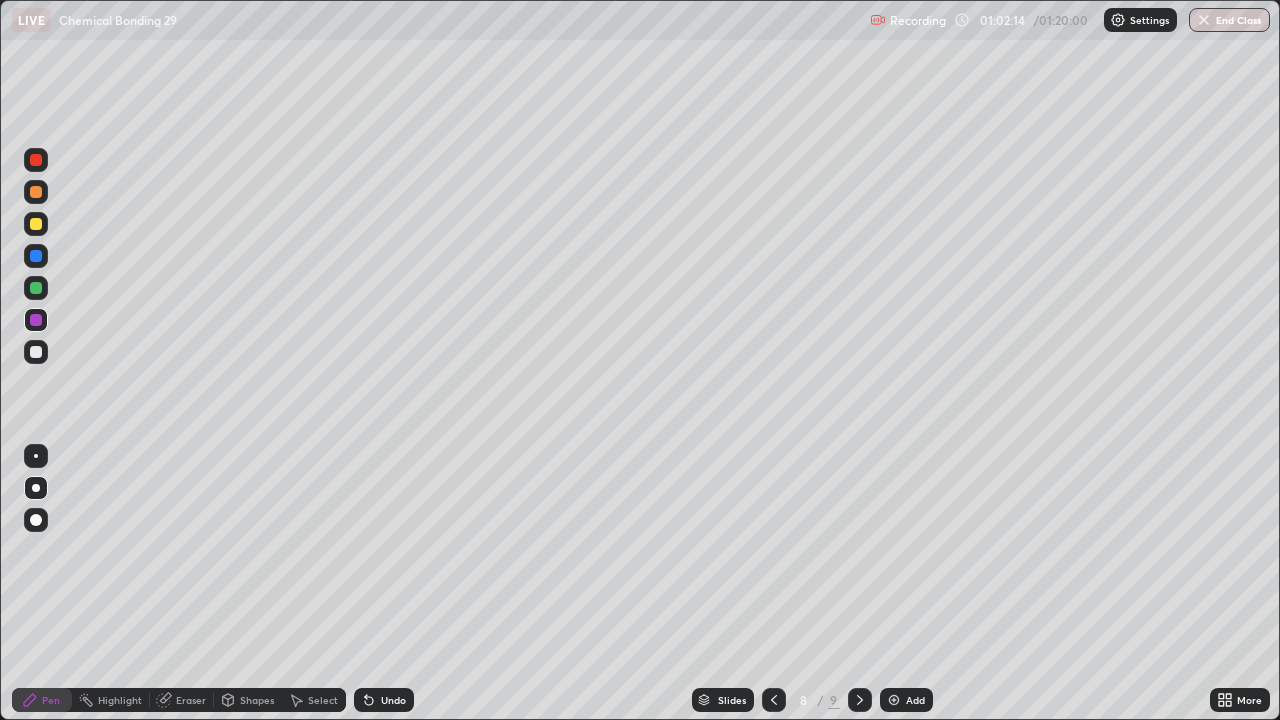 click at bounding box center [860, 700] 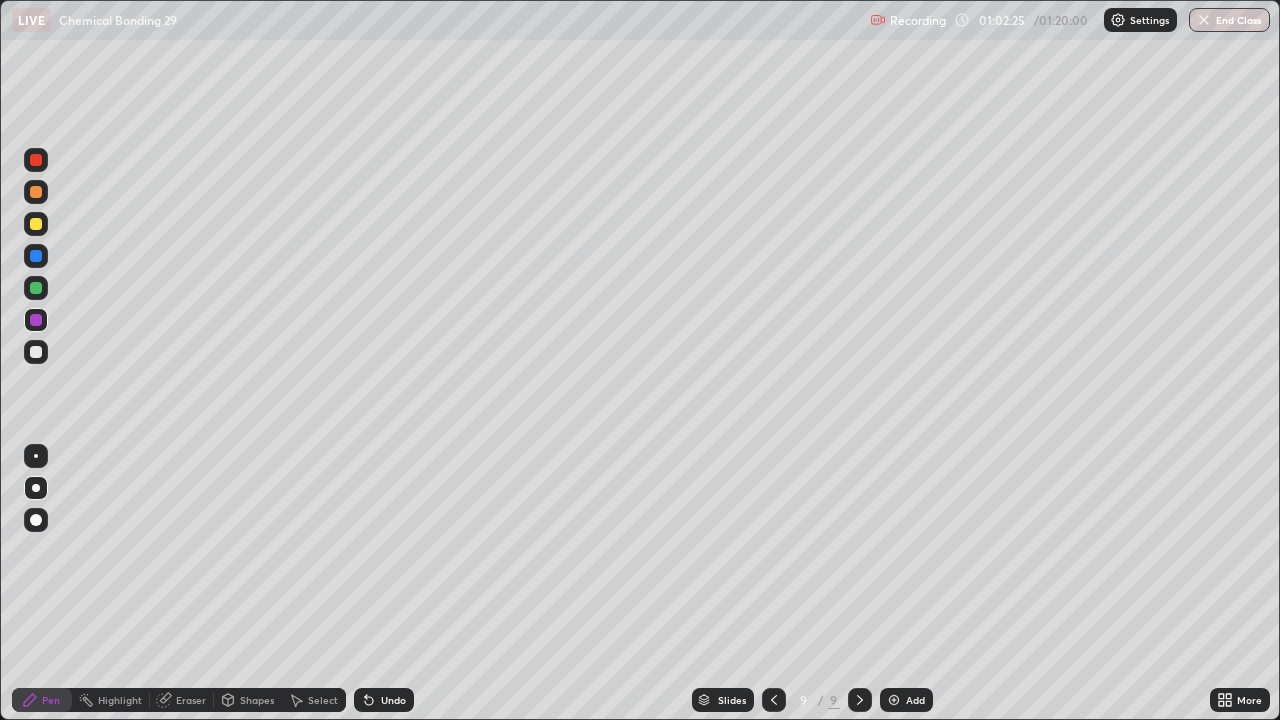 click 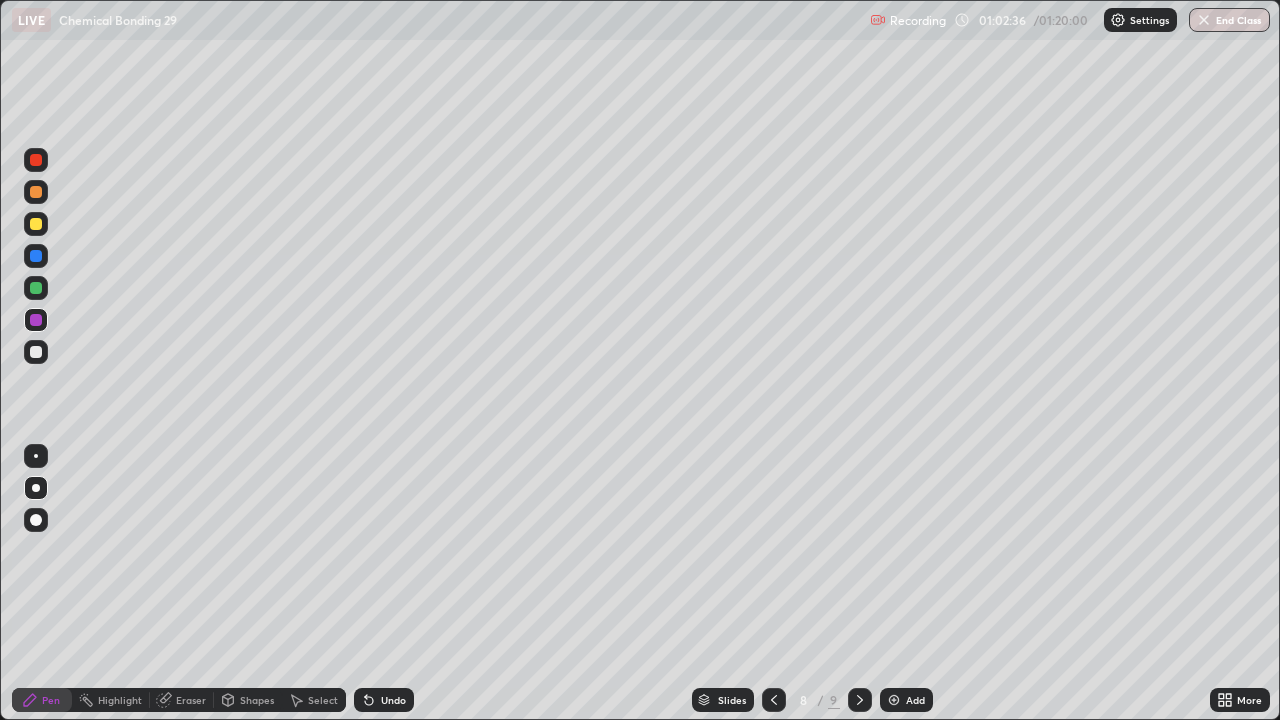 click 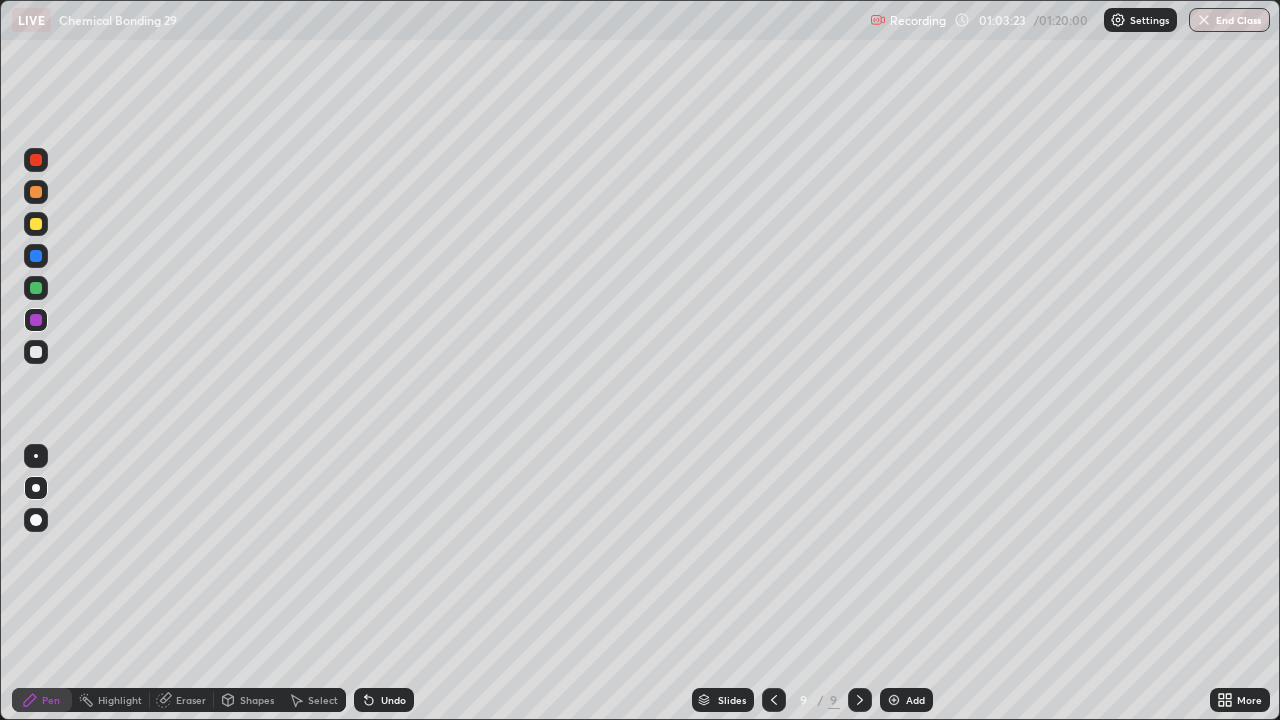 click at bounding box center (36, 352) 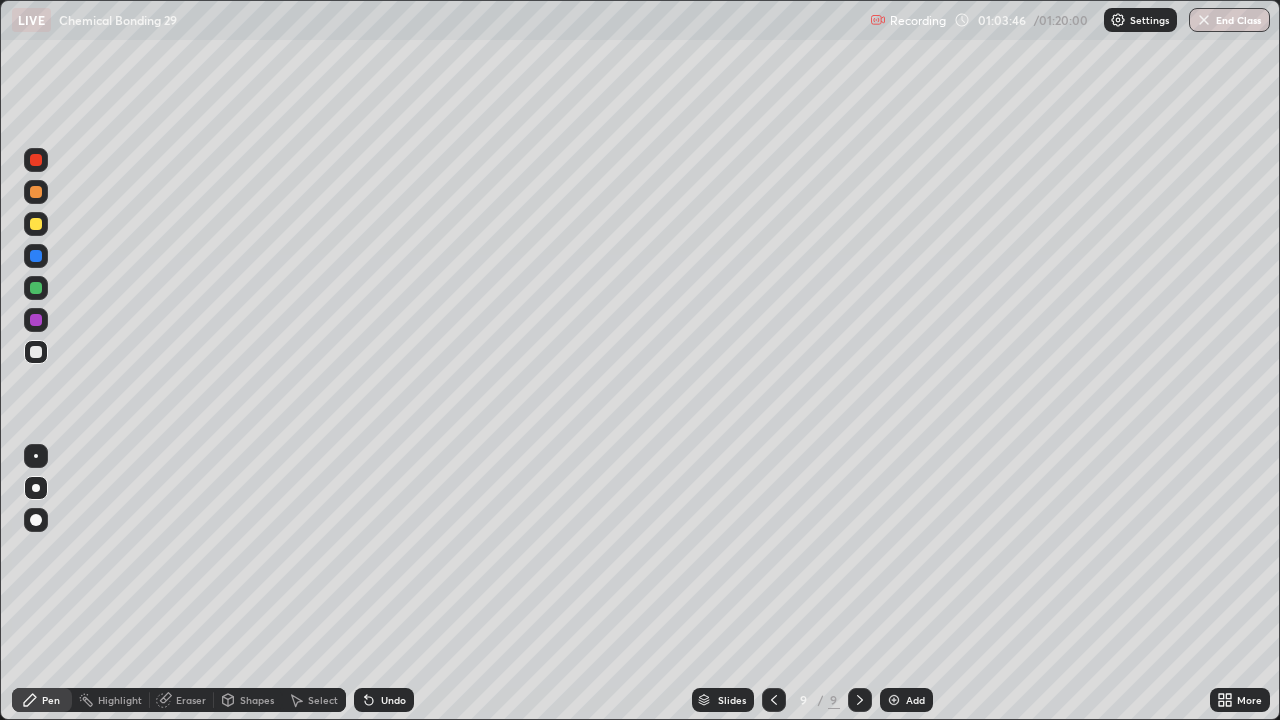 click on "Eraser" at bounding box center [191, 700] 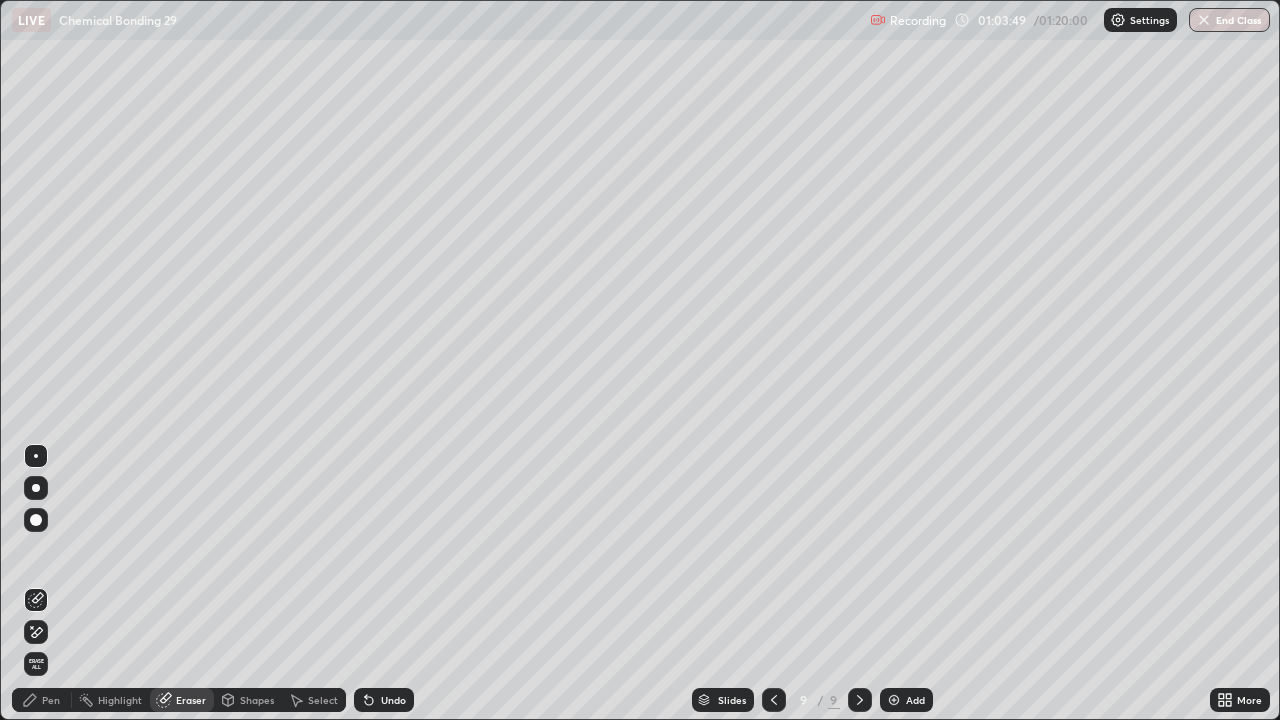 click on "Pen" at bounding box center [51, 700] 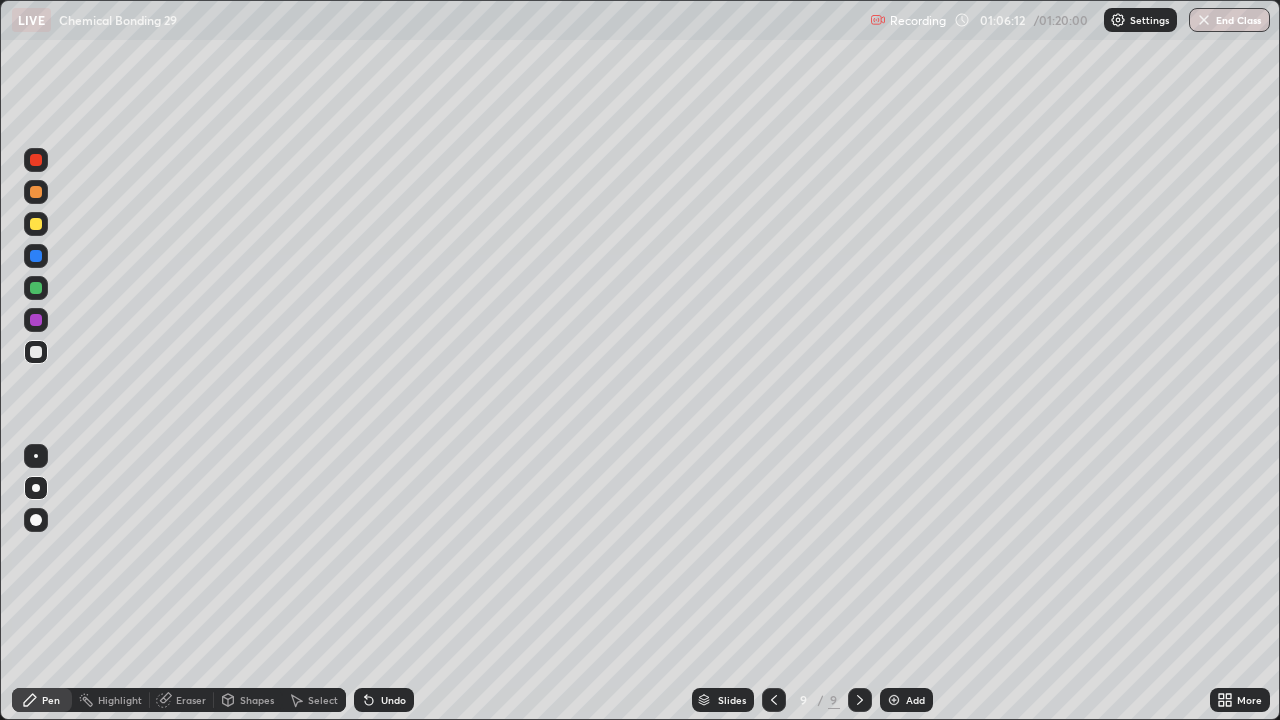 click at bounding box center (36, 192) 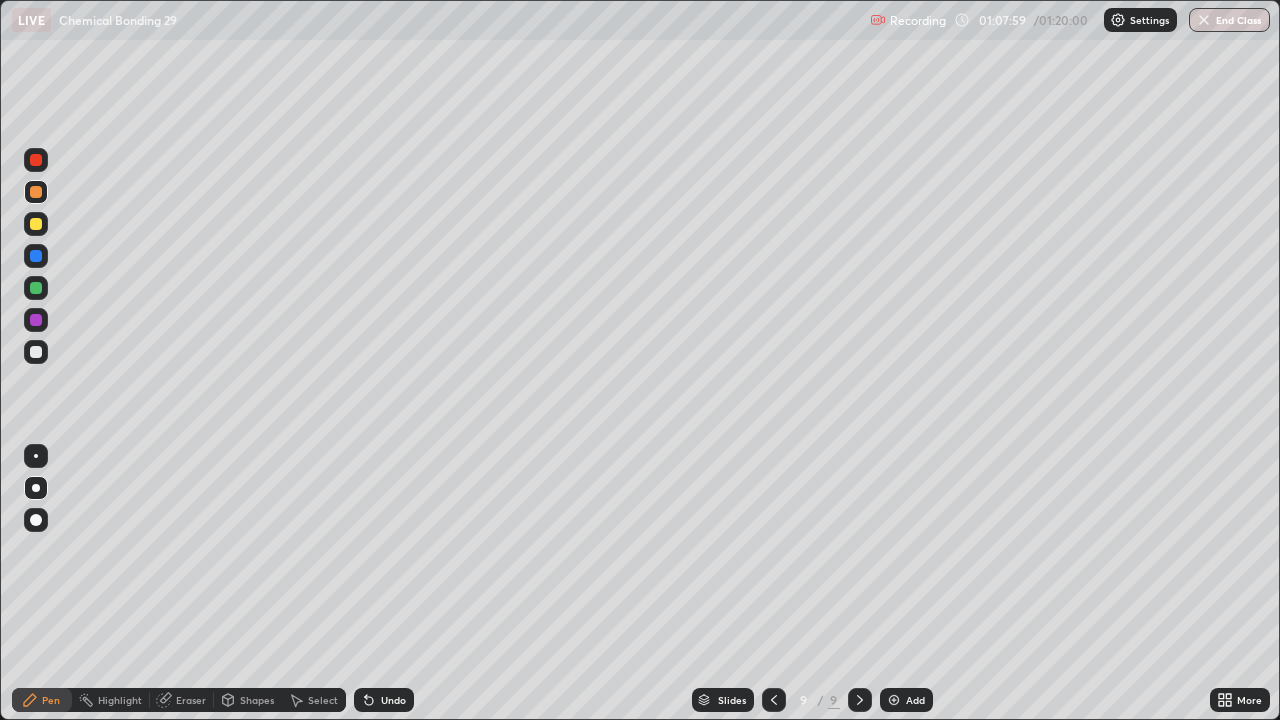 click 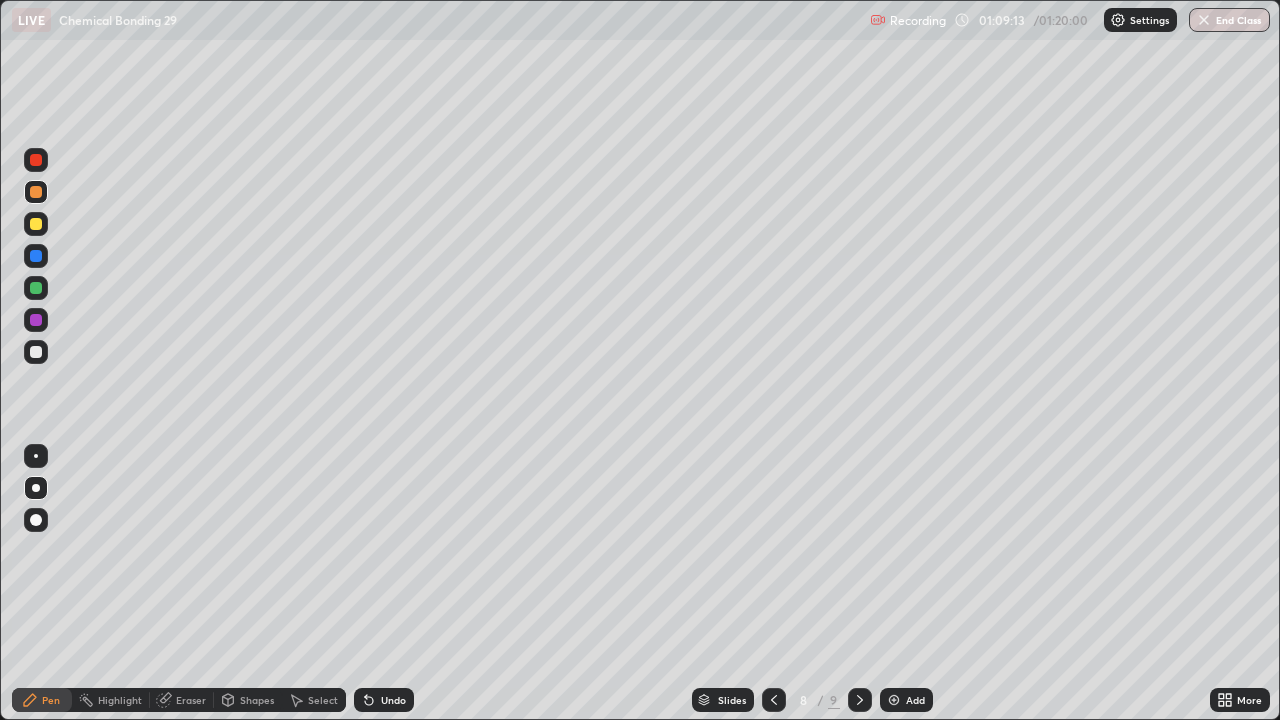 click 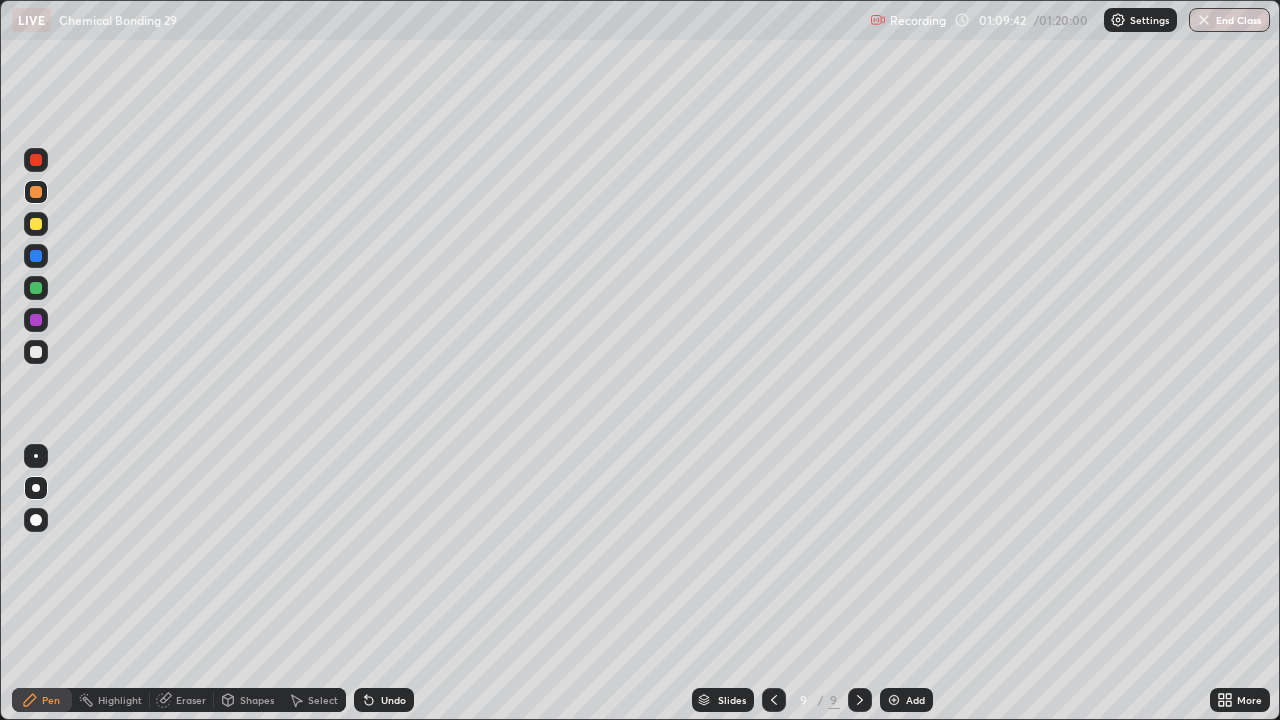 click 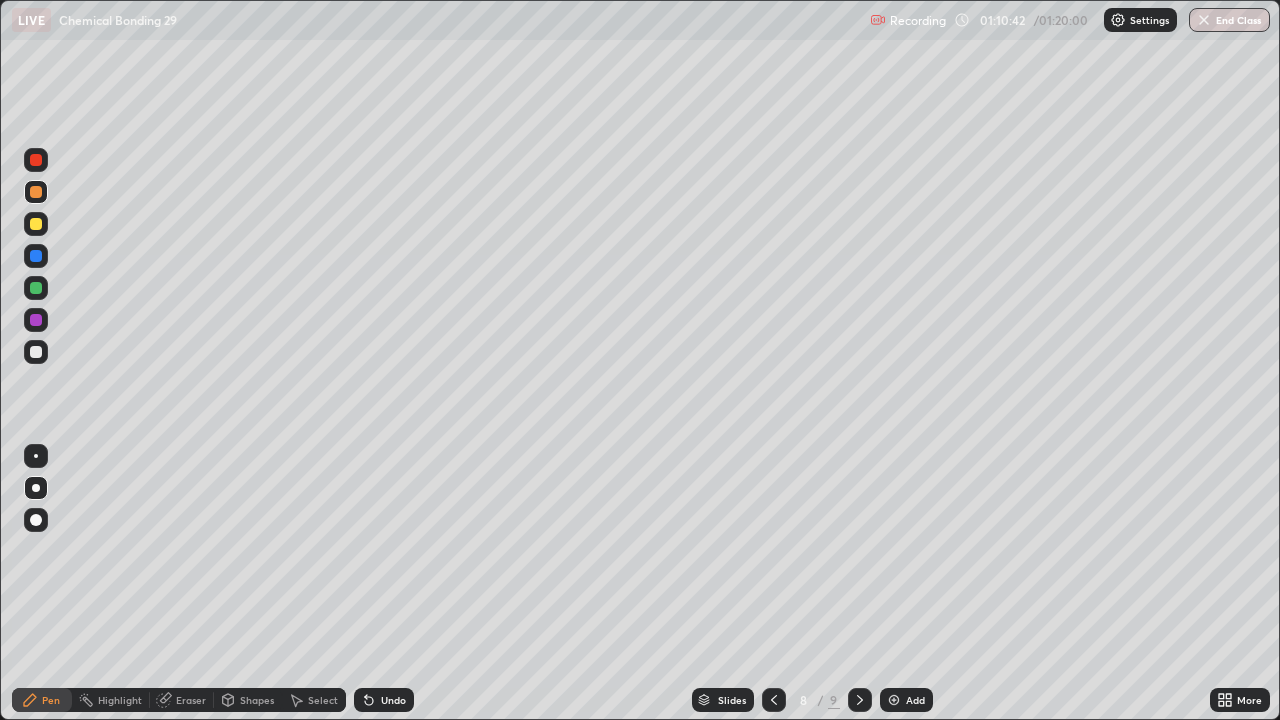 click at bounding box center (860, 700) 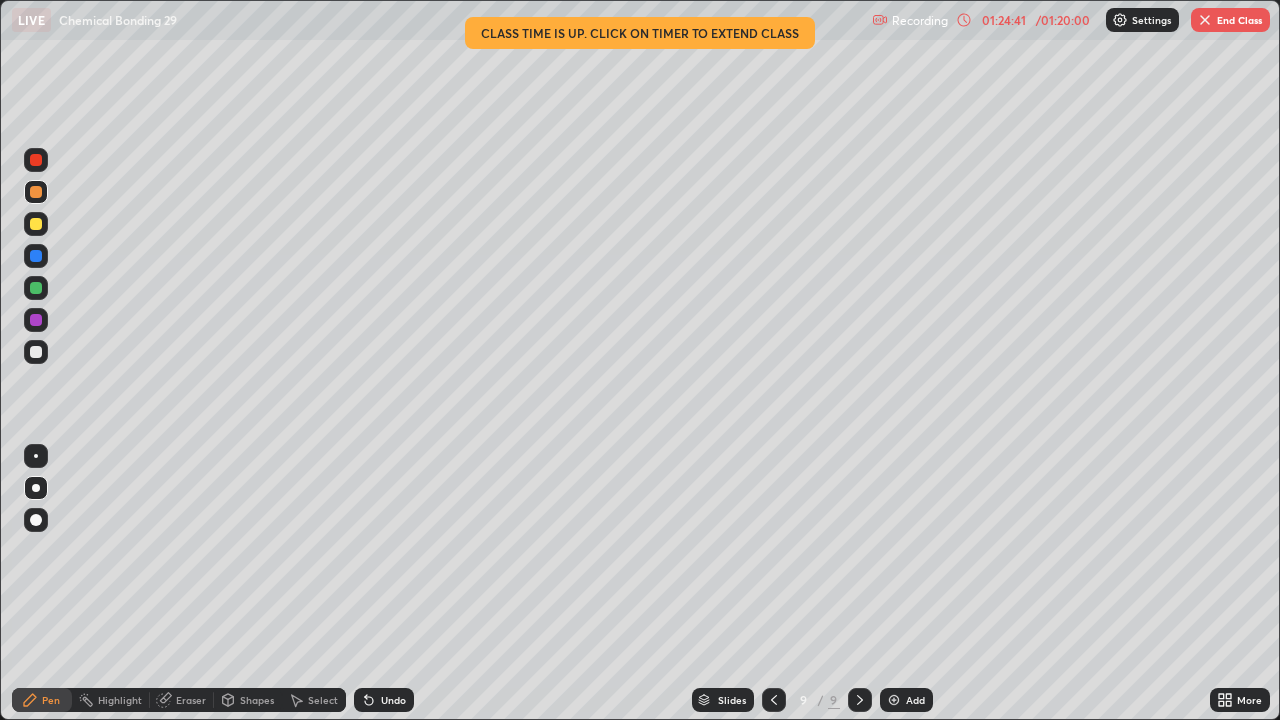 click on "End Class" at bounding box center [1230, 20] 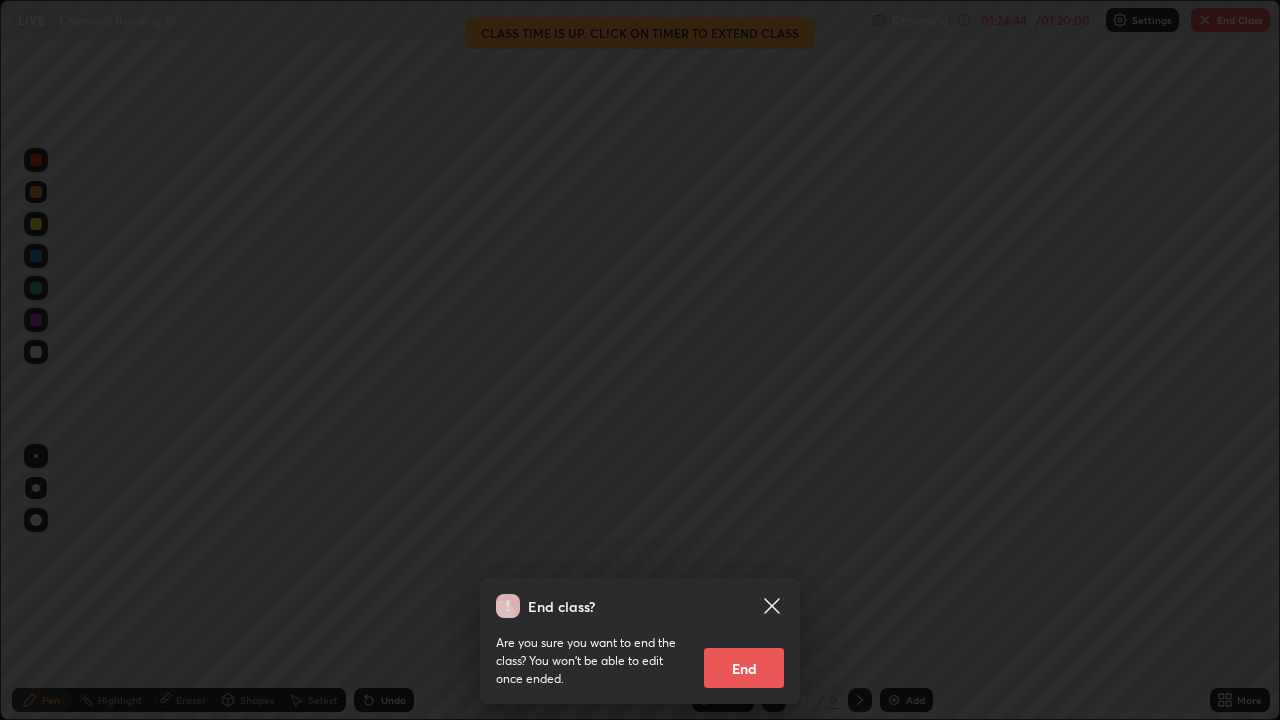 click on "End" at bounding box center (744, 668) 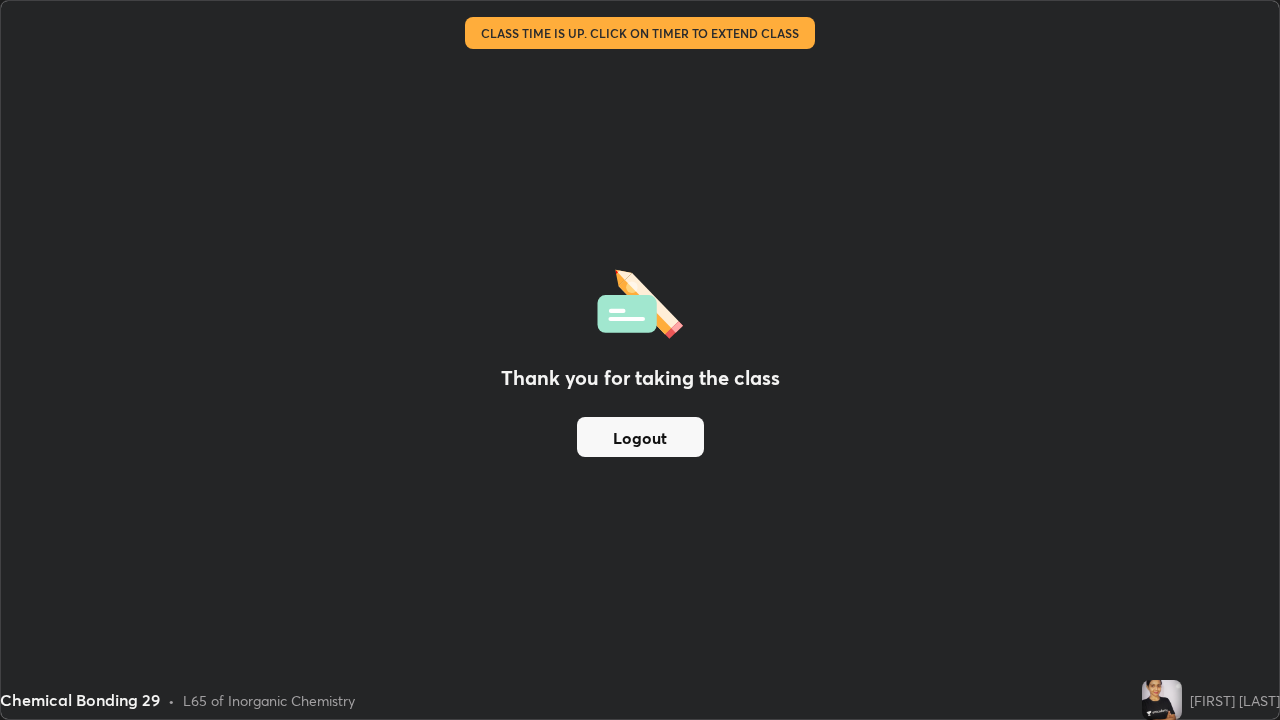 click on "Logout" at bounding box center (640, 437) 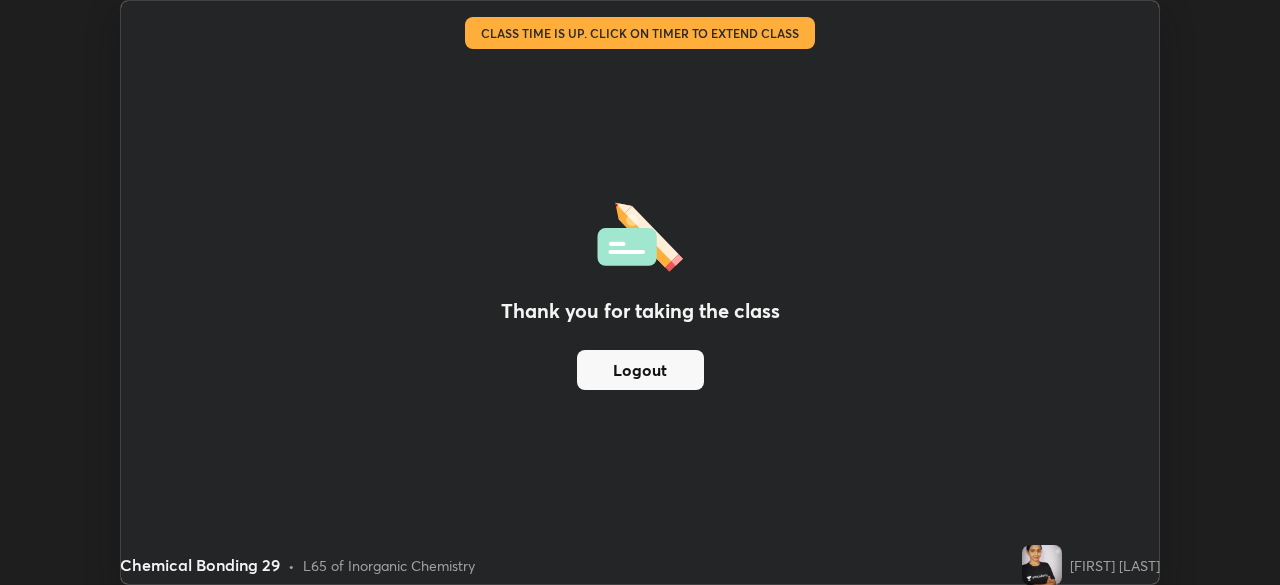 scroll, scrollTop: 585, scrollLeft: 1280, axis: both 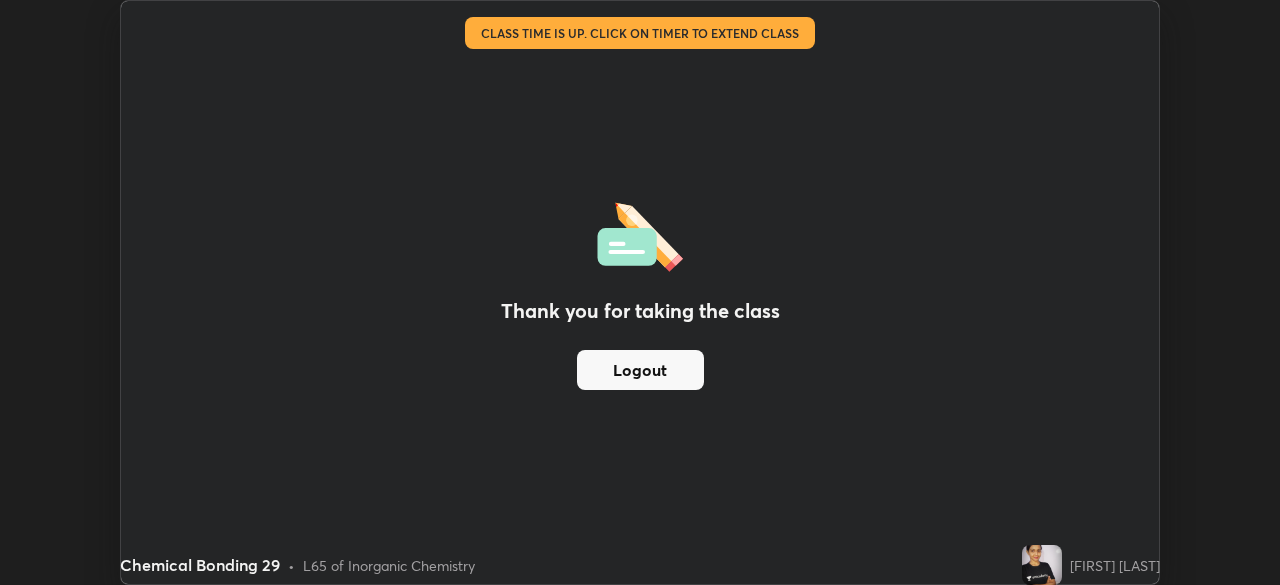 click on "Logout" at bounding box center [640, 370] 